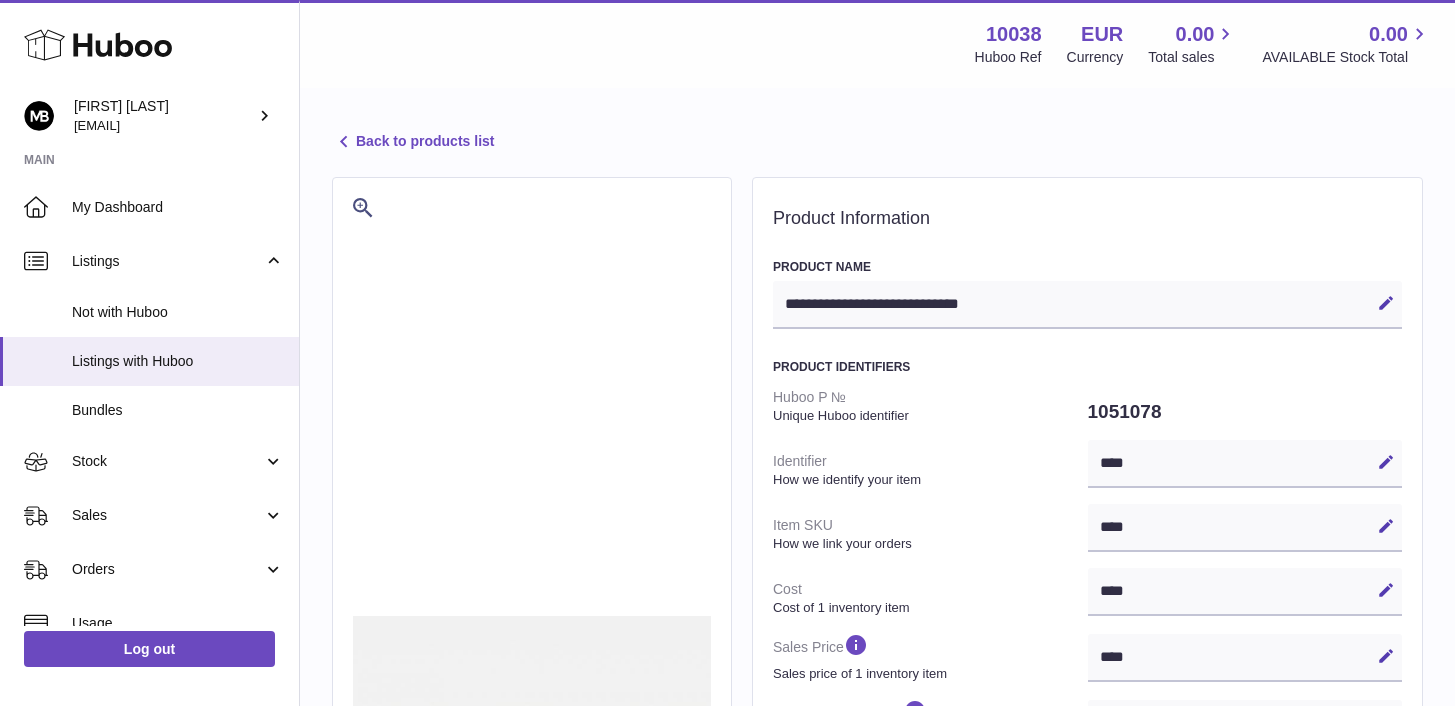 select on "**" 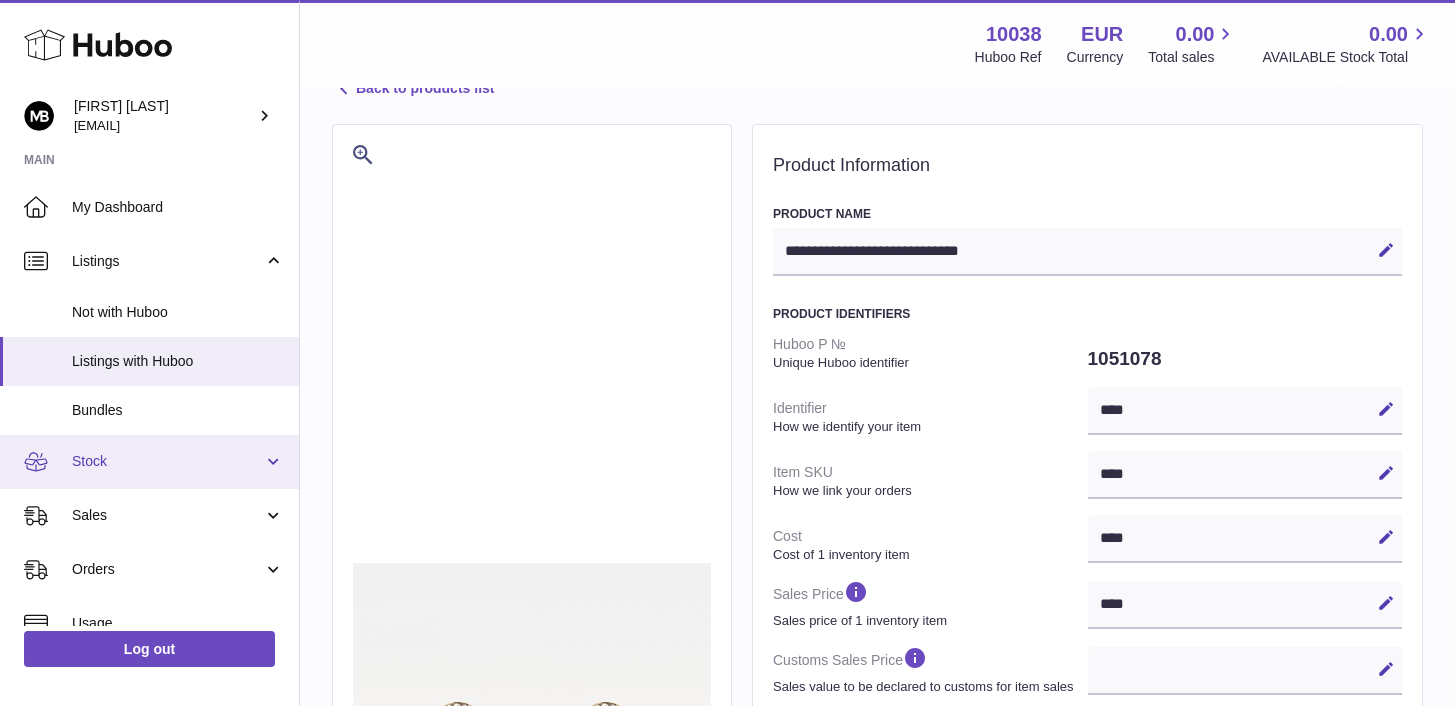 click on "Stock" at bounding box center (149, 462) 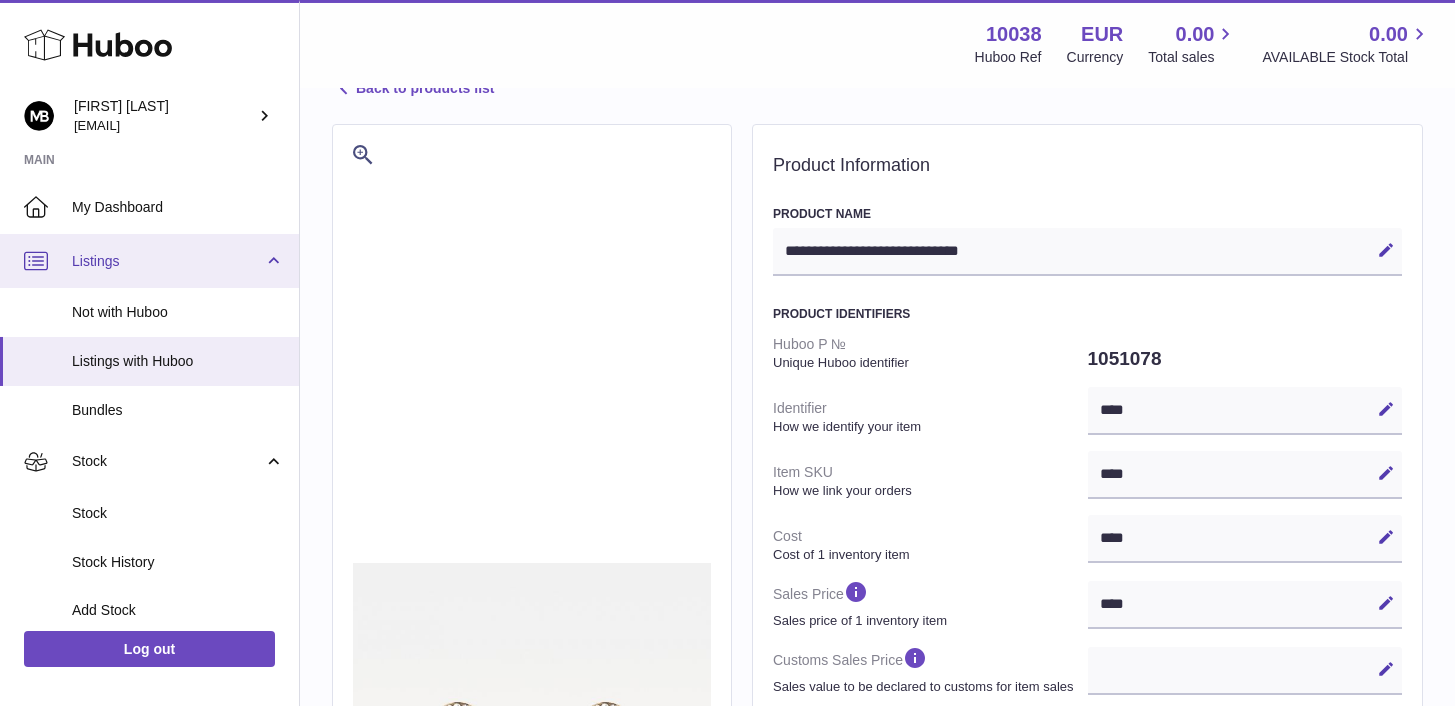 click on "Listings" at bounding box center (149, 261) 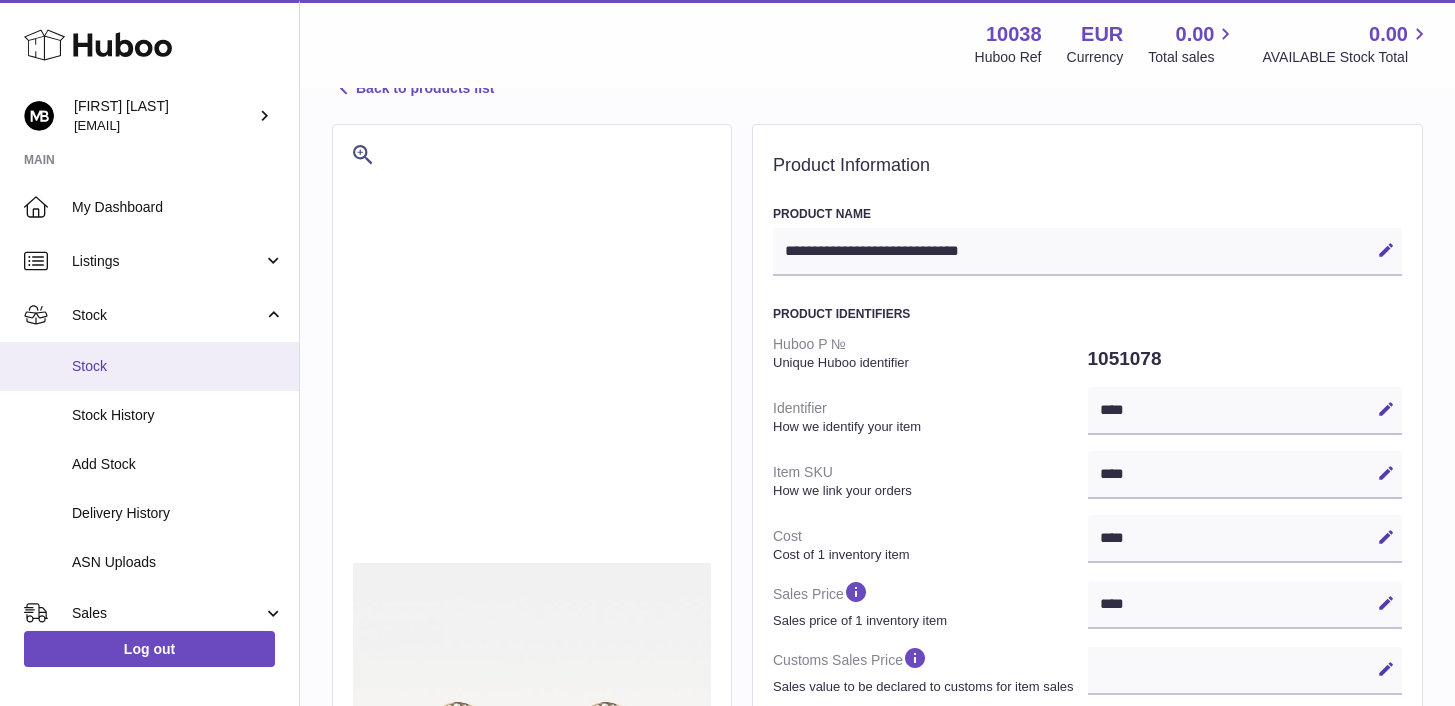 click on "Stock" at bounding box center [178, 366] 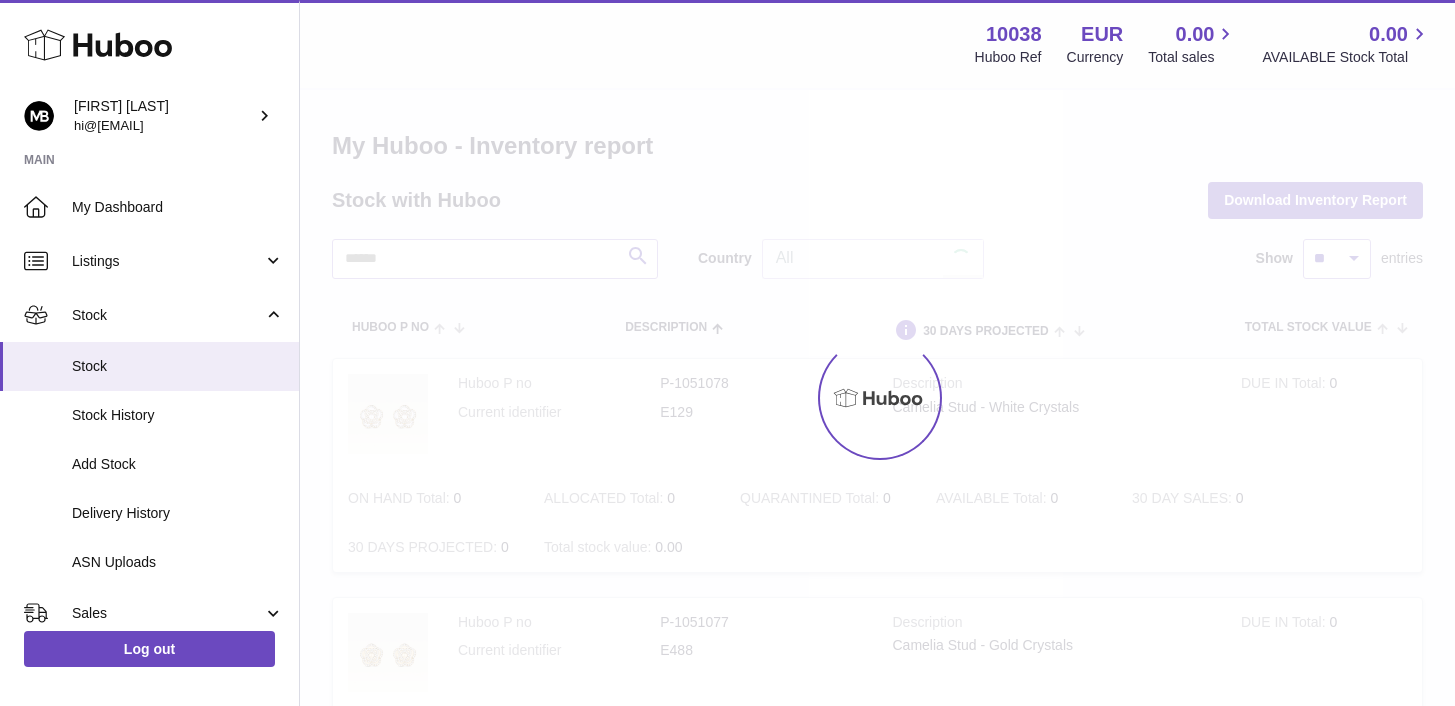 scroll, scrollTop: 0, scrollLeft: 0, axis: both 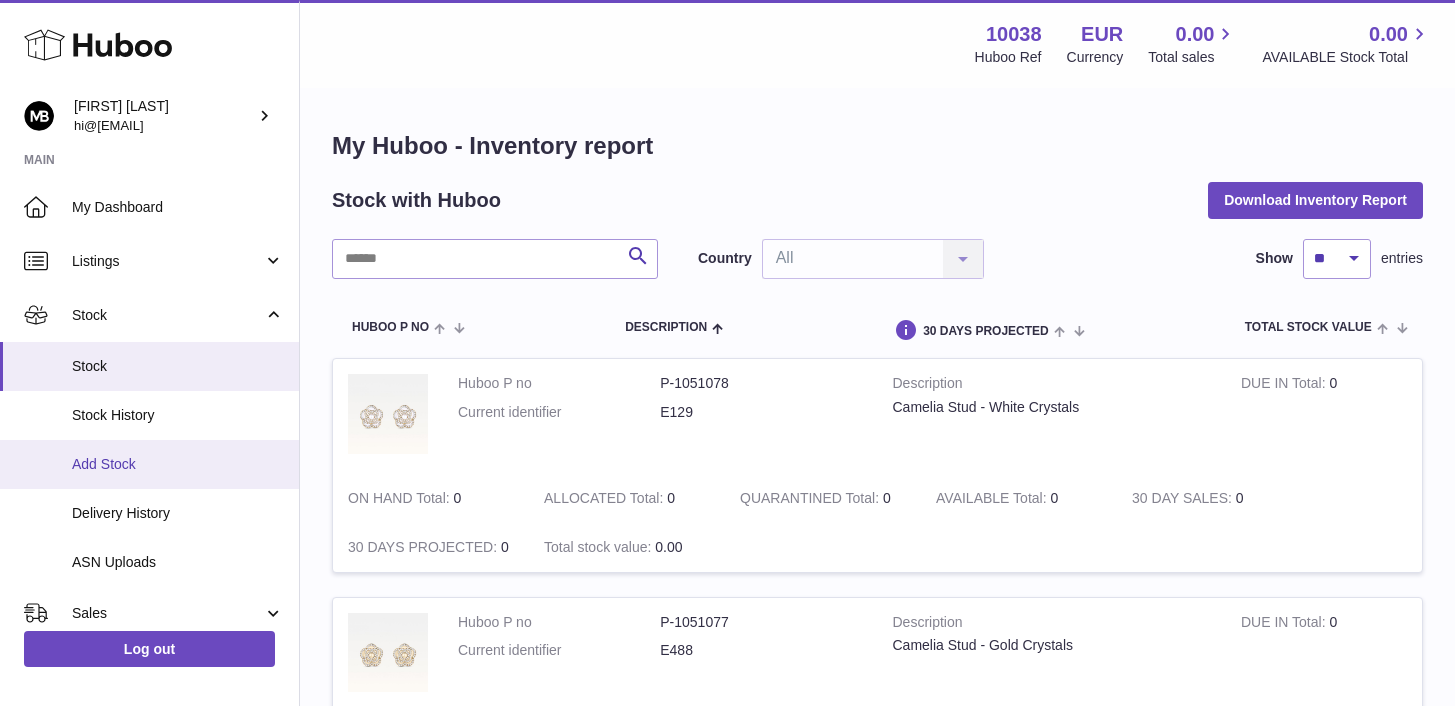 click on "Add Stock" at bounding box center [178, 464] 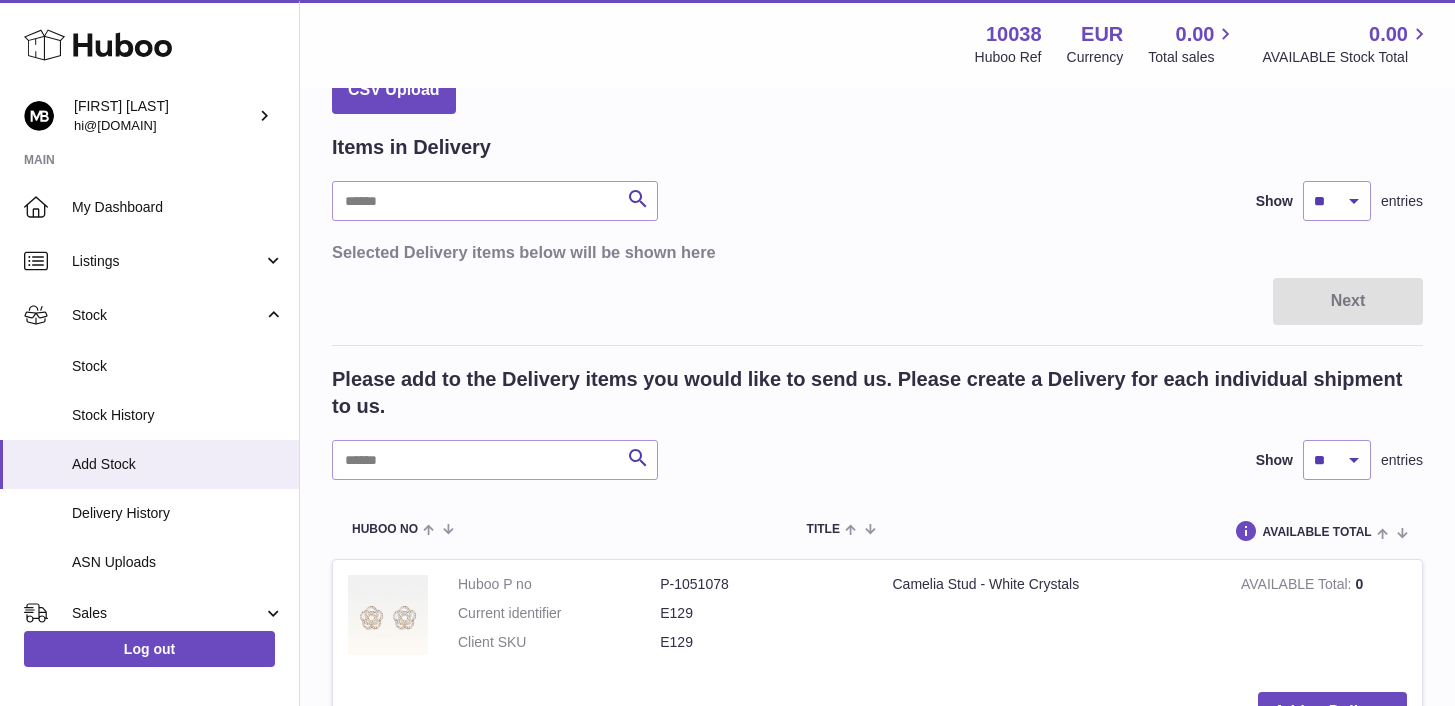 scroll, scrollTop: 109, scrollLeft: 0, axis: vertical 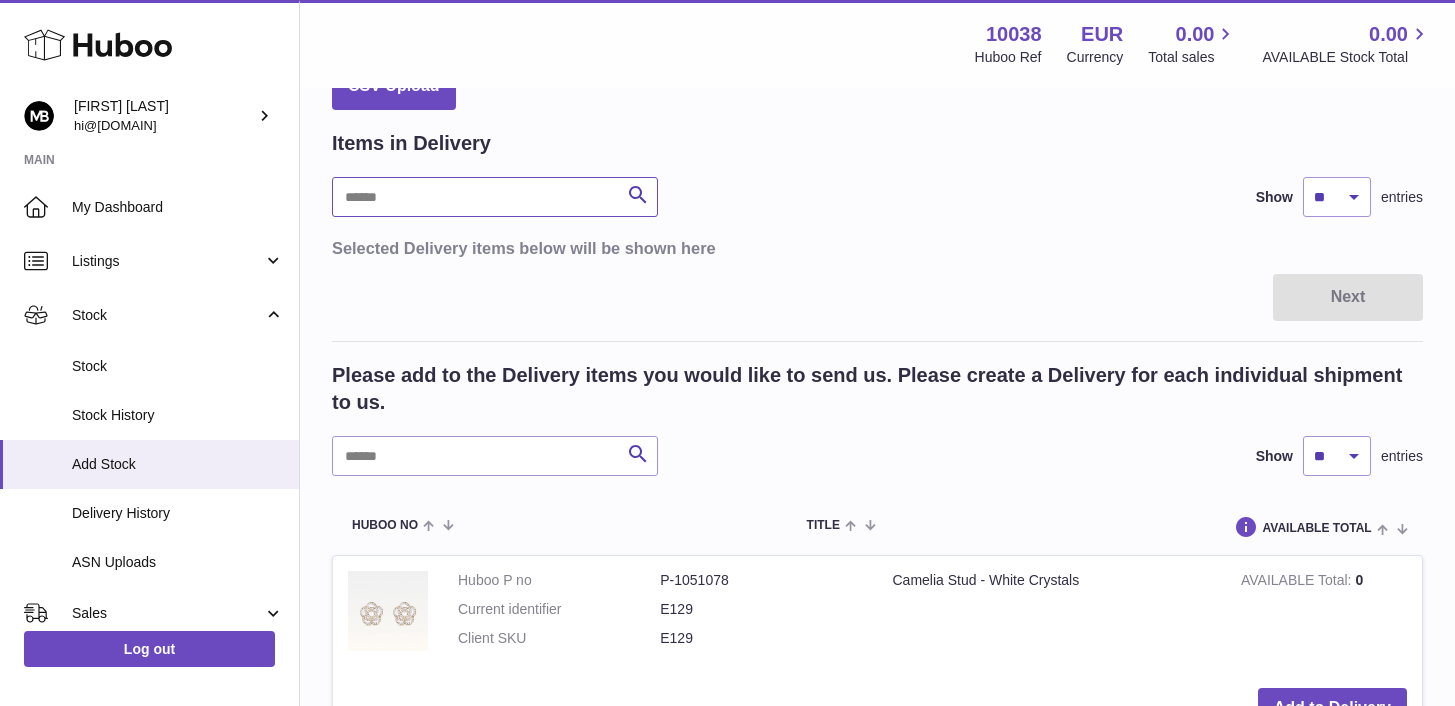click at bounding box center (495, 197) 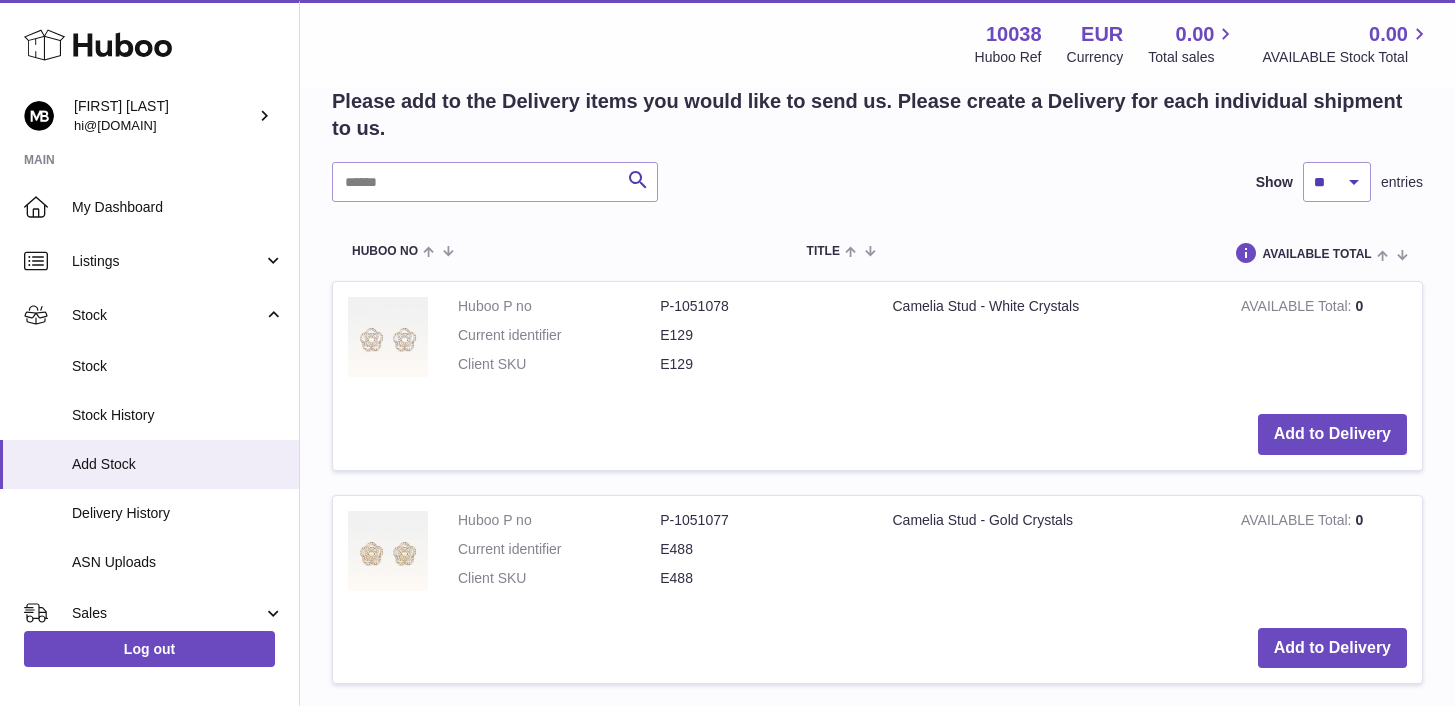 scroll, scrollTop: 387, scrollLeft: 0, axis: vertical 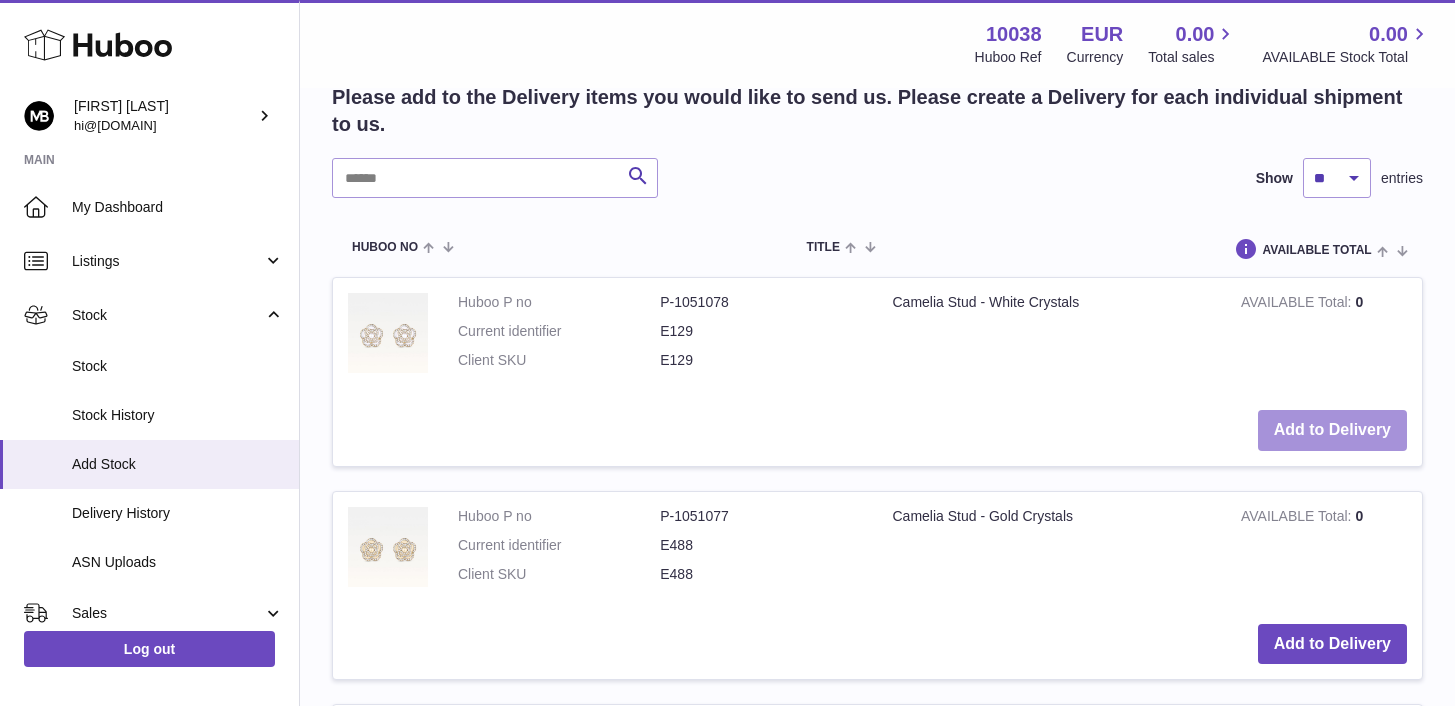 click on "Add to Delivery" at bounding box center [1332, 430] 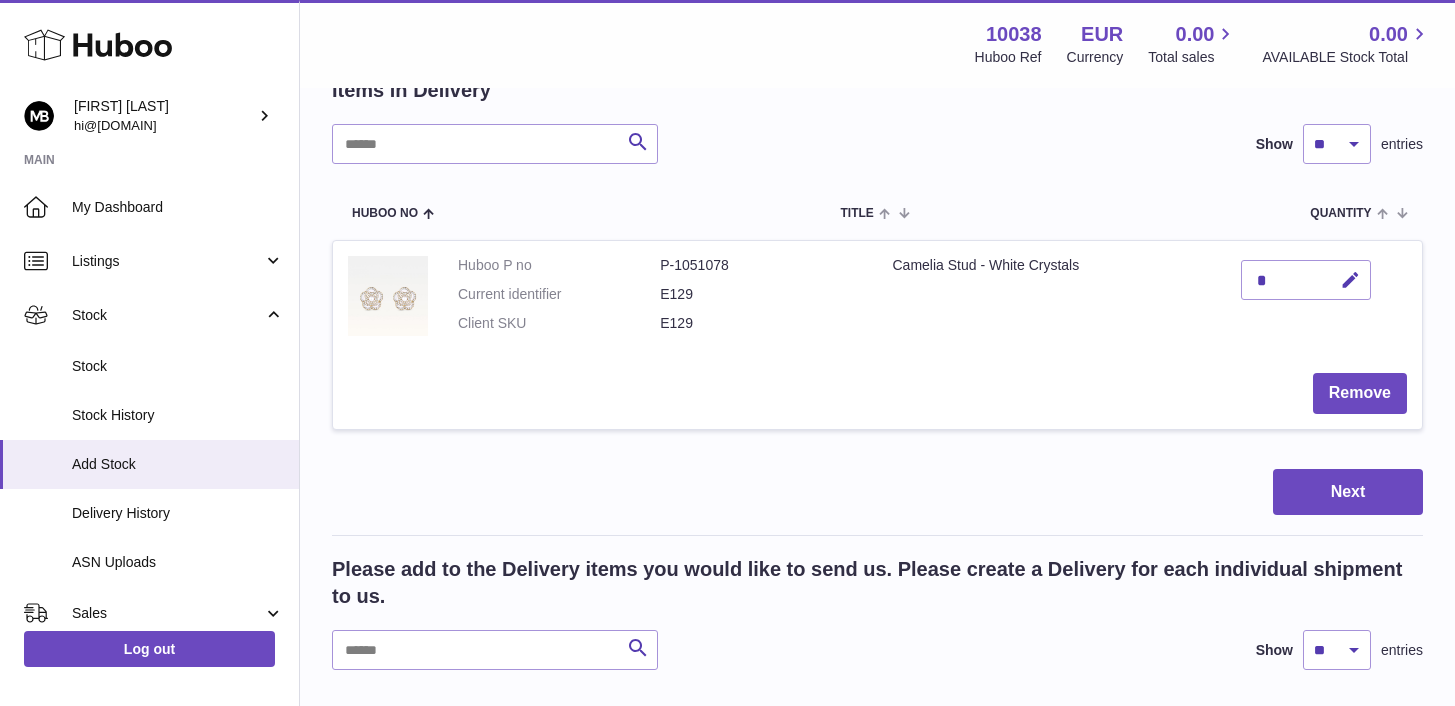 scroll, scrollTop: 0, scrollLeft: 0, axis: both 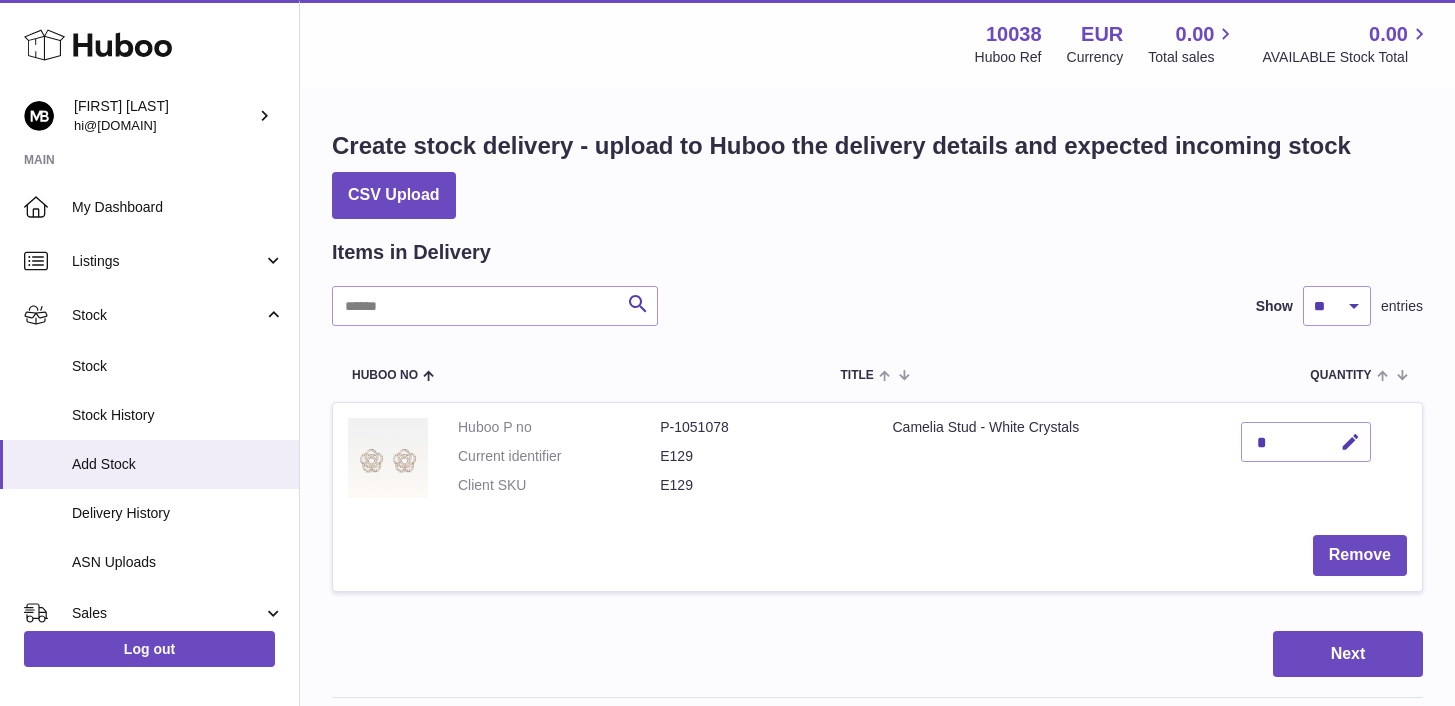 click on "*" at bounding box center [1306, 442] 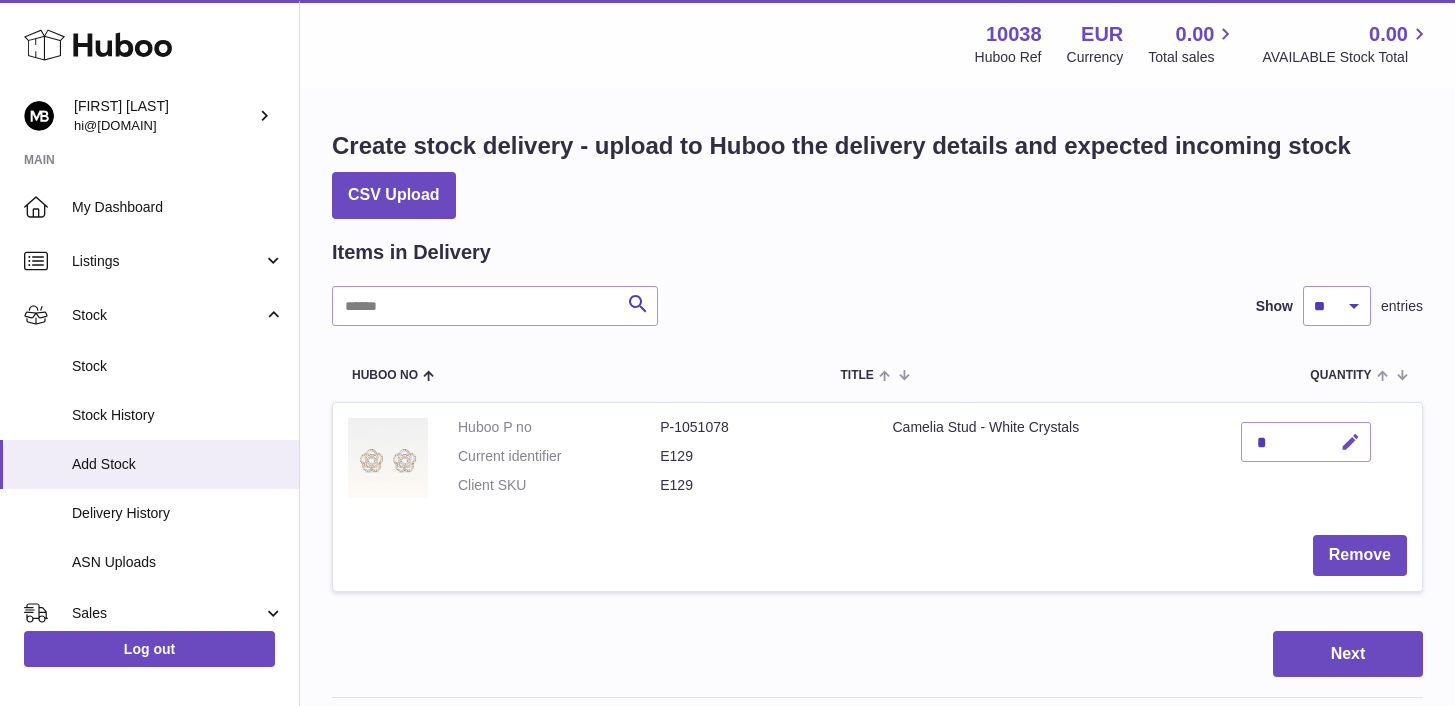 click at bounding box center (1350, 442) 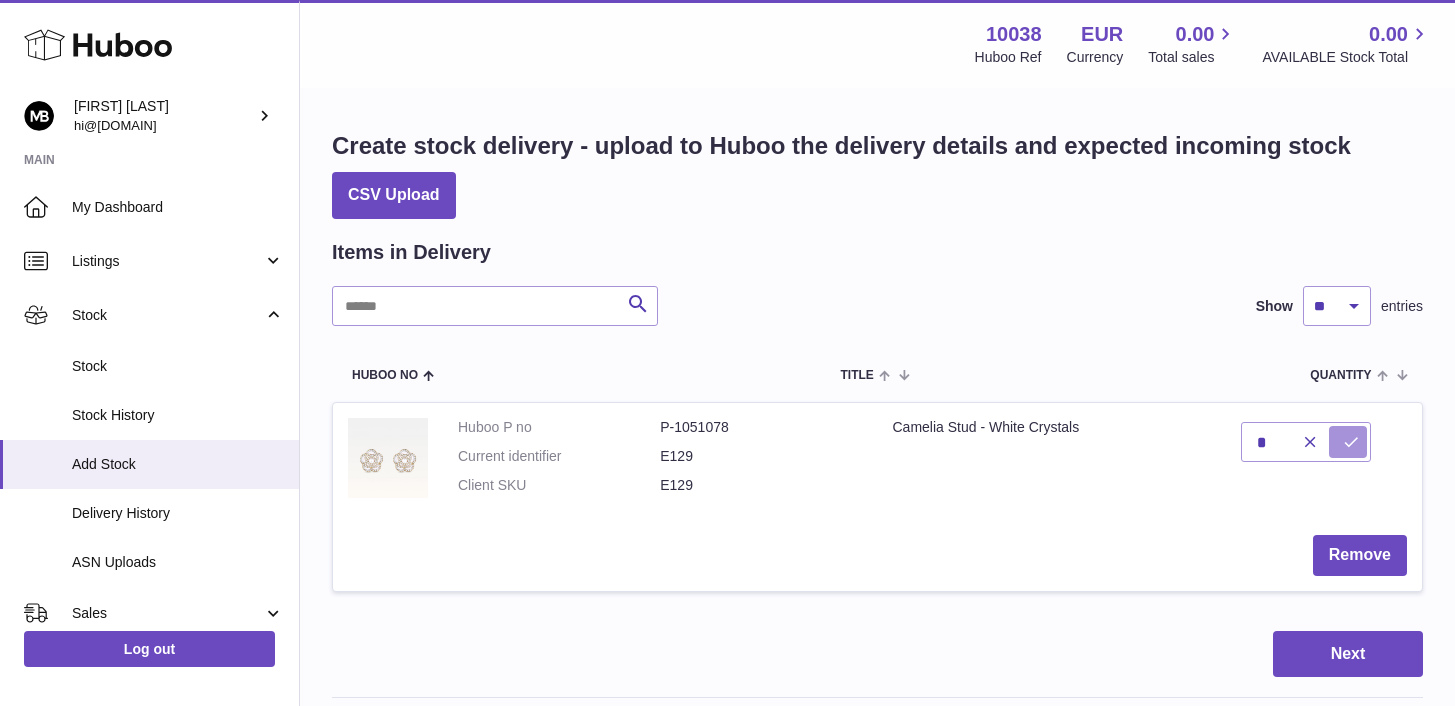 click at bounding box center [1348, 442] 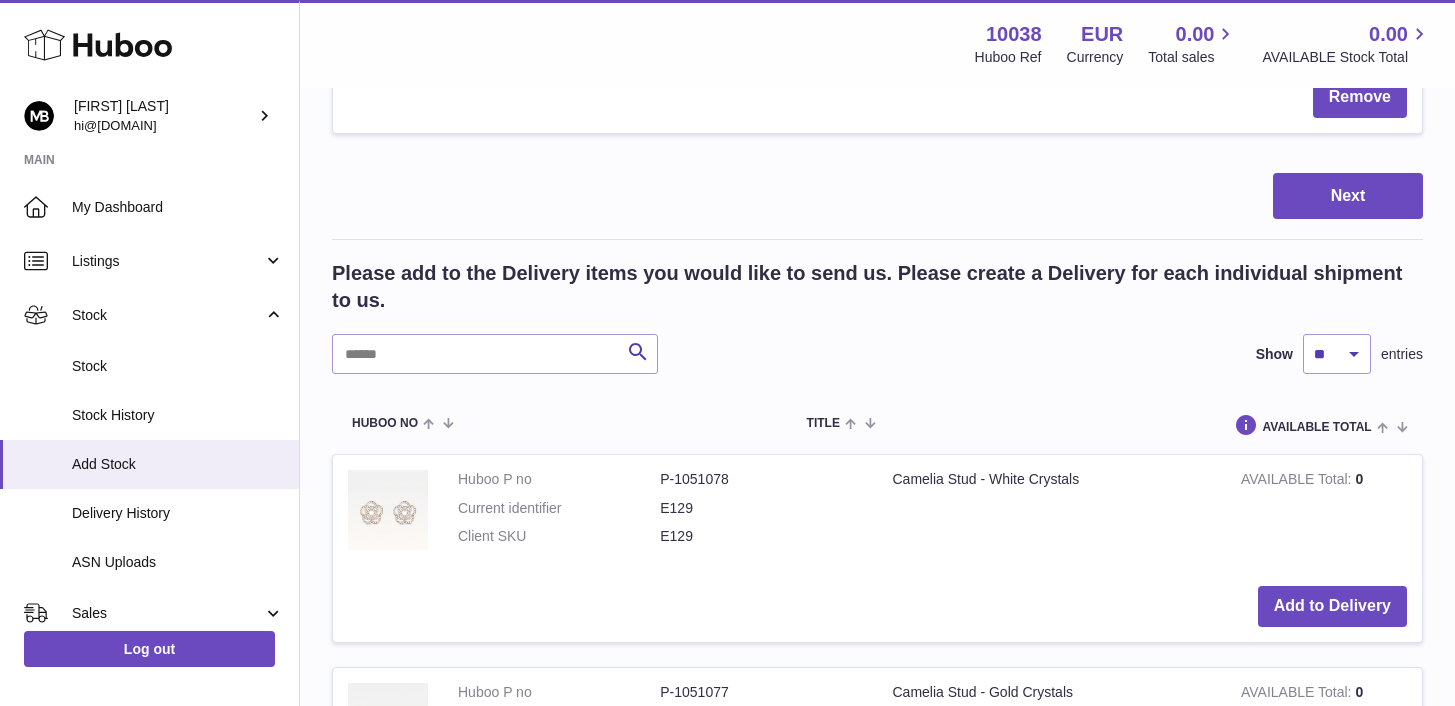 scroll, scrollTop: 474, scrollLeft: 0, axis: vertical 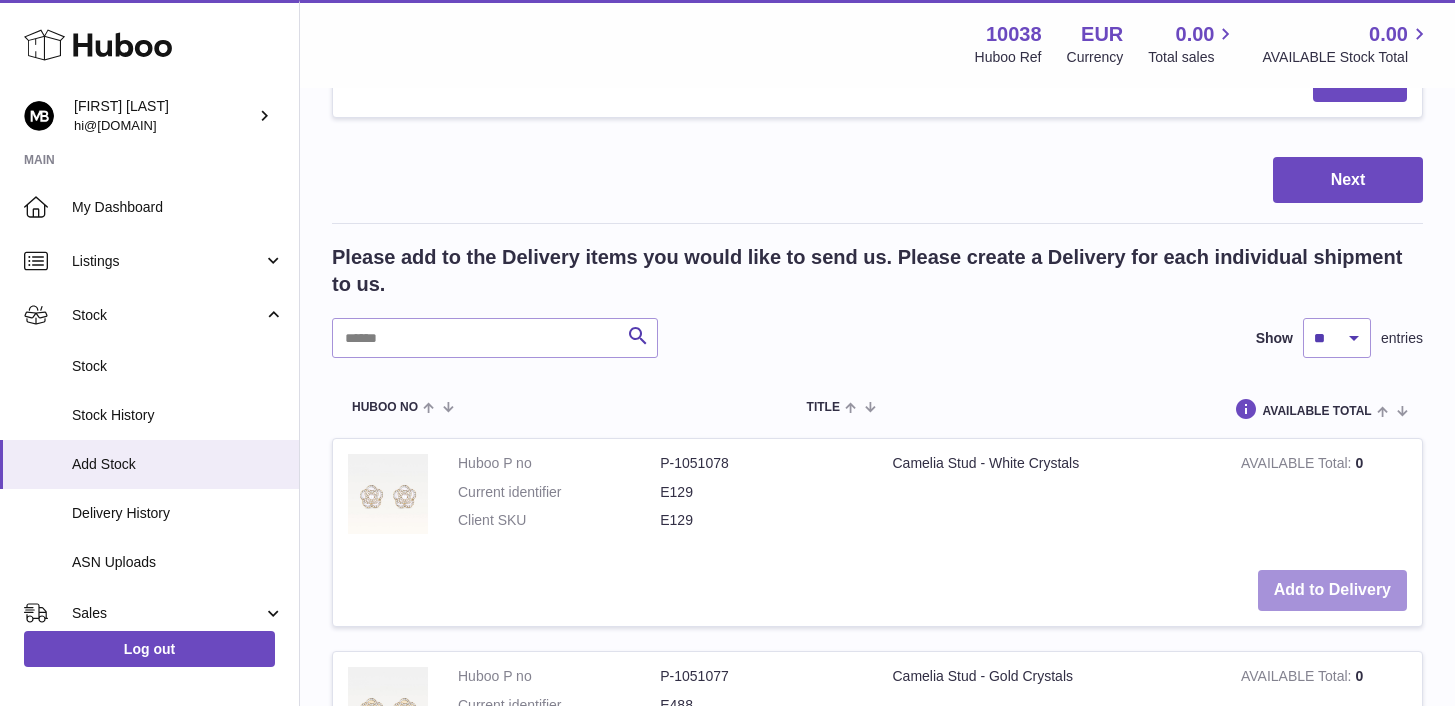 click on "Add to Delivery" at bounding box center (1332, 590) 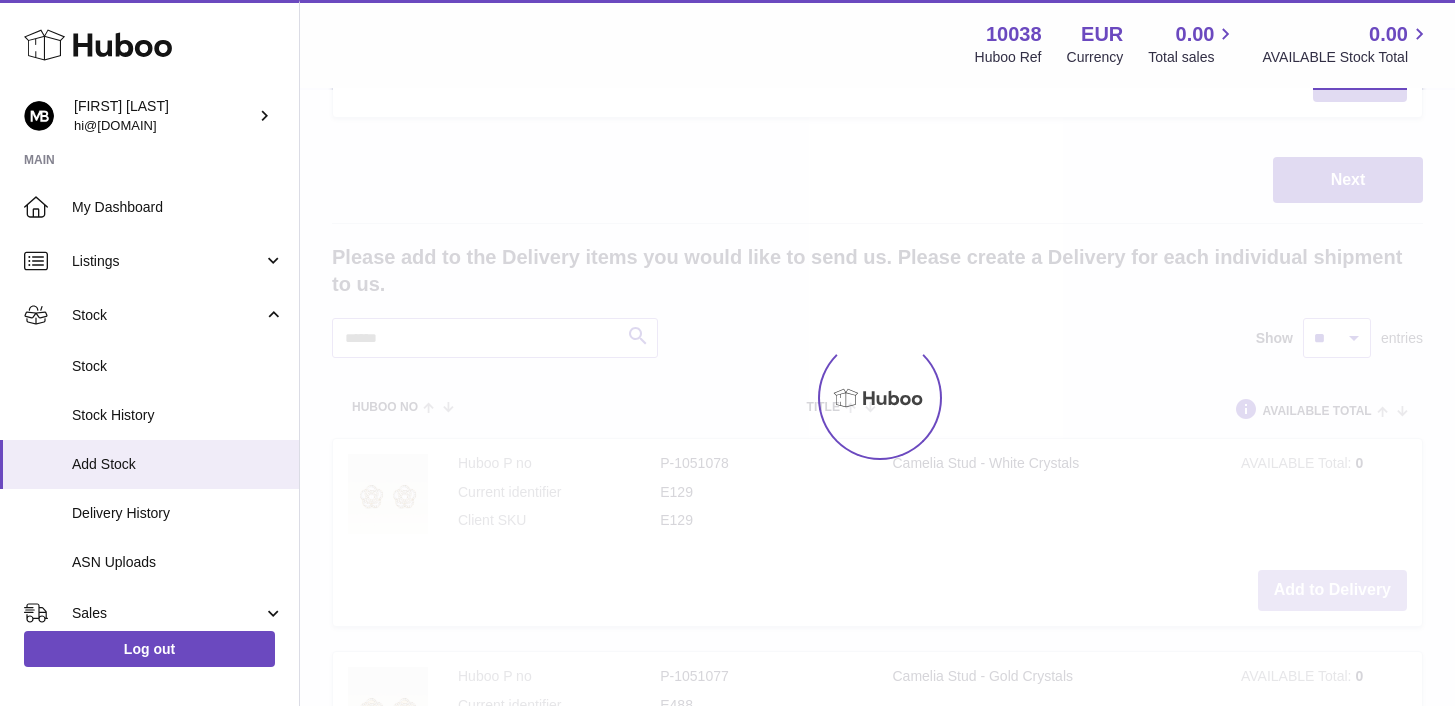 type on "*" 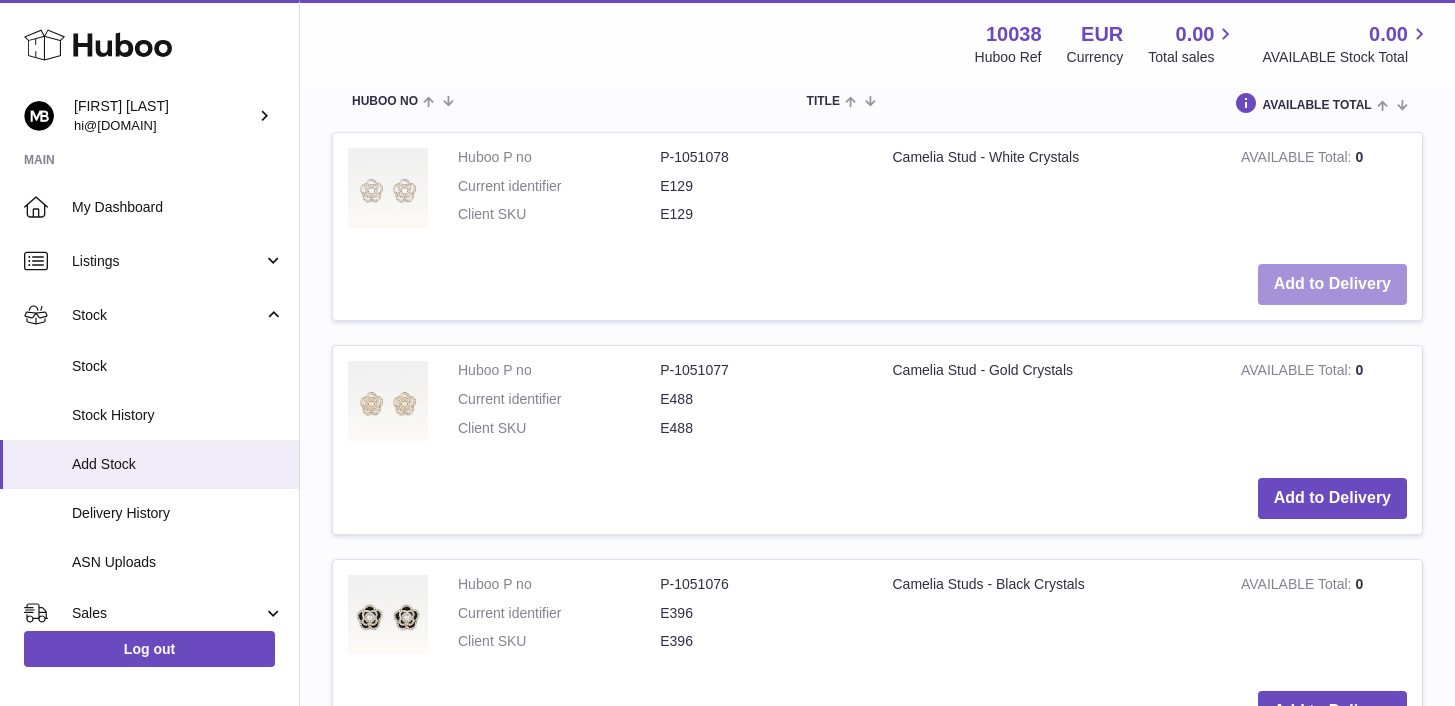 scroll, scrollTop: 781, scrollLeft: 0, axis: vertical 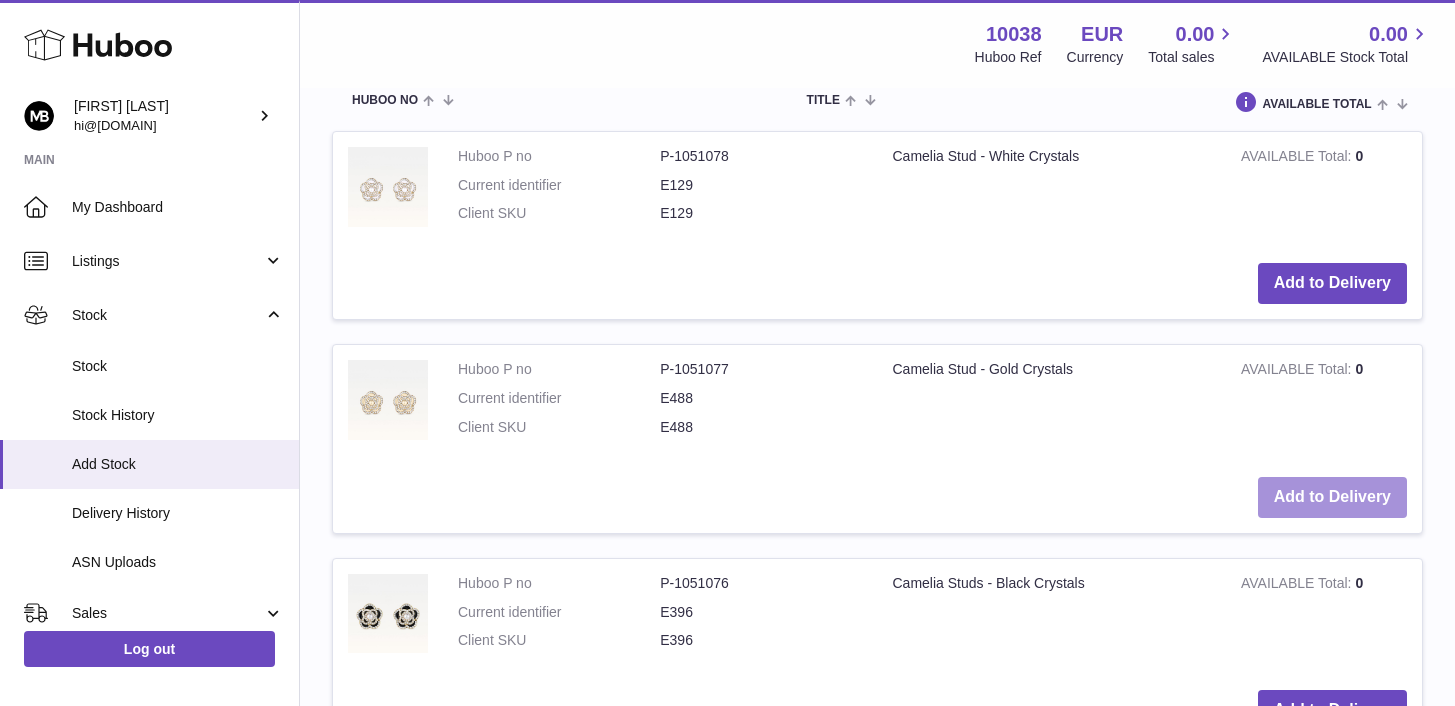 click on "Add to Delivery" at bounding box center [1332, 497] 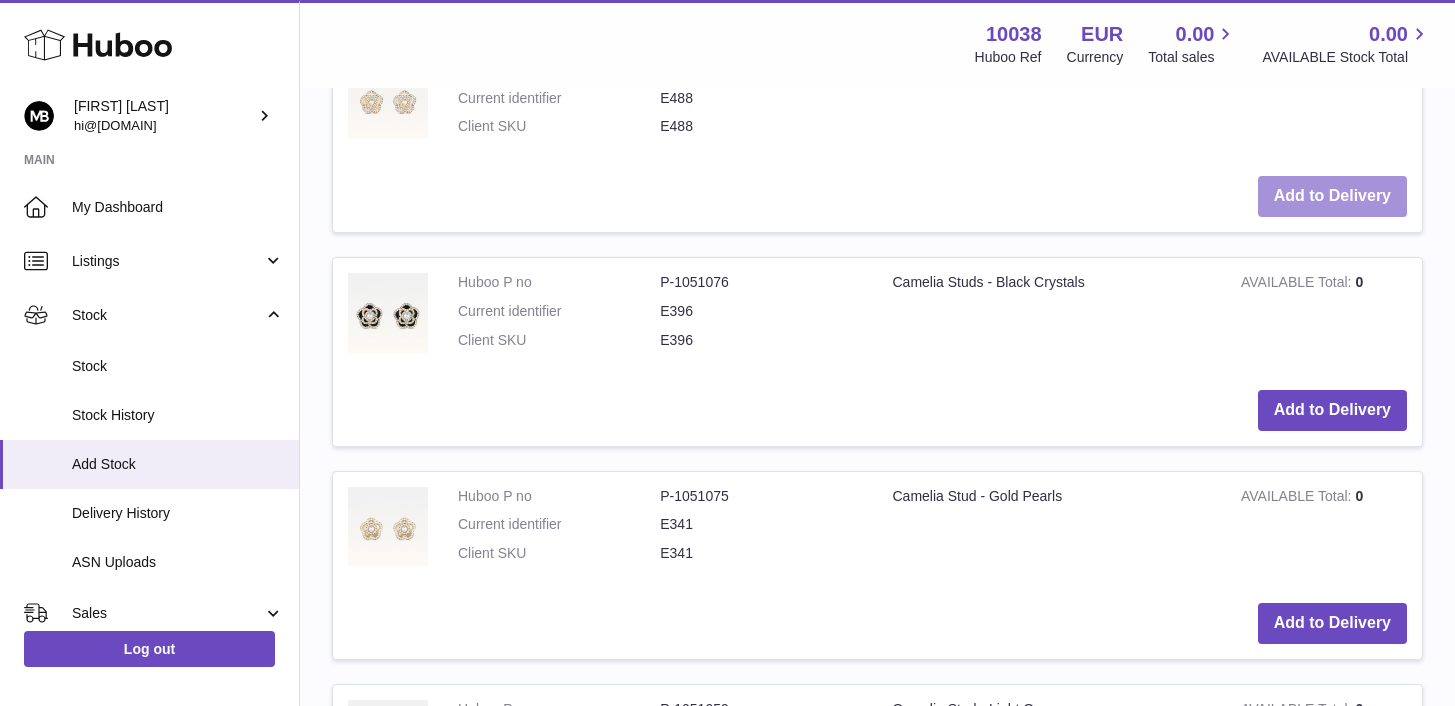 scroll, scrollTop: 1298, scrollLeft: 0, axis: vertical 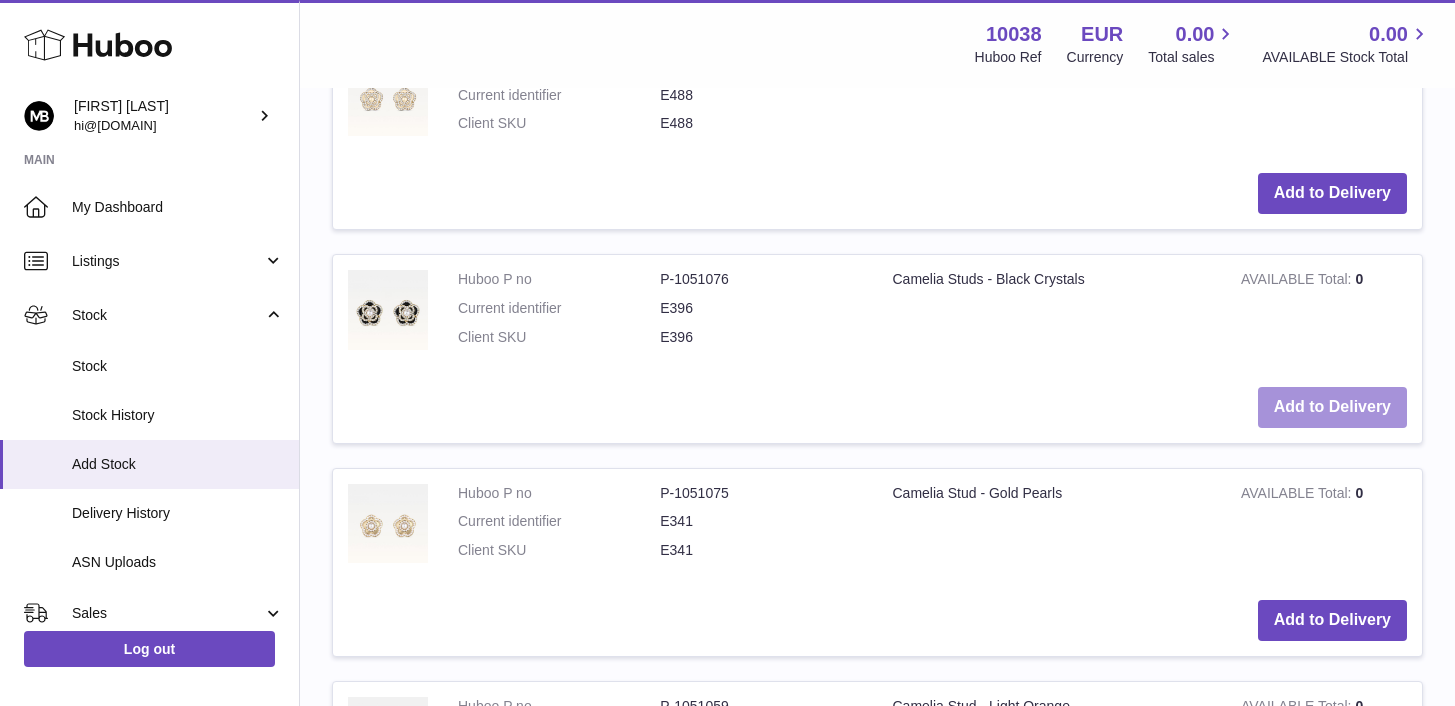 click on "Add to Delivery" at bounding box center [1332, 407] 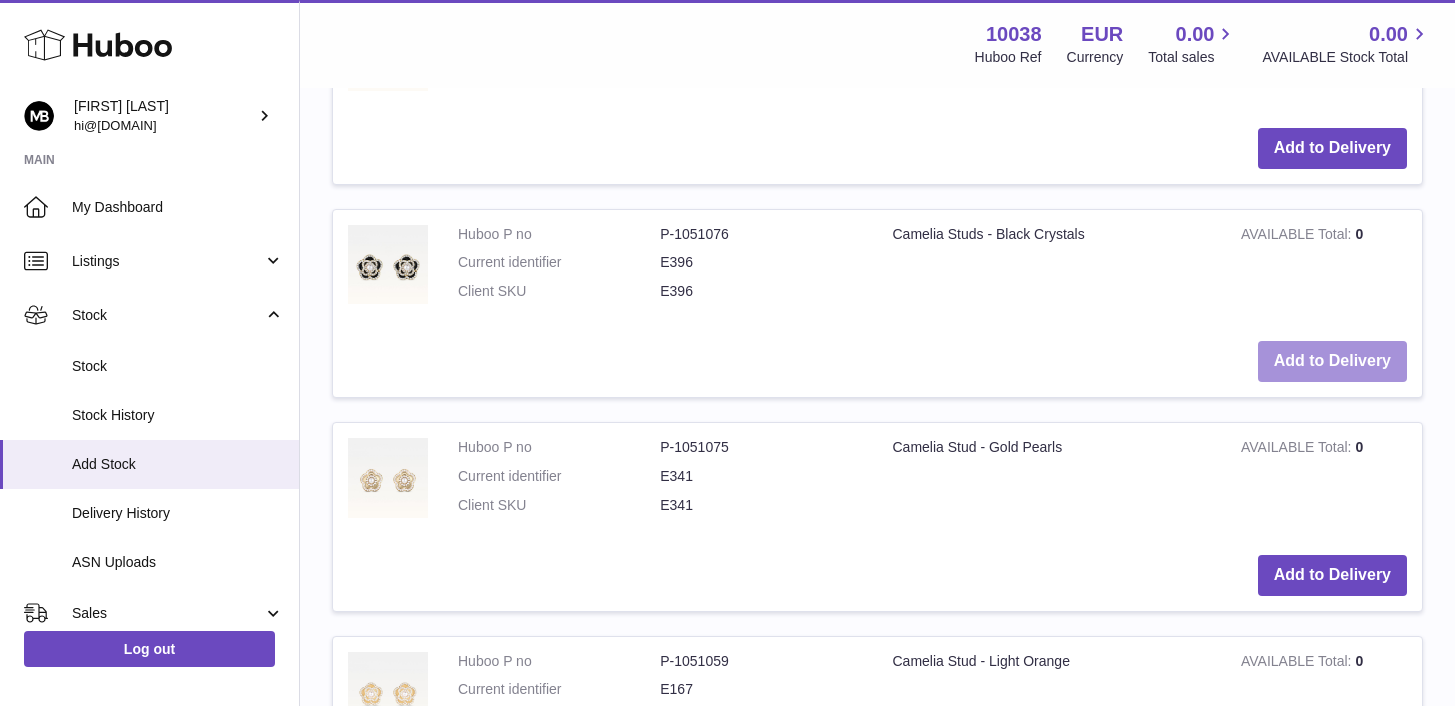 scroll, scrollTop: 1559, scrollLeft: 0, axis: vertical 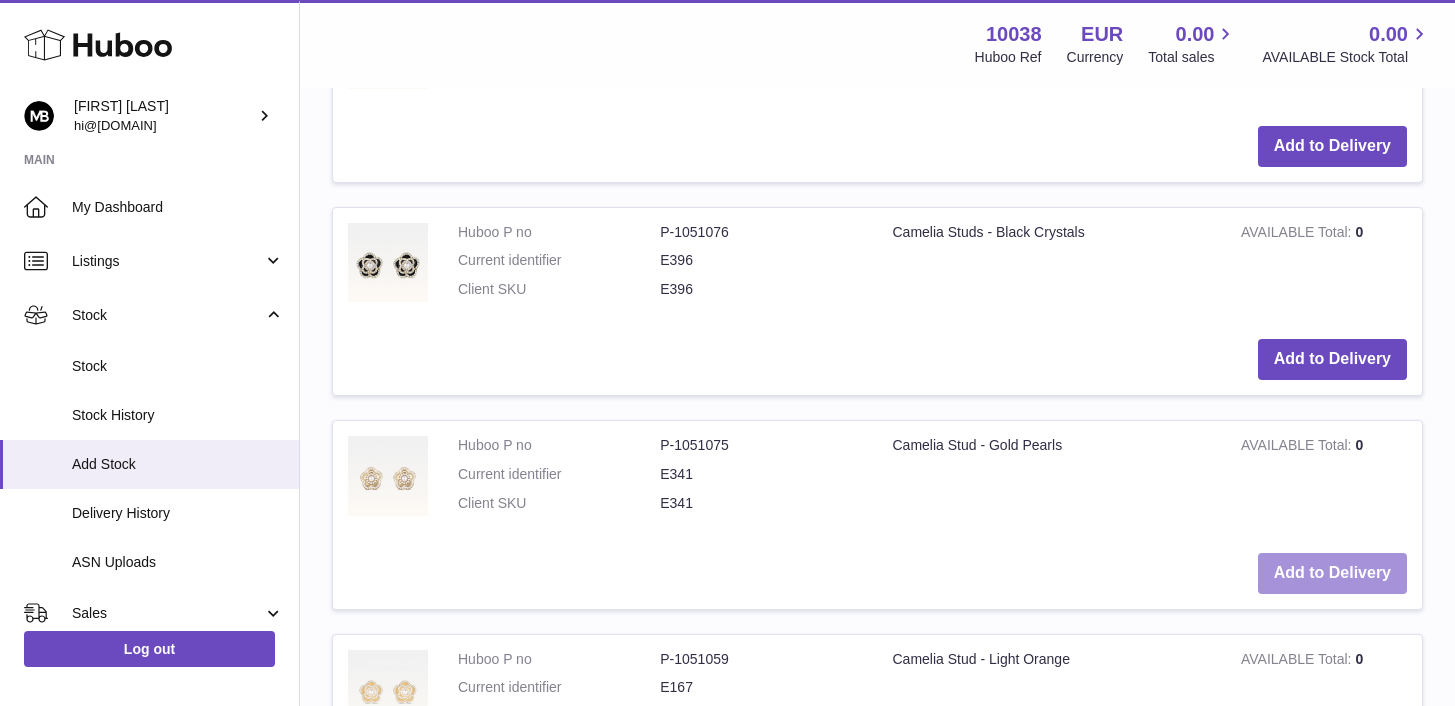 click on "Add to Delivery" at bounding box center [1332, 573] 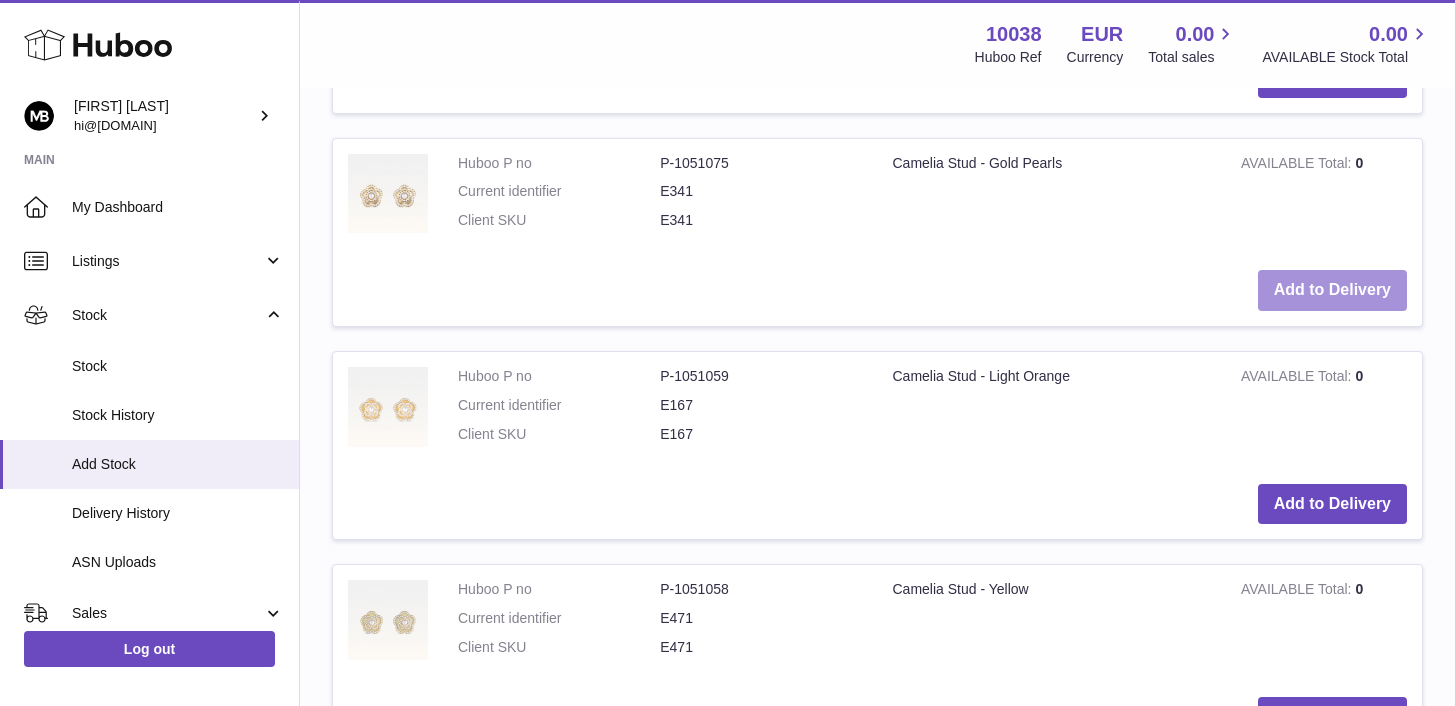 scroll, scrollTop: 2065, scrollLeft: 0, axis: vertical 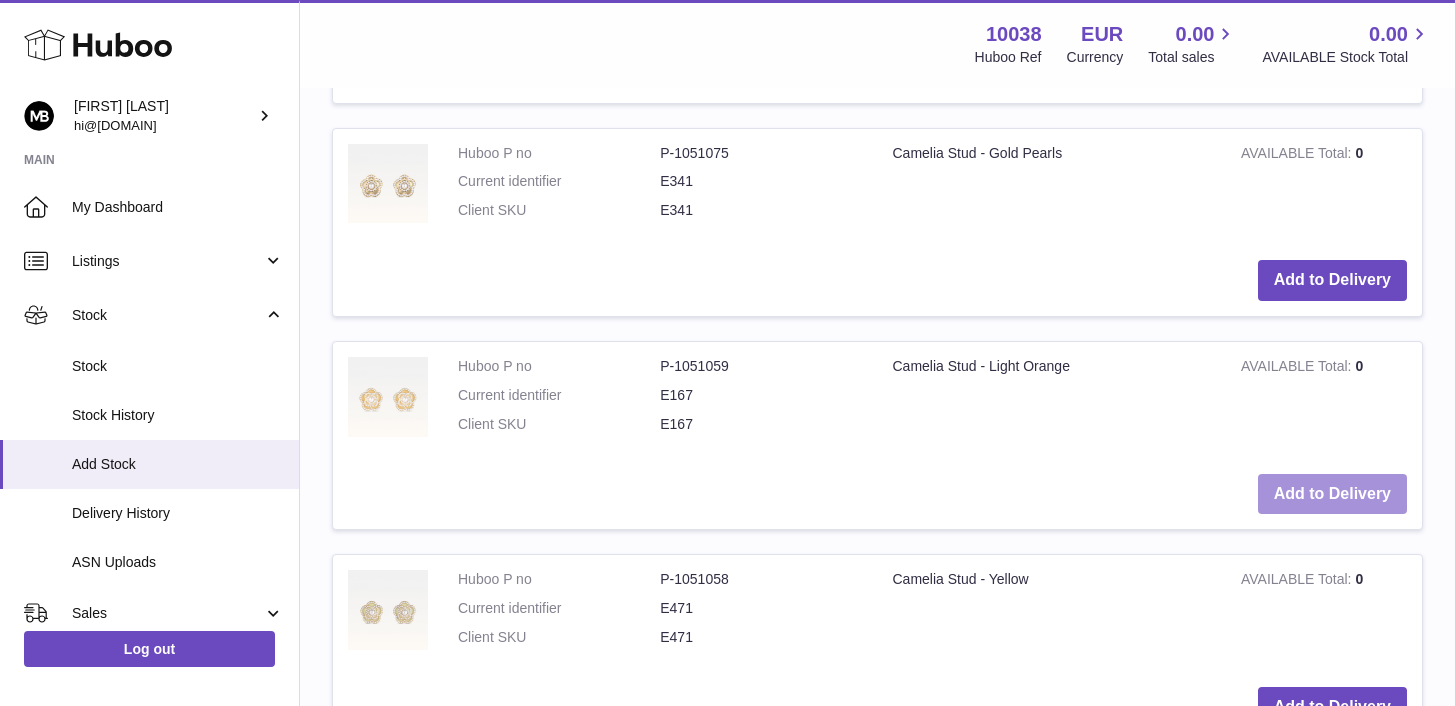 click on "Add to Delivery" at bounding box center [1332, 494] 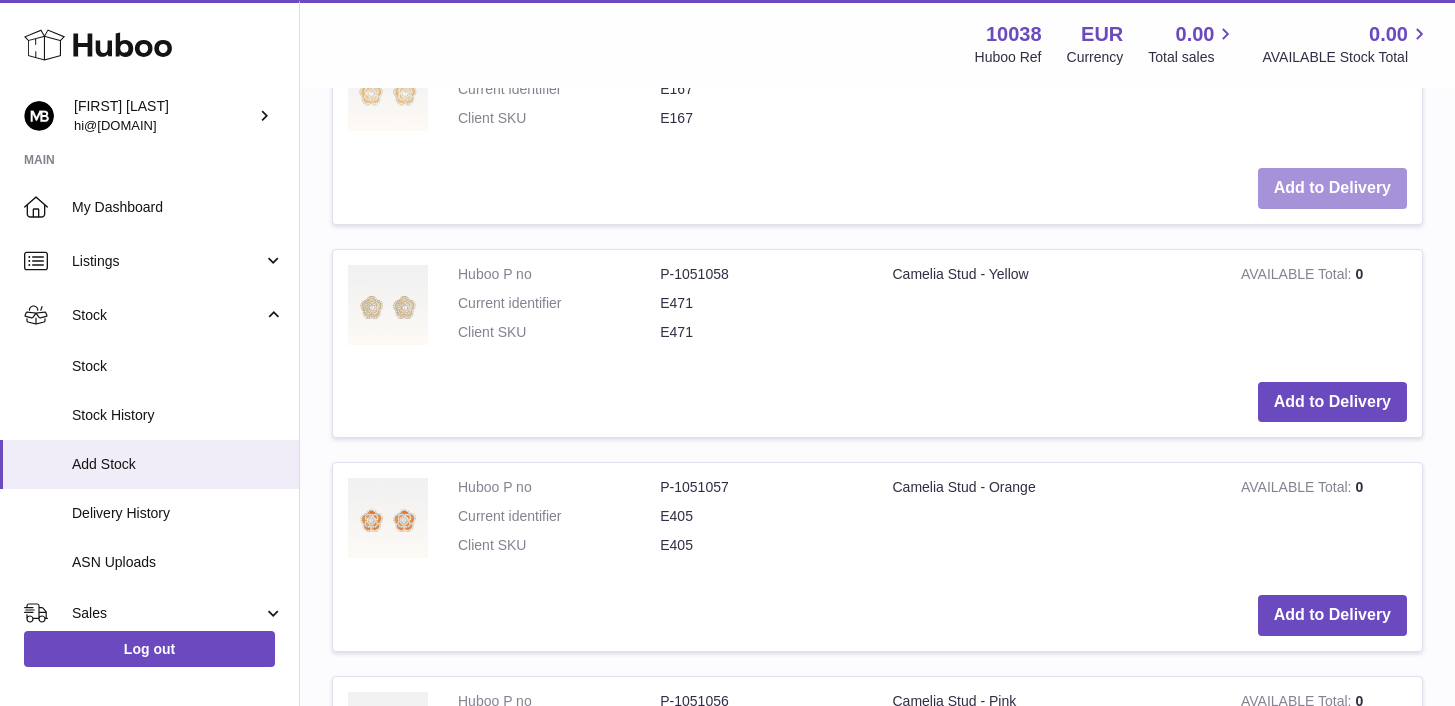 scroll, scrollTop: 2622, scrollLeft: 0, axis: vertical 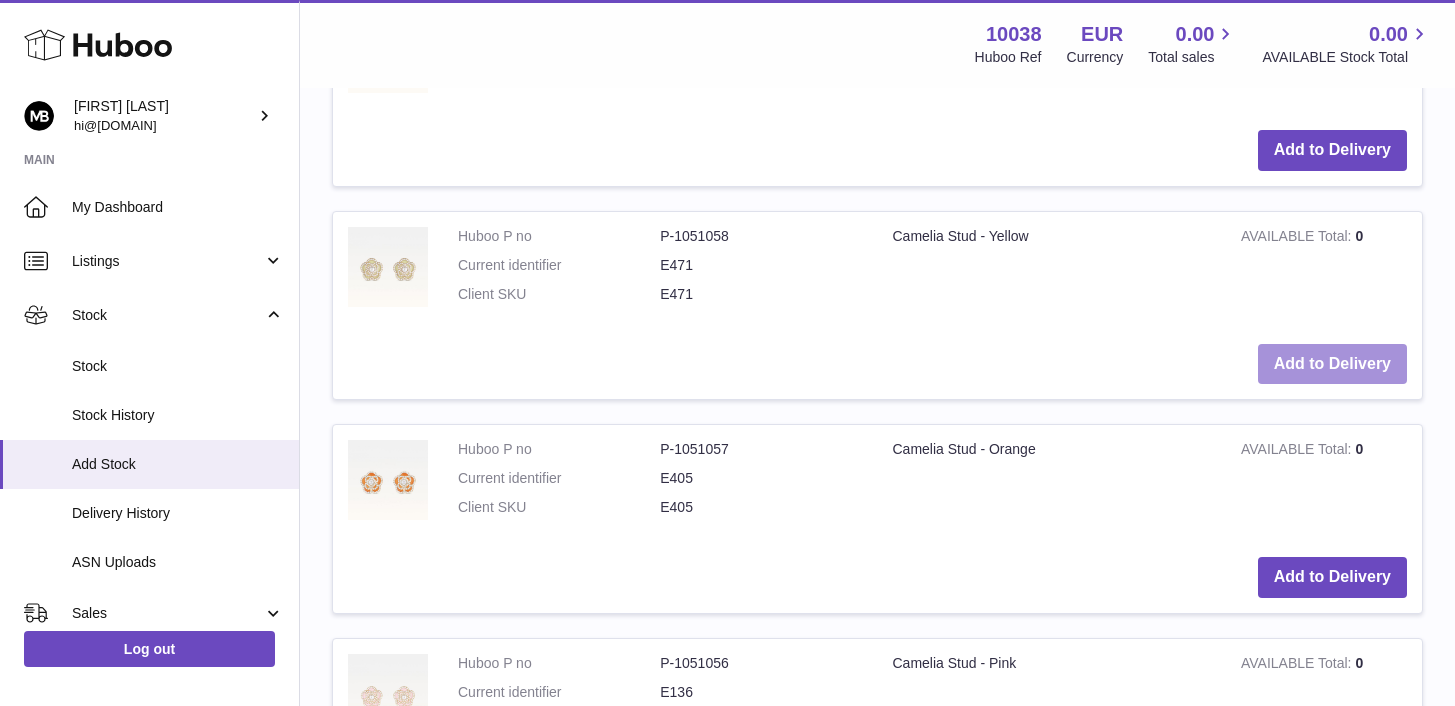 click on "Add to Delivery" at bounding box center (1332, 364) 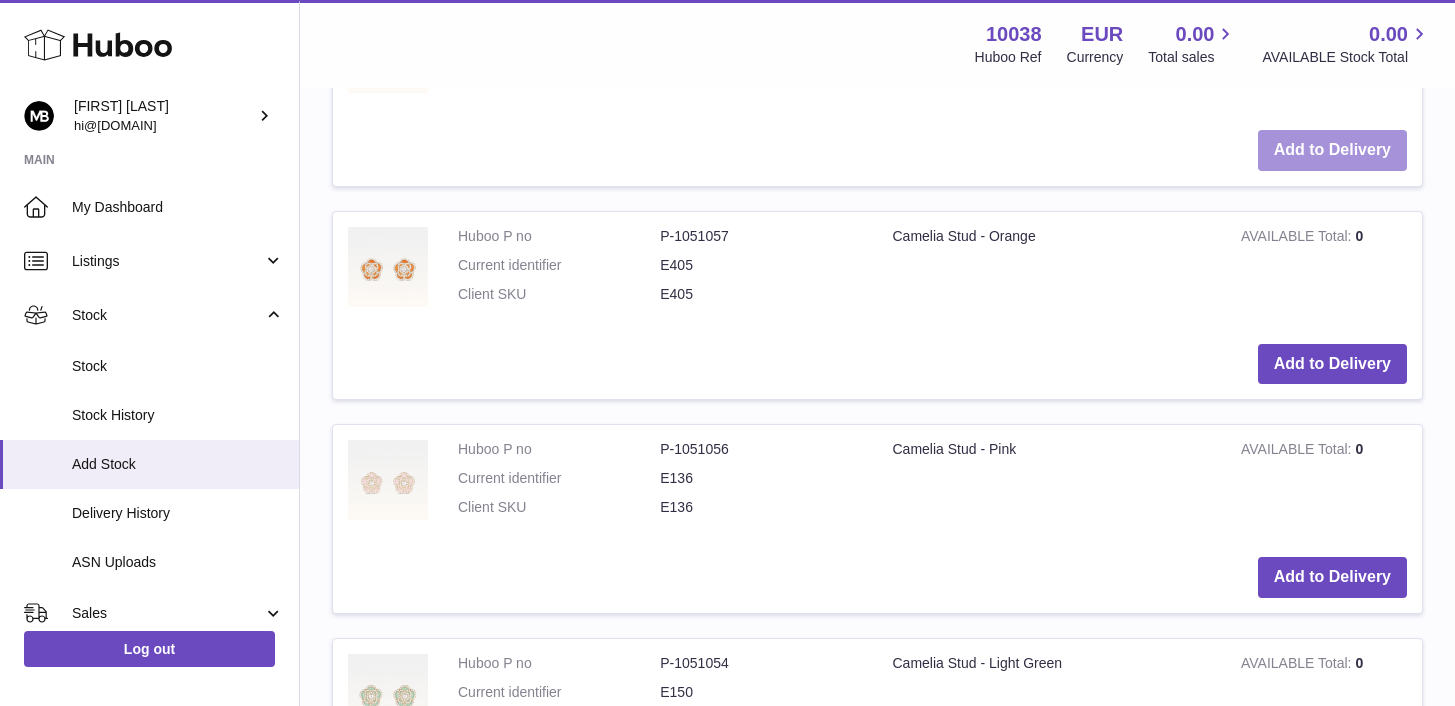 scroll, scrollTop: 3057, scrollLeft: 0, axis: vertical 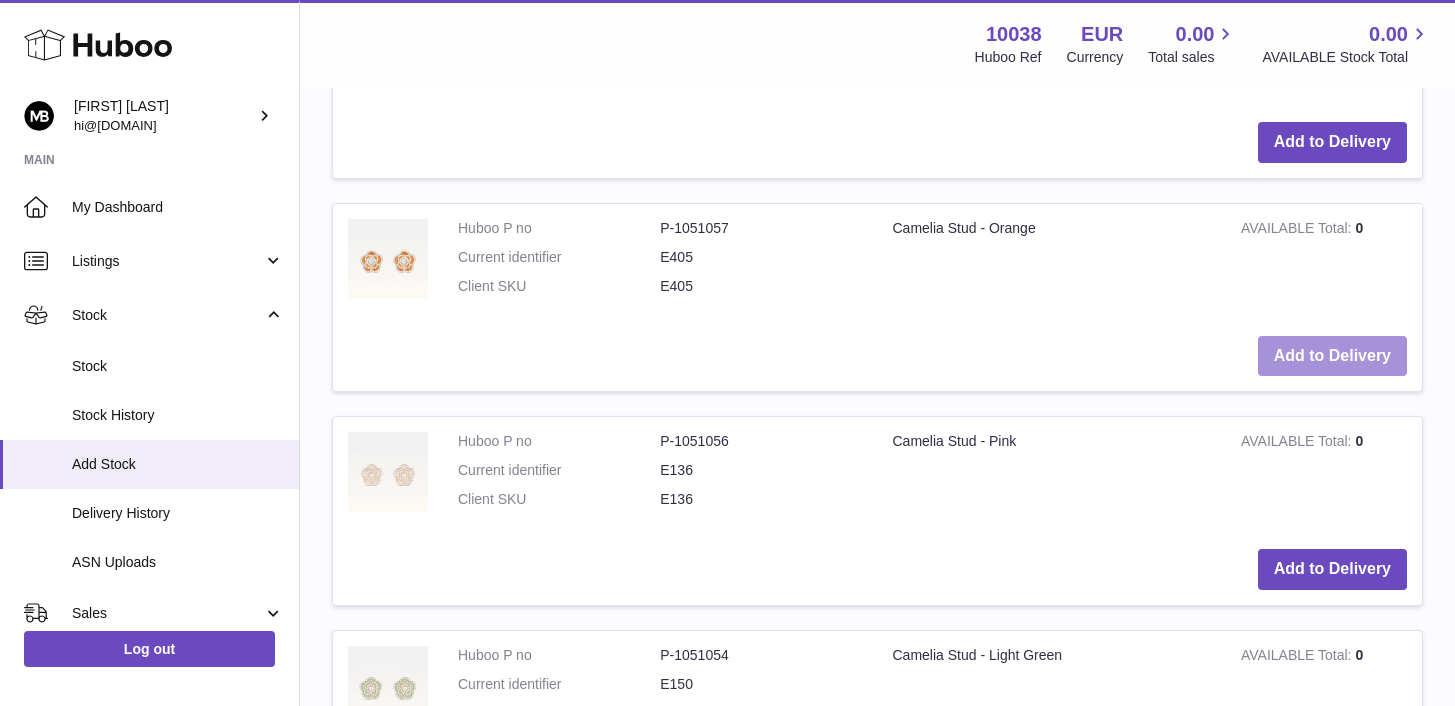 click on "Add to Delivery" at bounding box center (1332, 356) 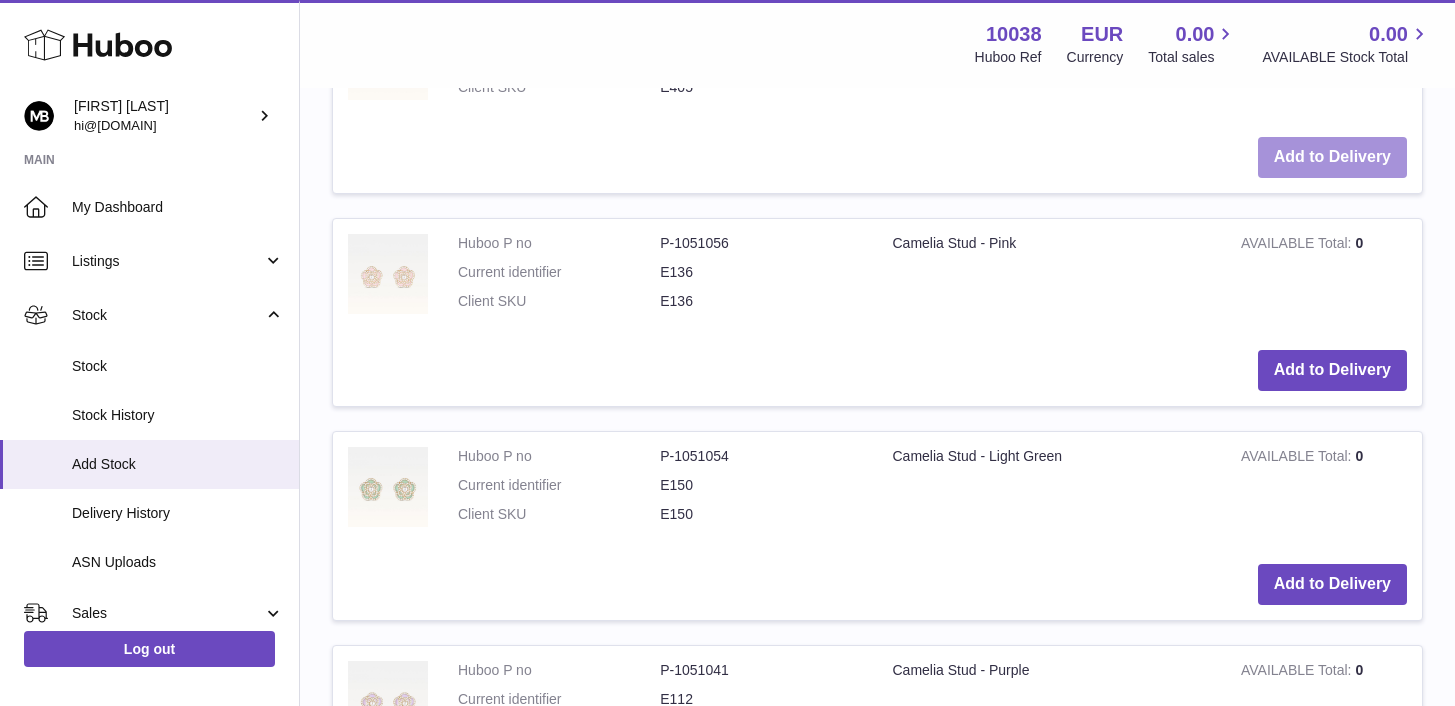 scroll, scrollTop: 3485, scrollLeft: 0, axis: vertical 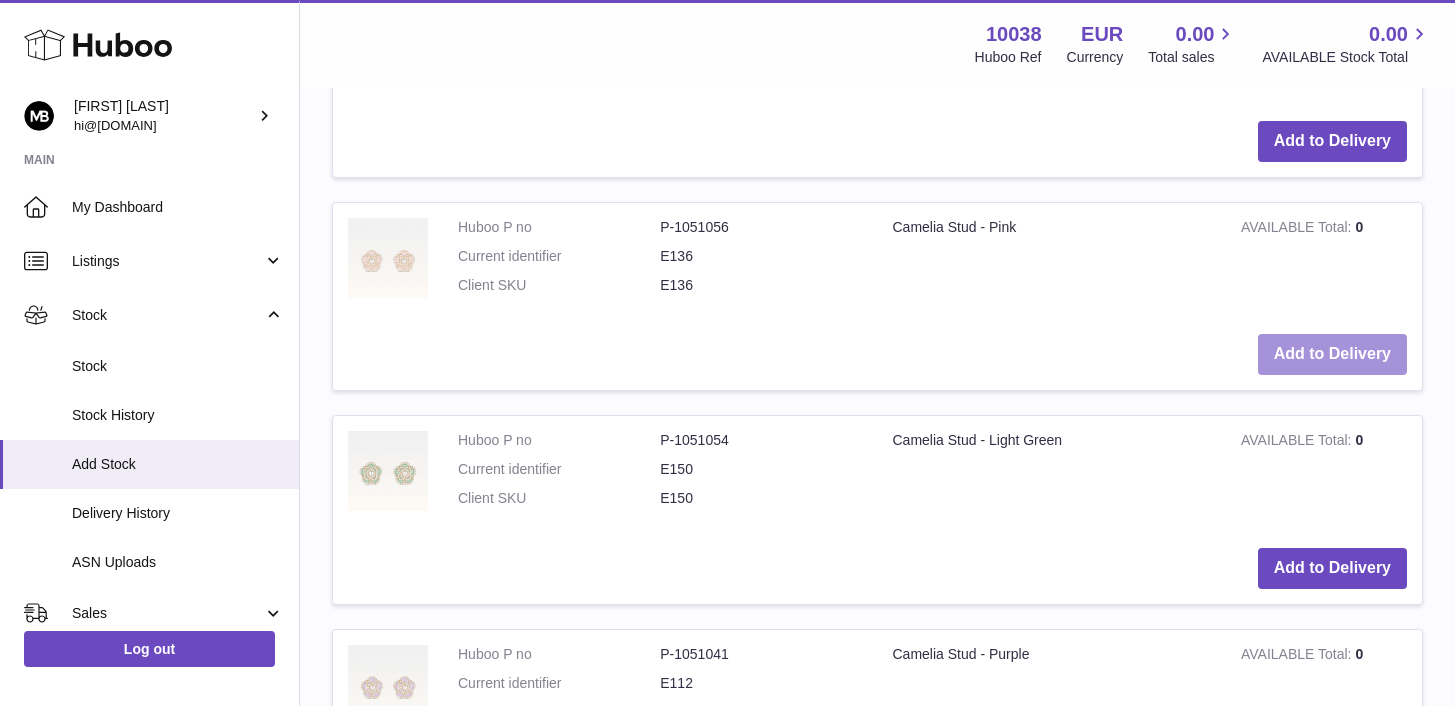 click on "Add to Delivery" at bounding box center (1332, 354) 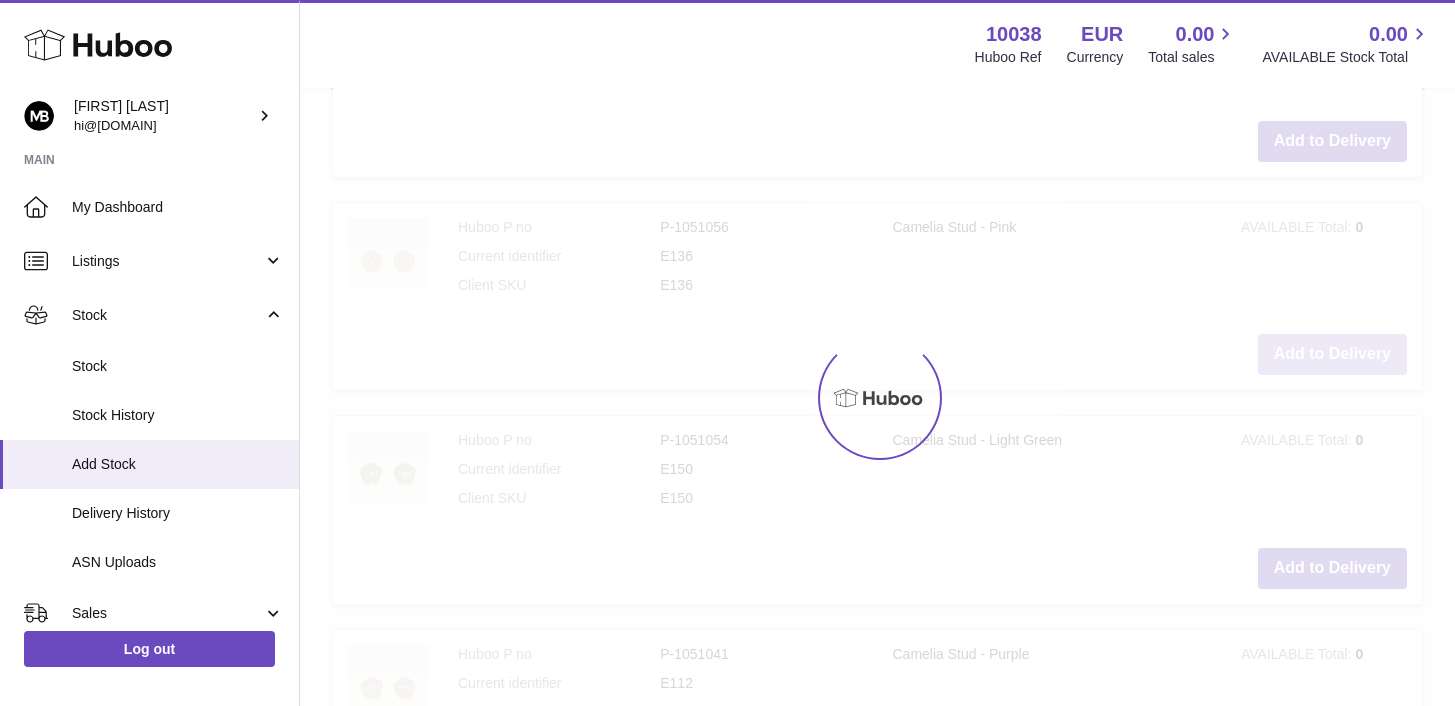 scroll, scrollTop: 3698, scrollLeft: 0, axis: vertical 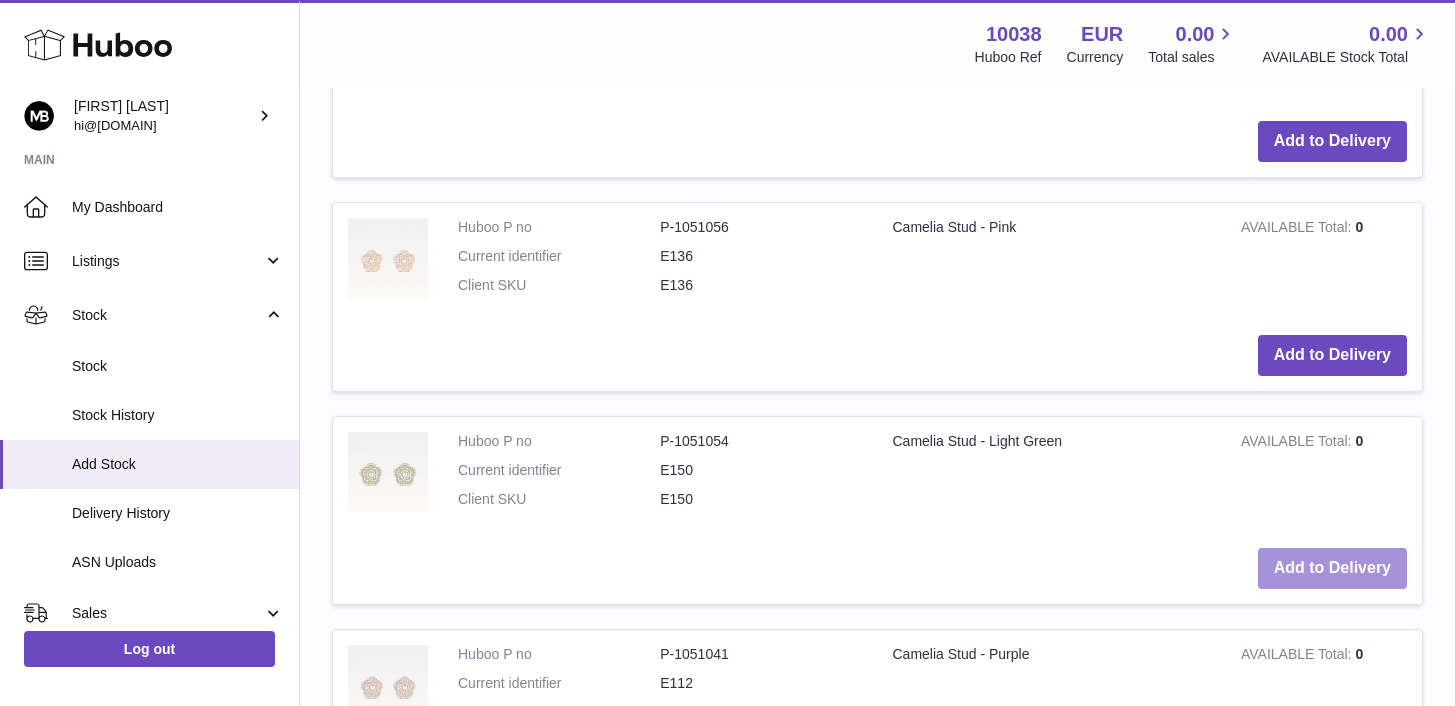 click on "Add to Delivery" at bounding box center (1332, 568) 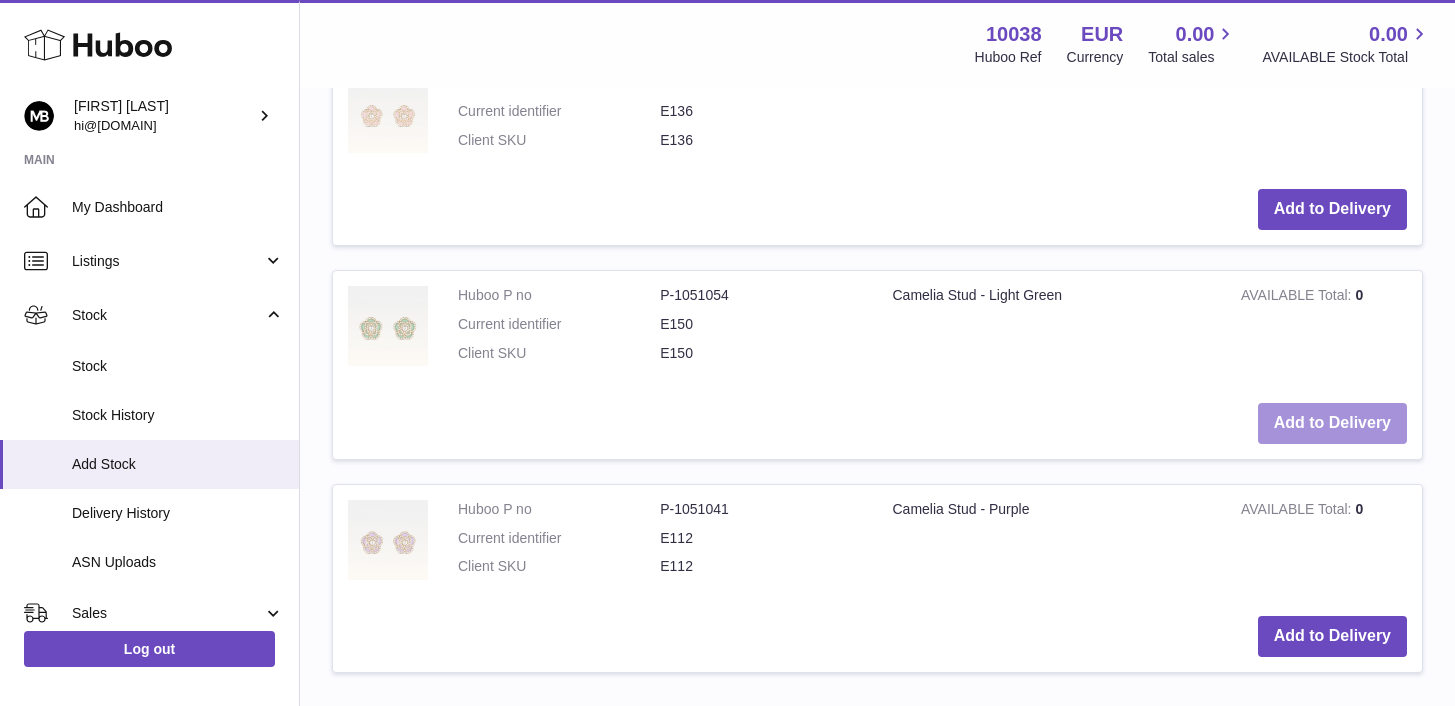 scroll, scrollTop: 4059, scrollLeft: 0, axis: vertical 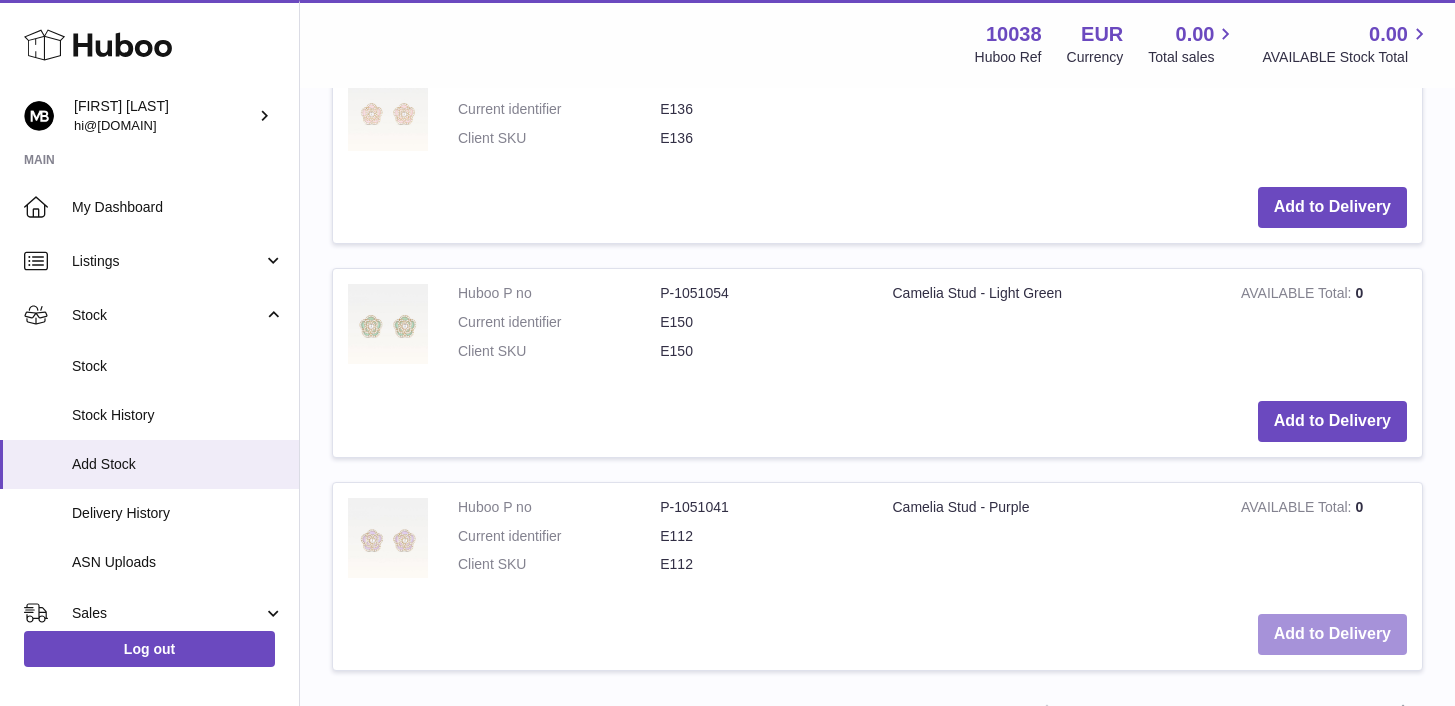 click on "Add to Delivery" at bounding box center (1332, 634) 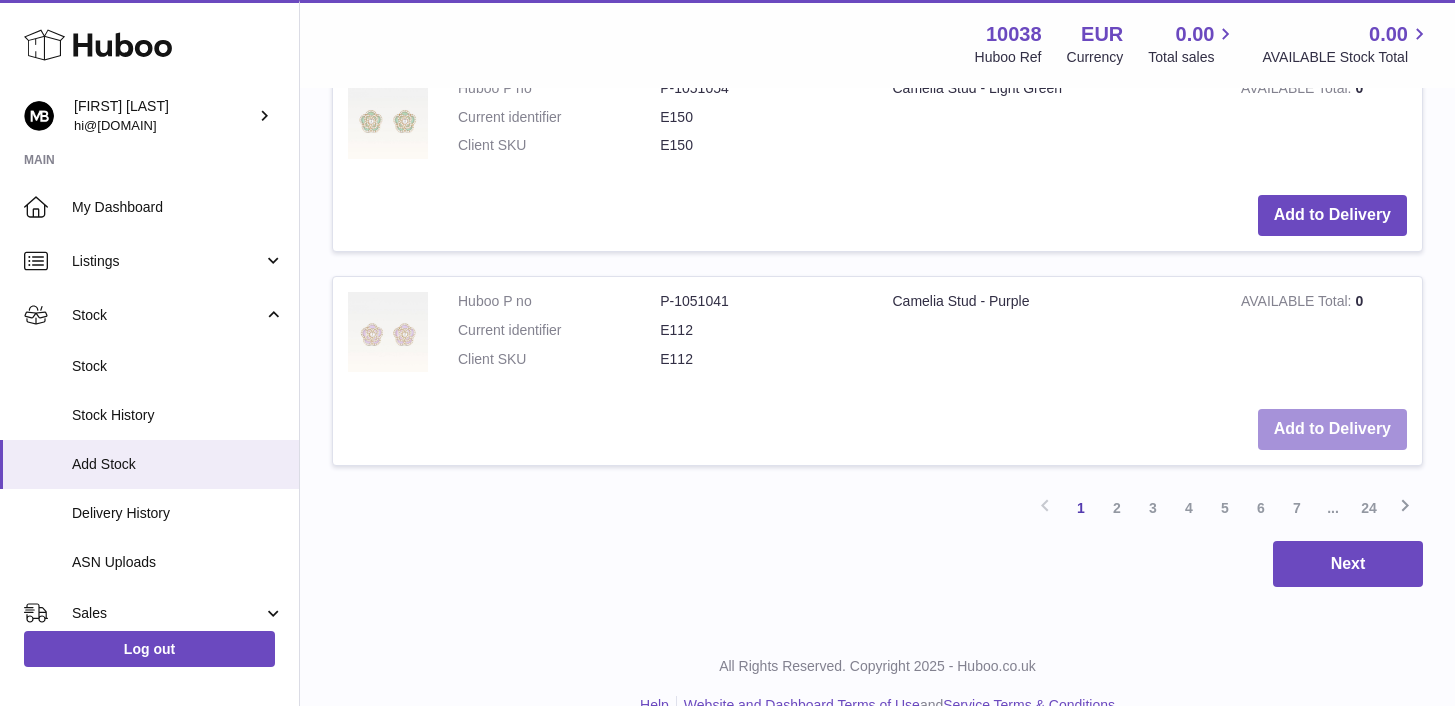 scroll, scrollTop: 4481, scrollLeft: 0, axis: vertical 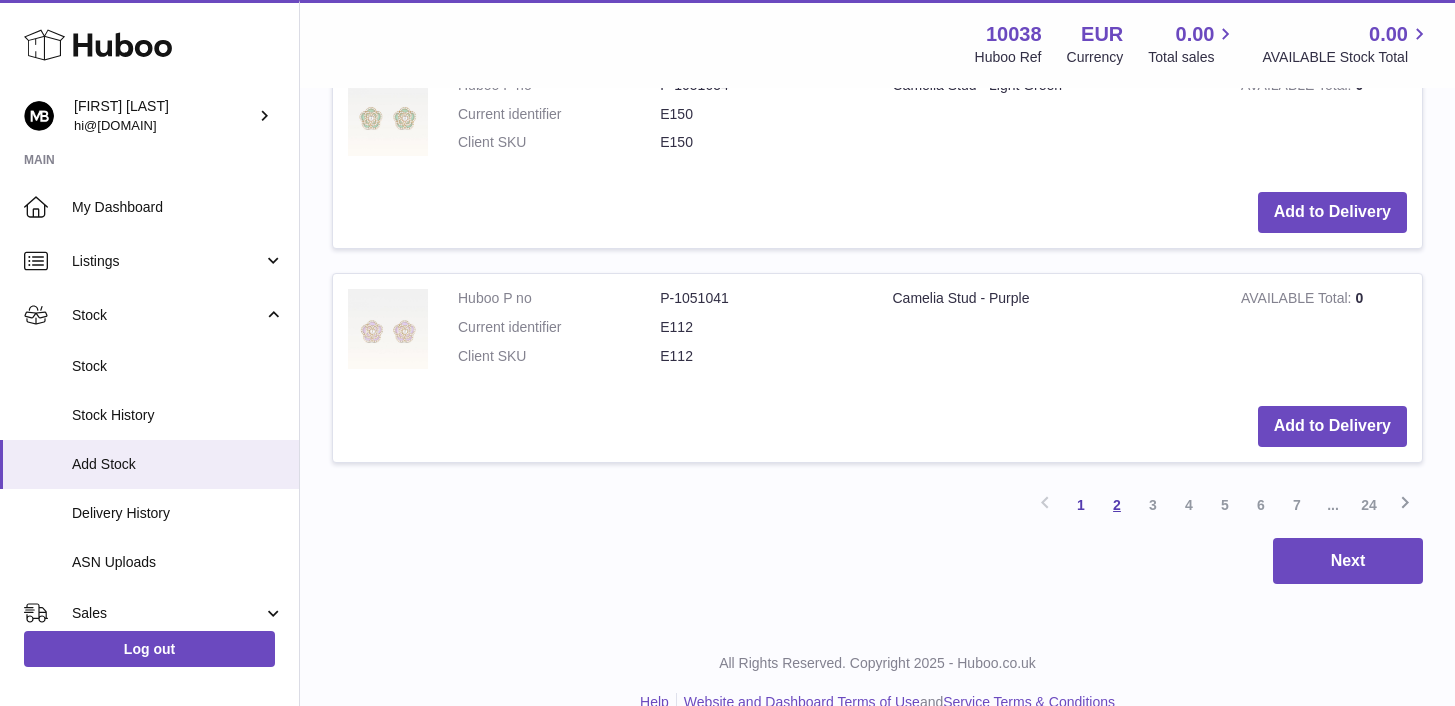 click on "2" at bounding box center (1117, 505) 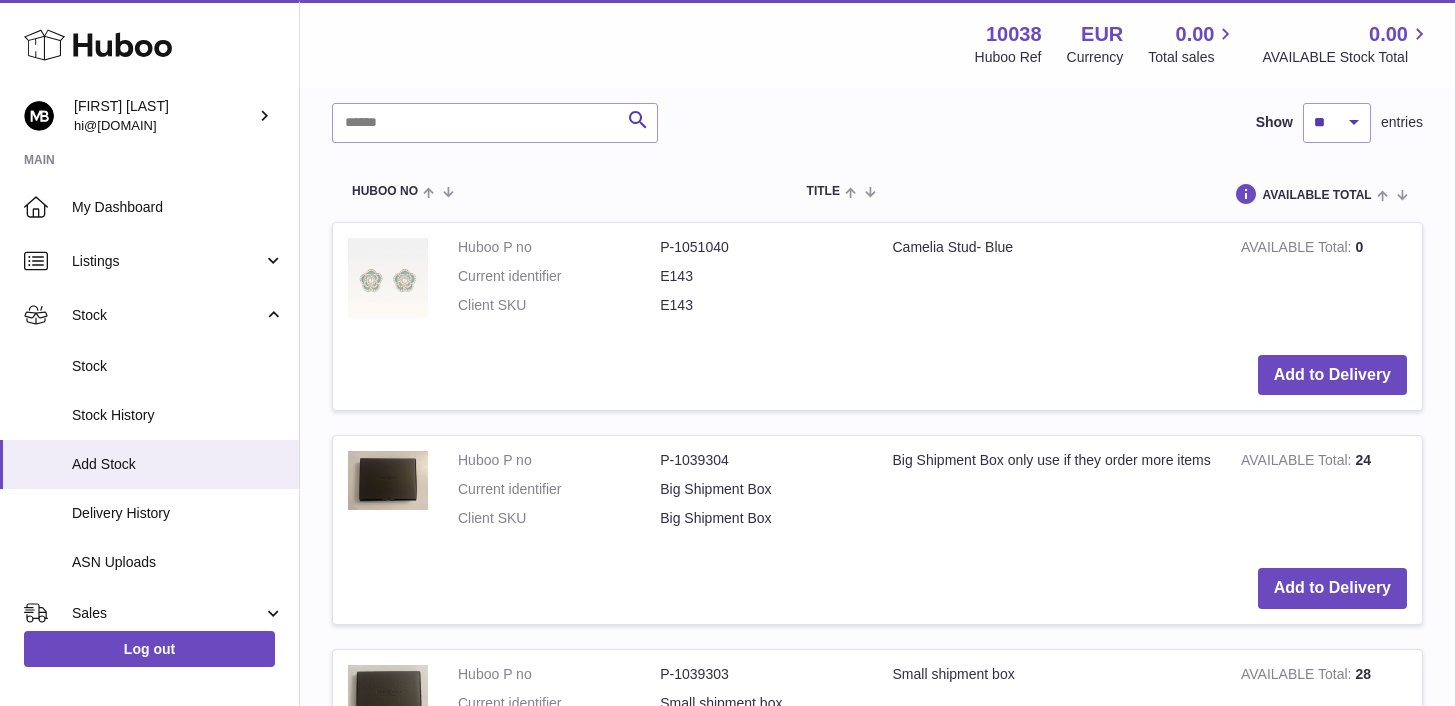 scroll, scrollTop: 2626, scrollLeft: 0, axis: vertical 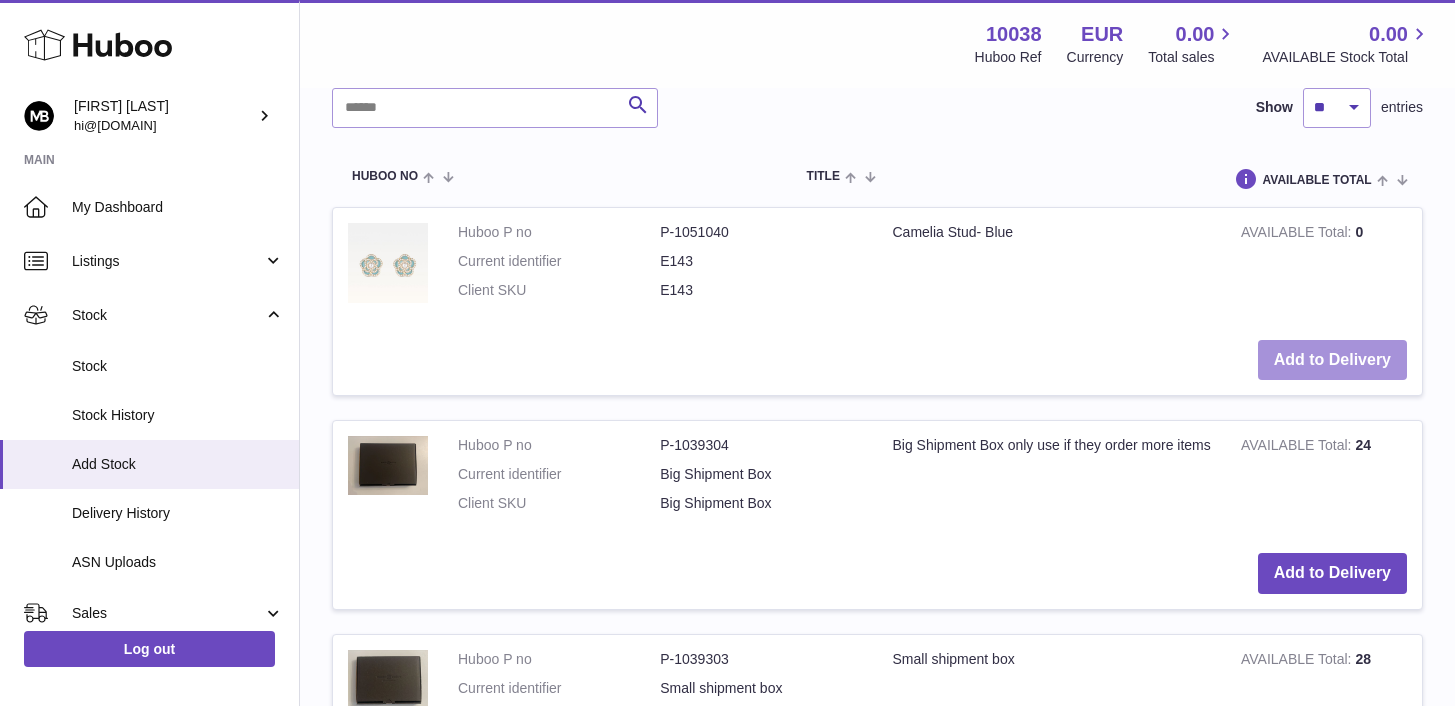 click on "Add to Delivery" at bounding box center (1332, 360) 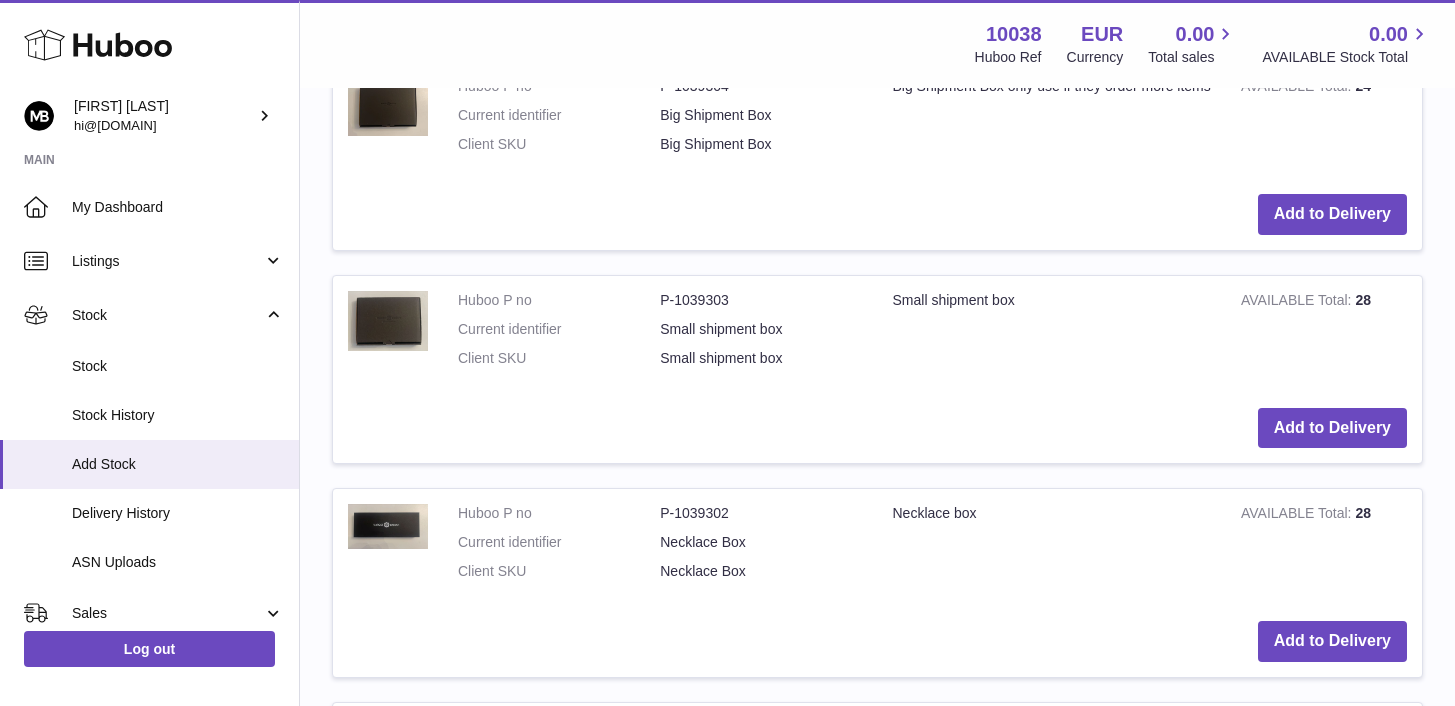 scroll, scrollTop: 3042, scrollLeft: 0, axis: vertical 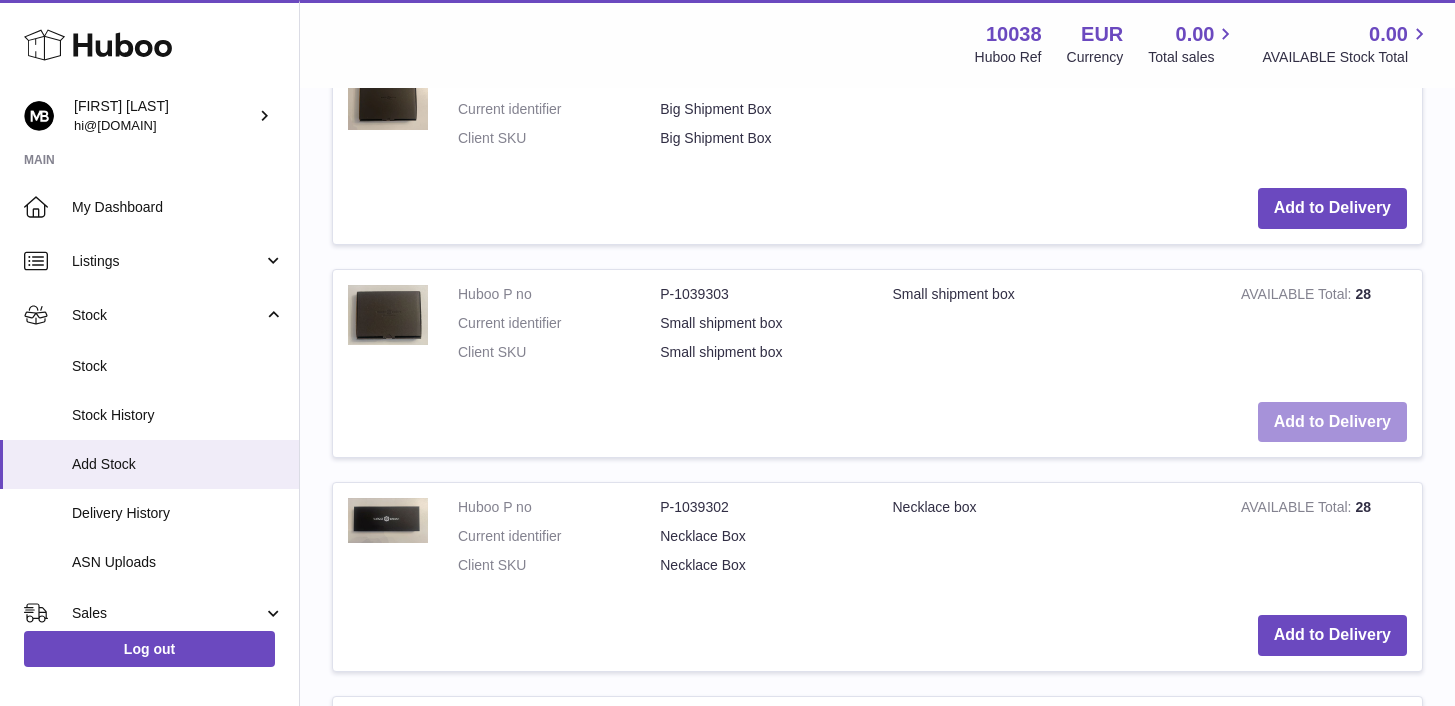 click on "Add to Delivery" at bounding box center (1332, 422) 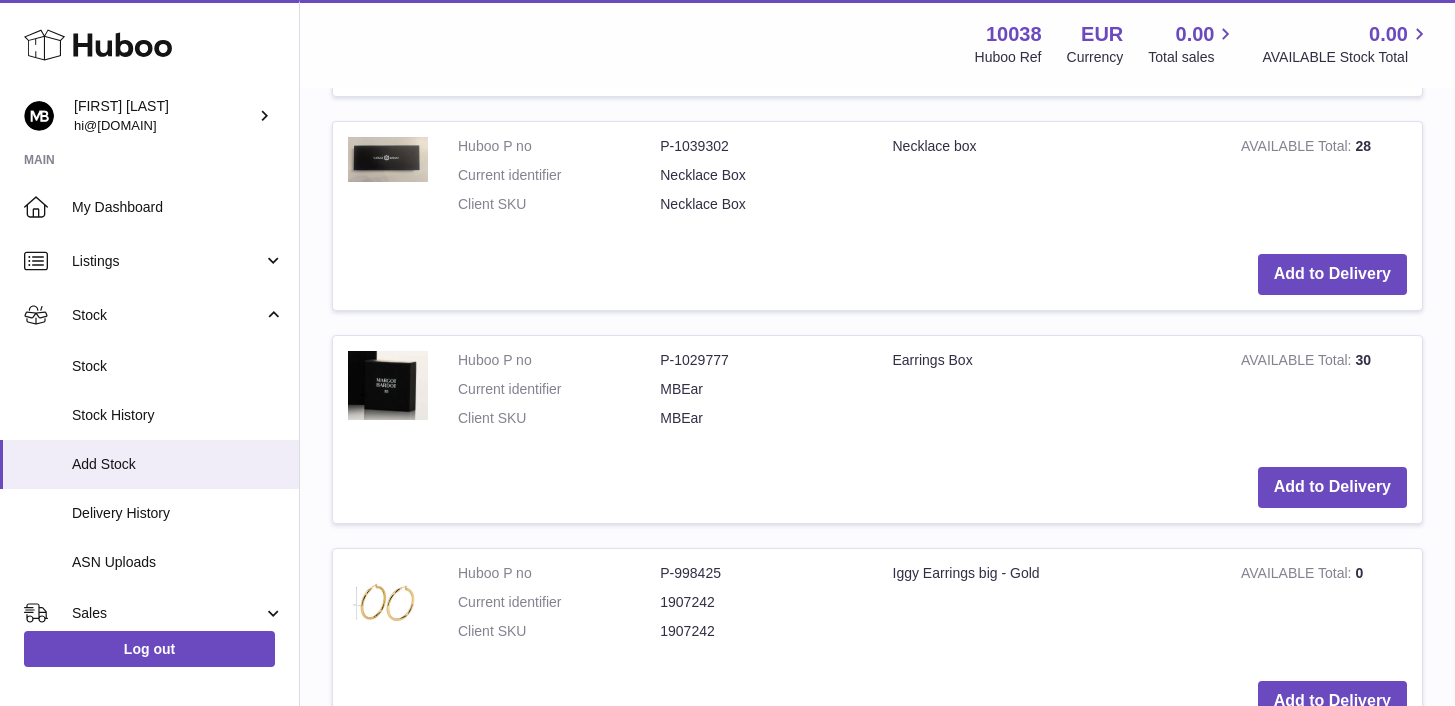 scroll, scrollTop: 3405, scrollLeft: 0, axis: vertical 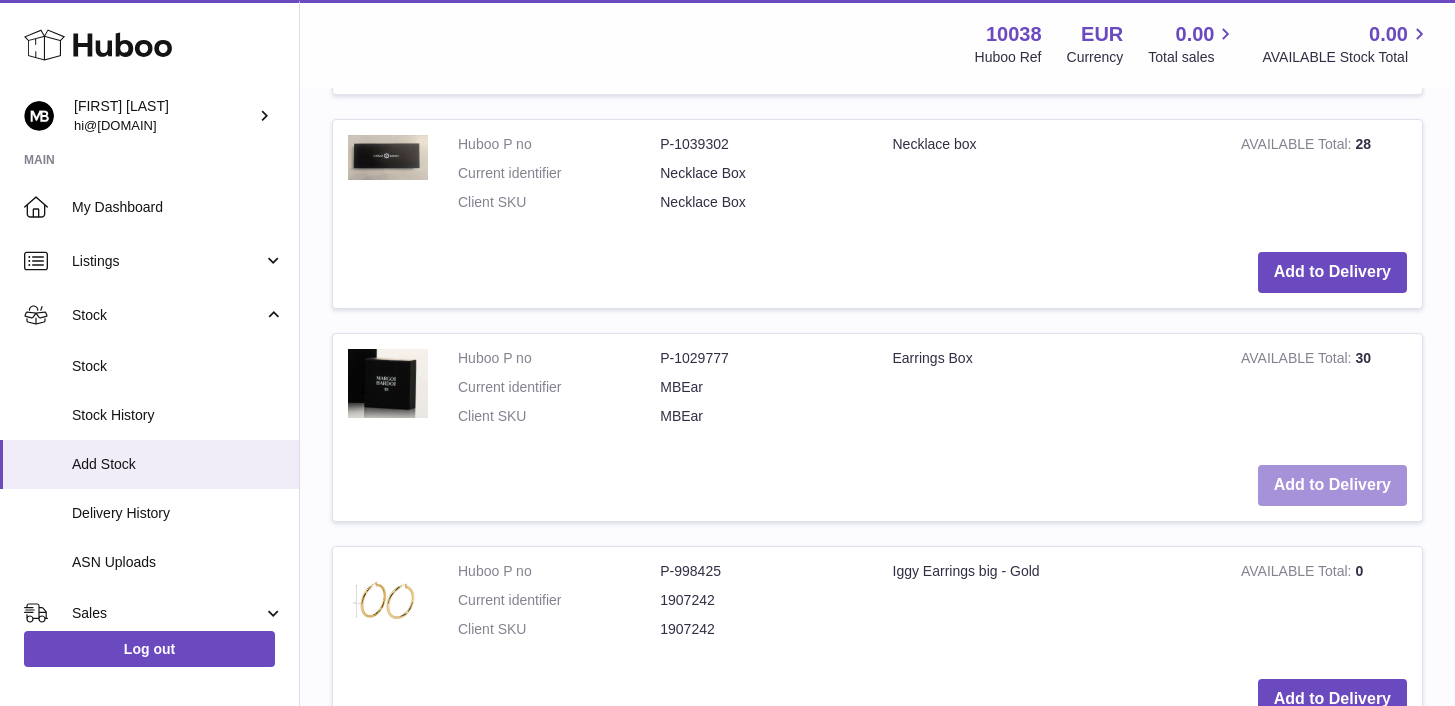 click on "Add to Delivery" at bounding box center (1332, 485) 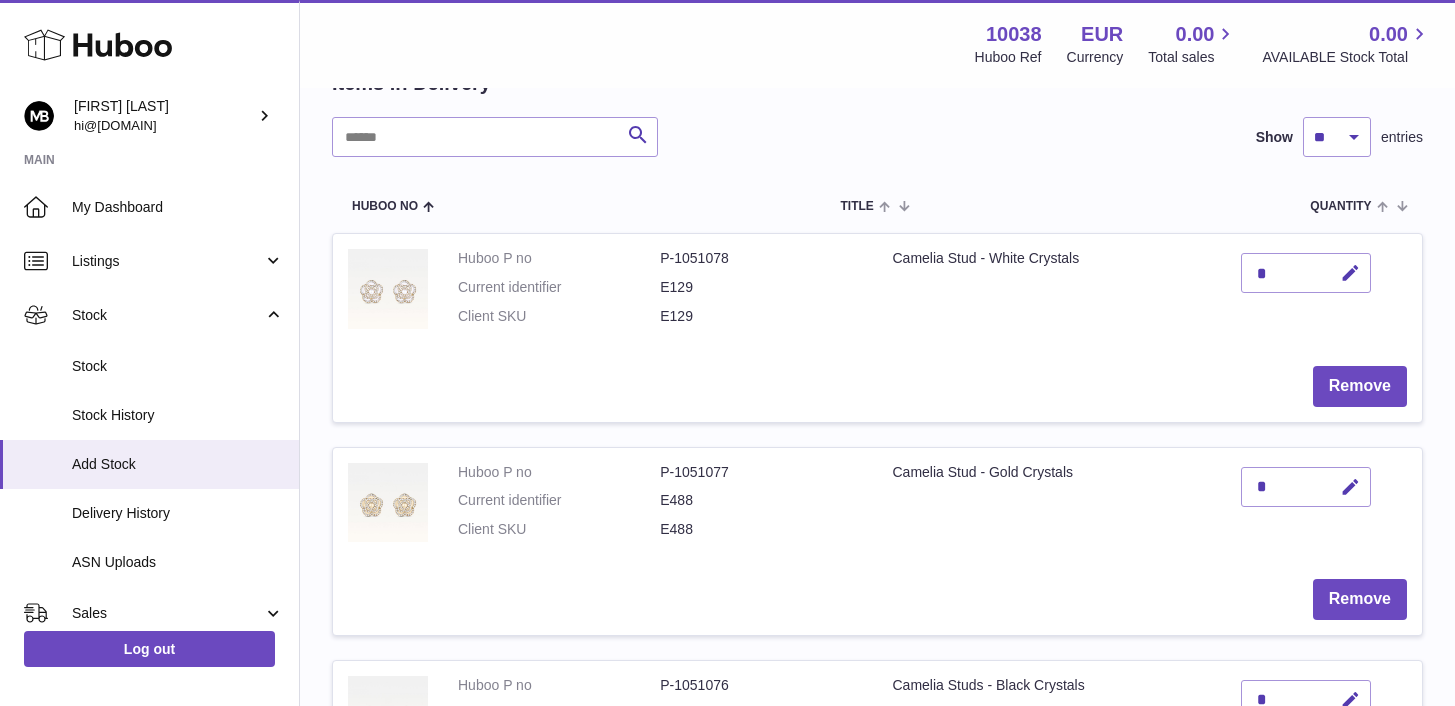 scroll, scrollTop: 171, scrollLeft: 0, axis: vertical 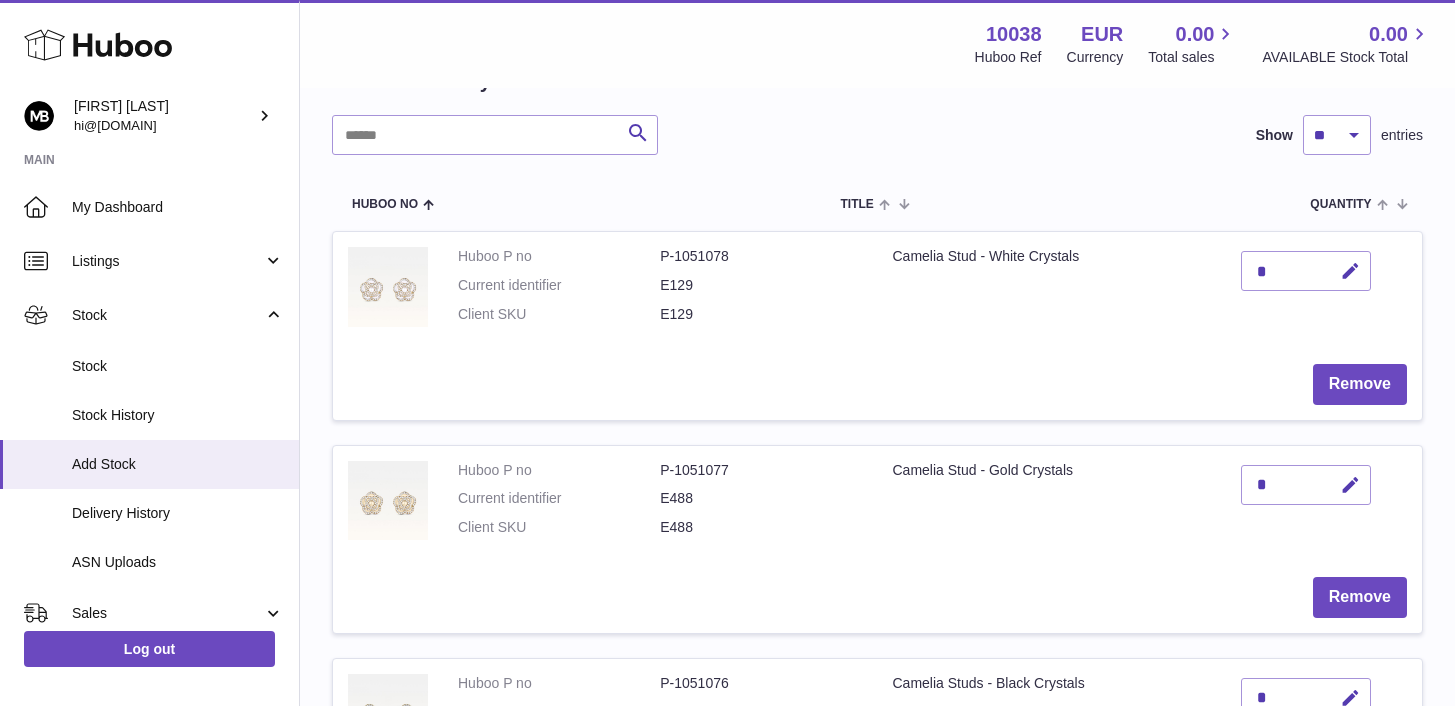 click on "*" at bounding box center [1306, 271] 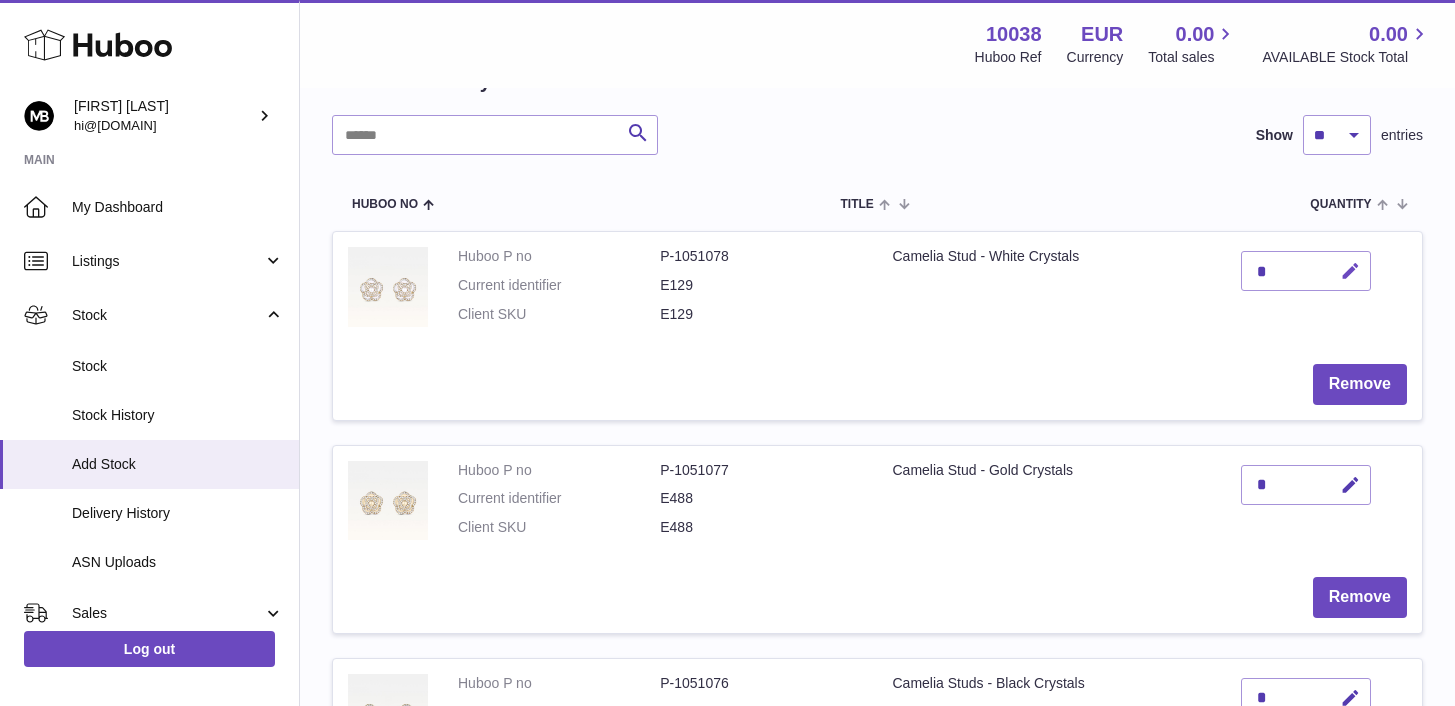 click at bounding box center [1350, 271] 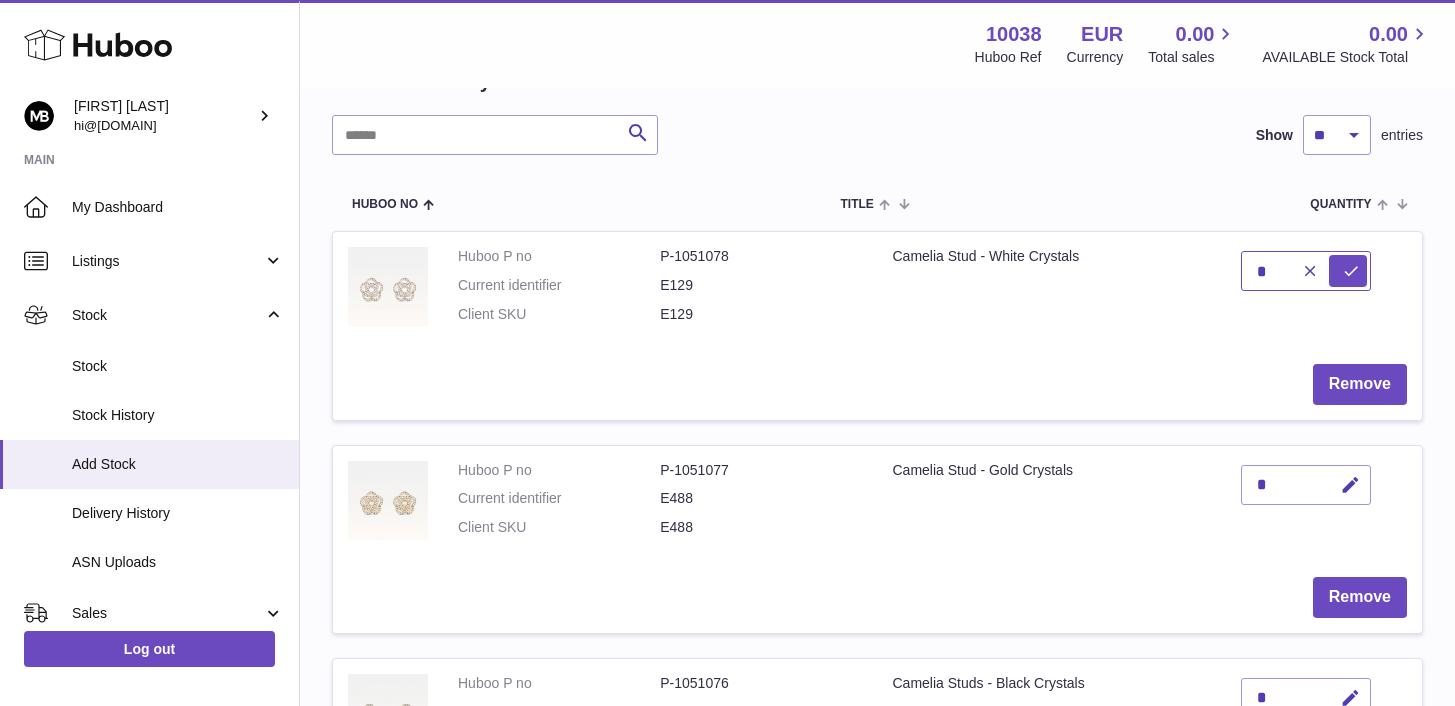 type on "*" 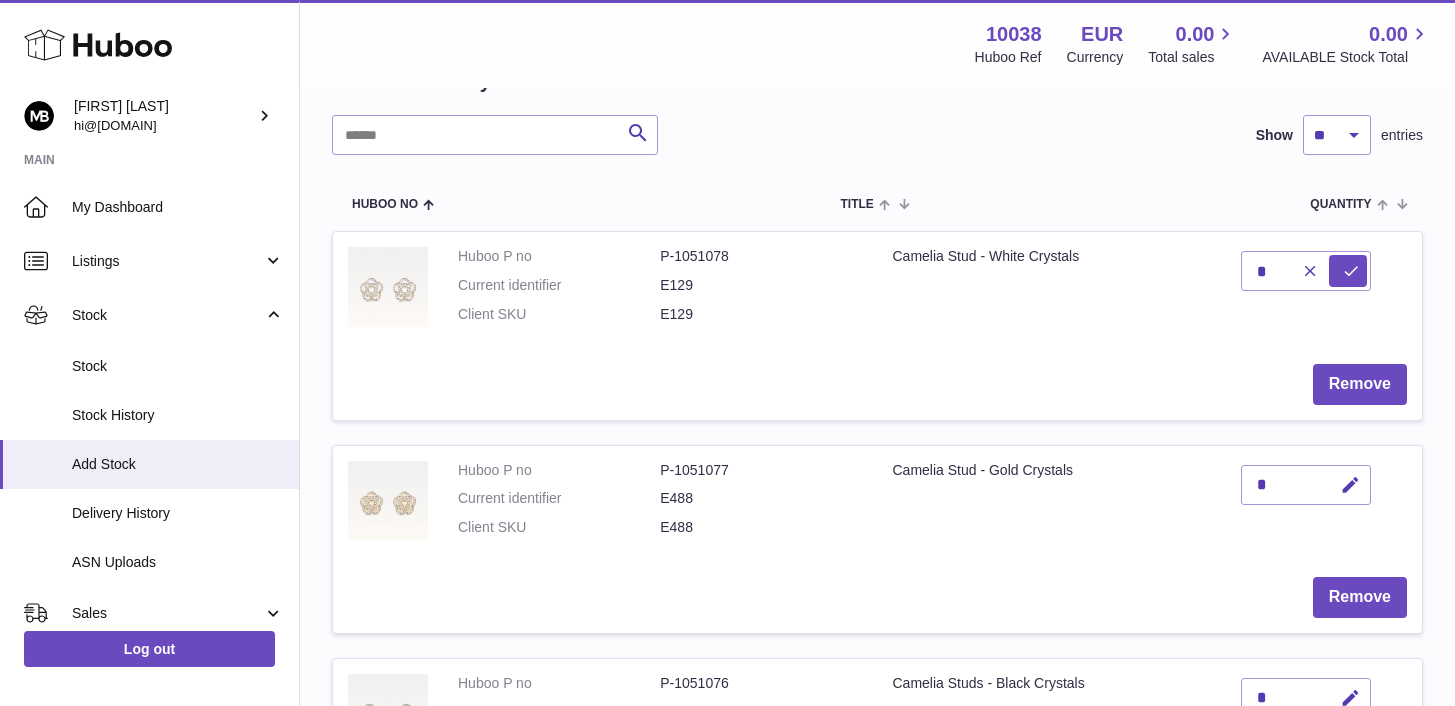click on "*" at bounding box center [1306, 485] 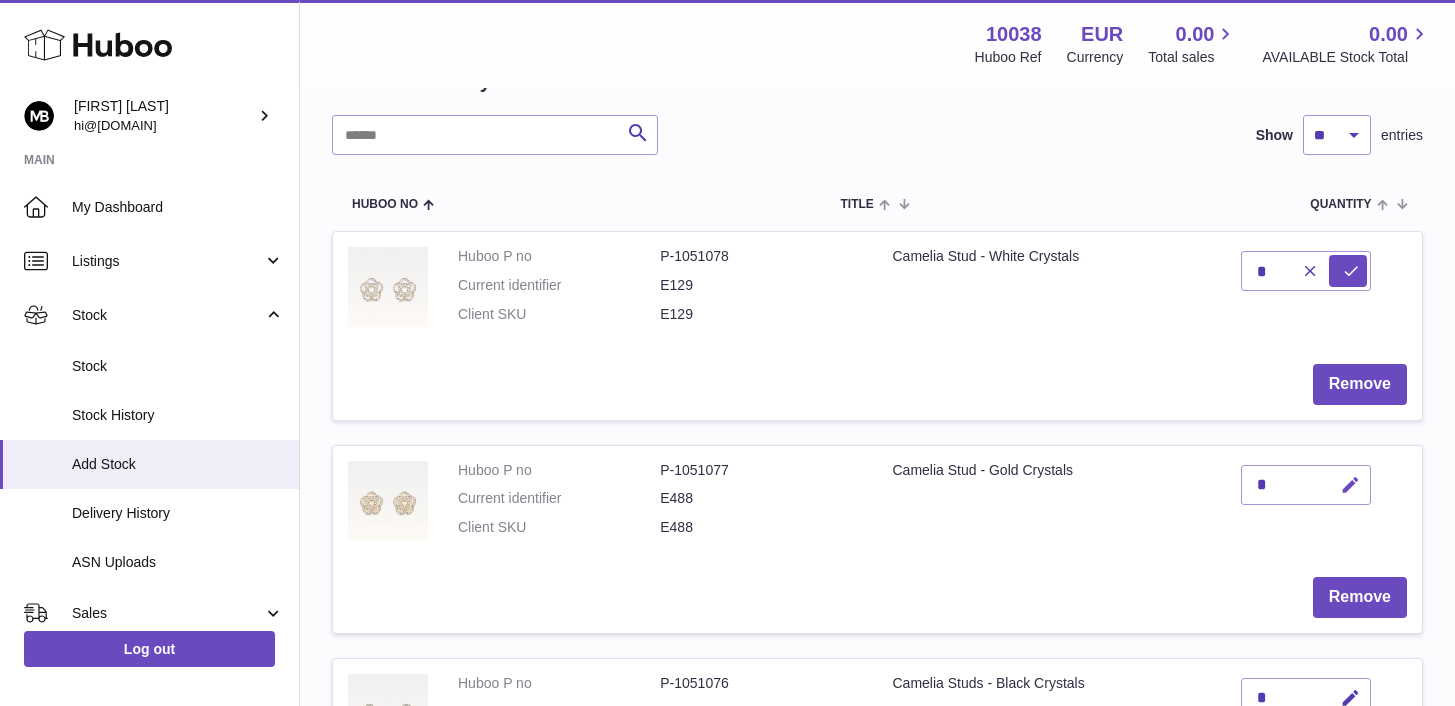 click at bounding box center (1350, 485) 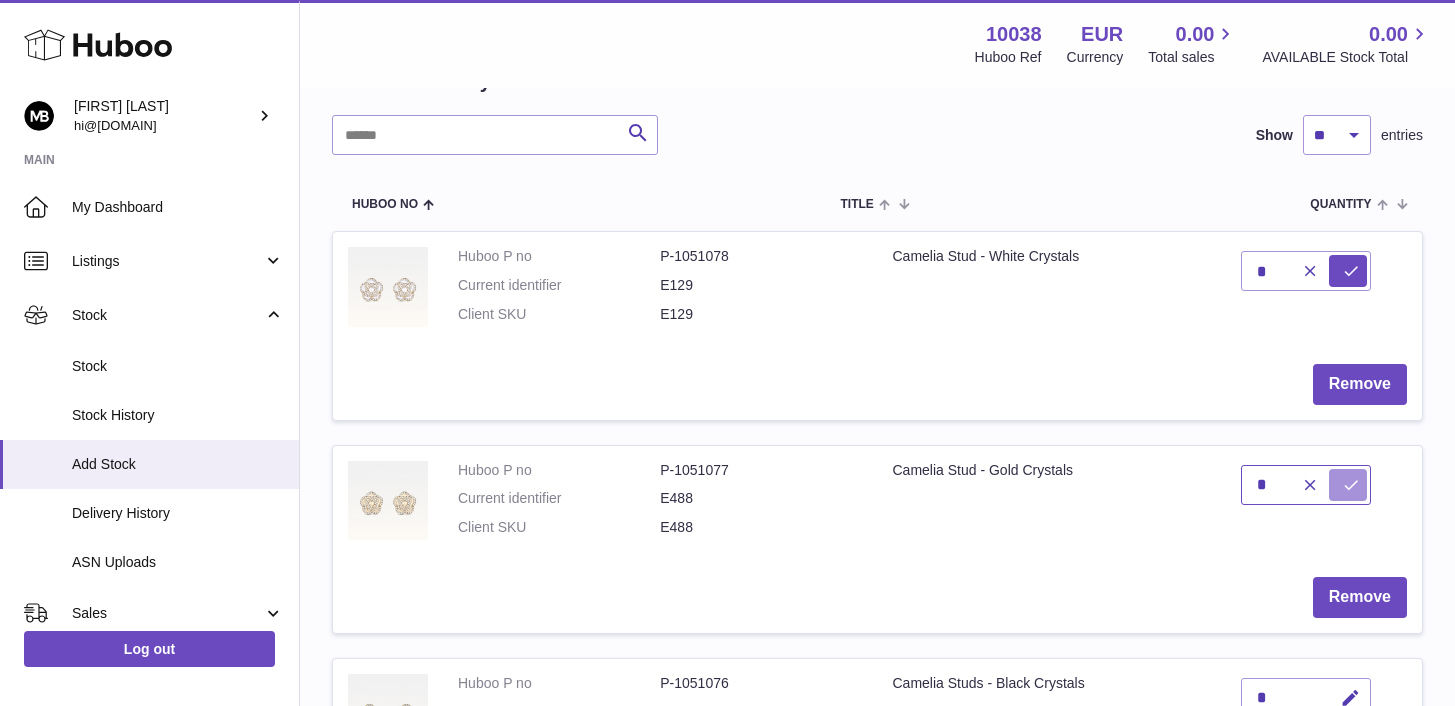 type on "*" 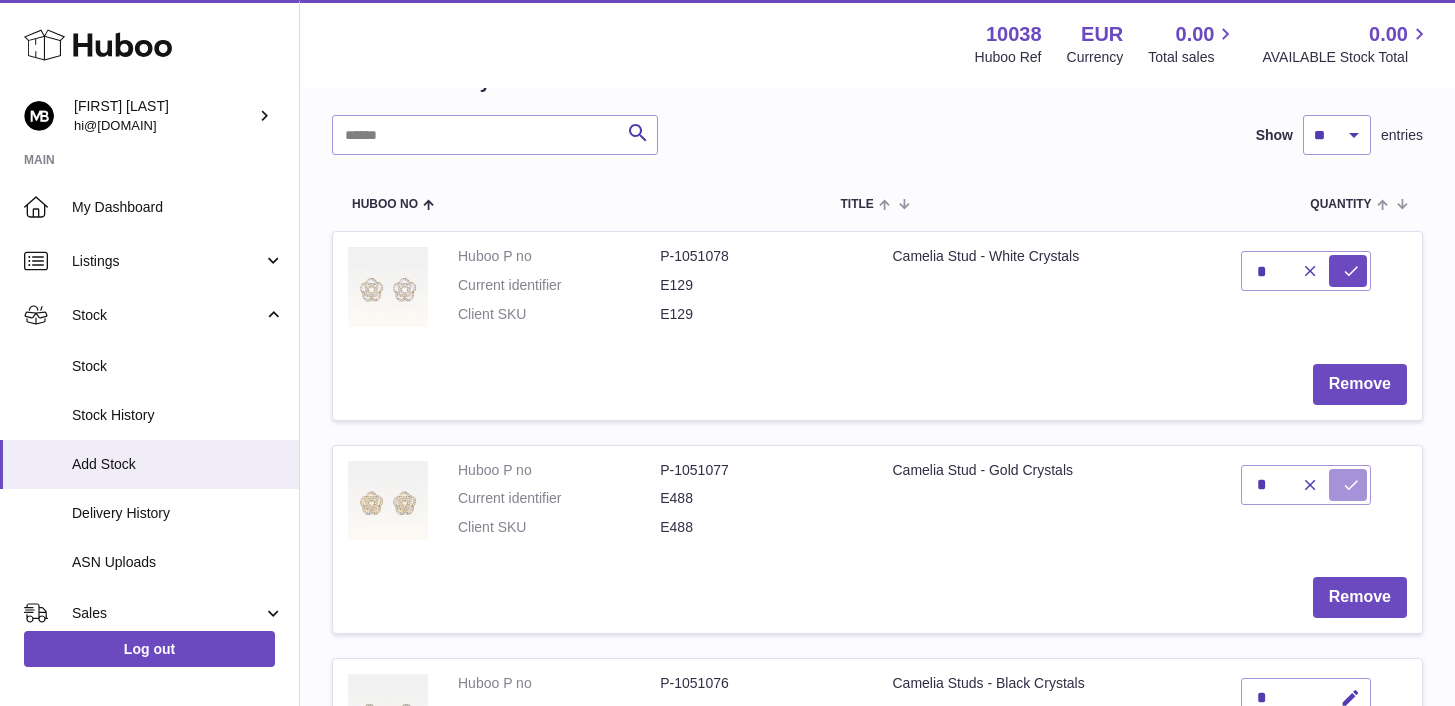 click at bounding box center (1351, 485) 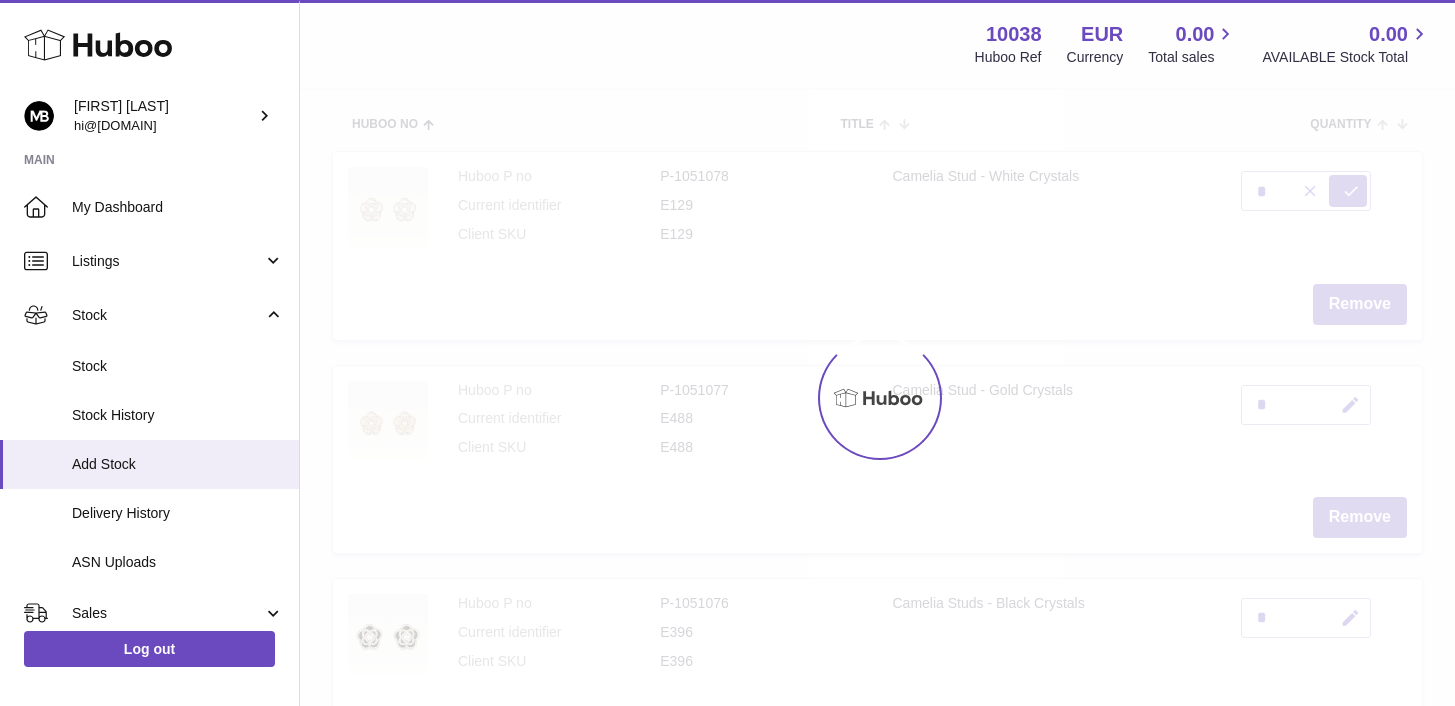 type on "*" 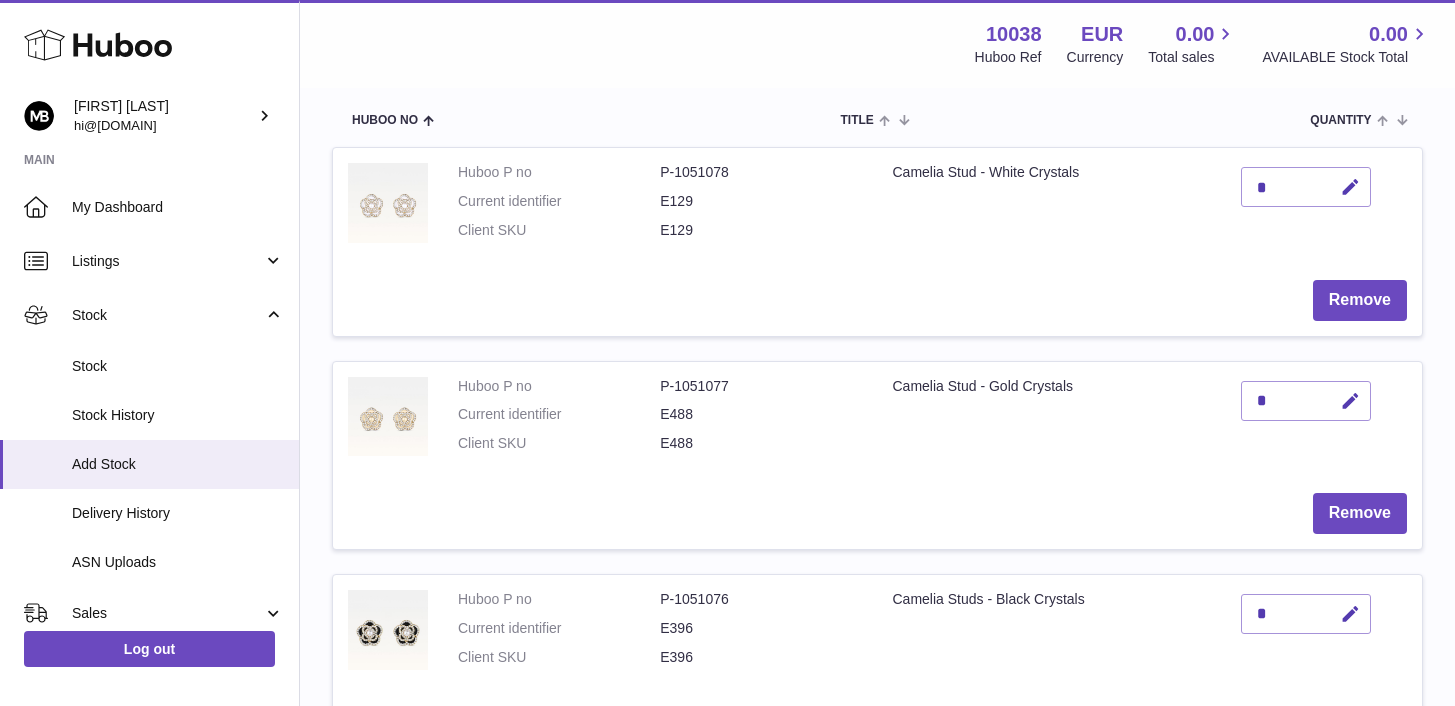 scroll, scrollTop: 348, scrollLeft: 0, axis: vertical 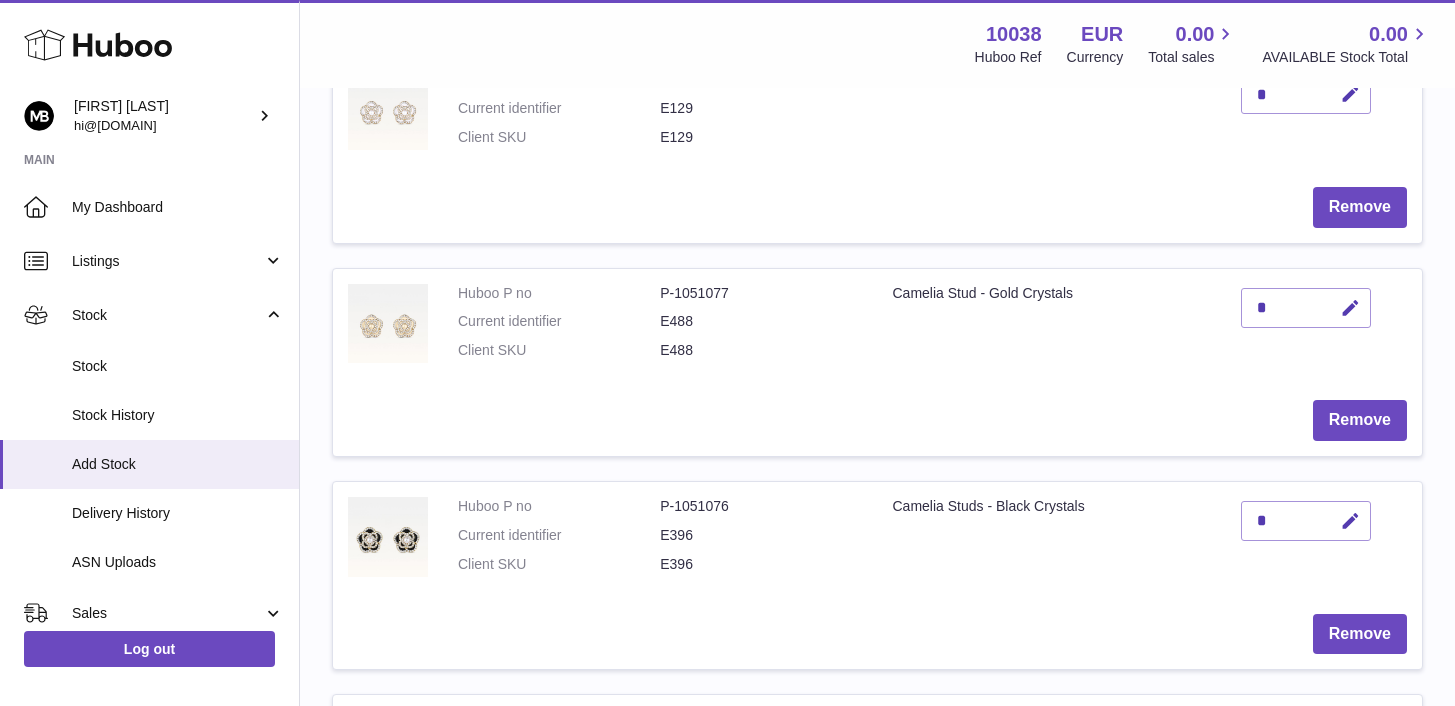 click on "*" at bounding box center (1306, 521) 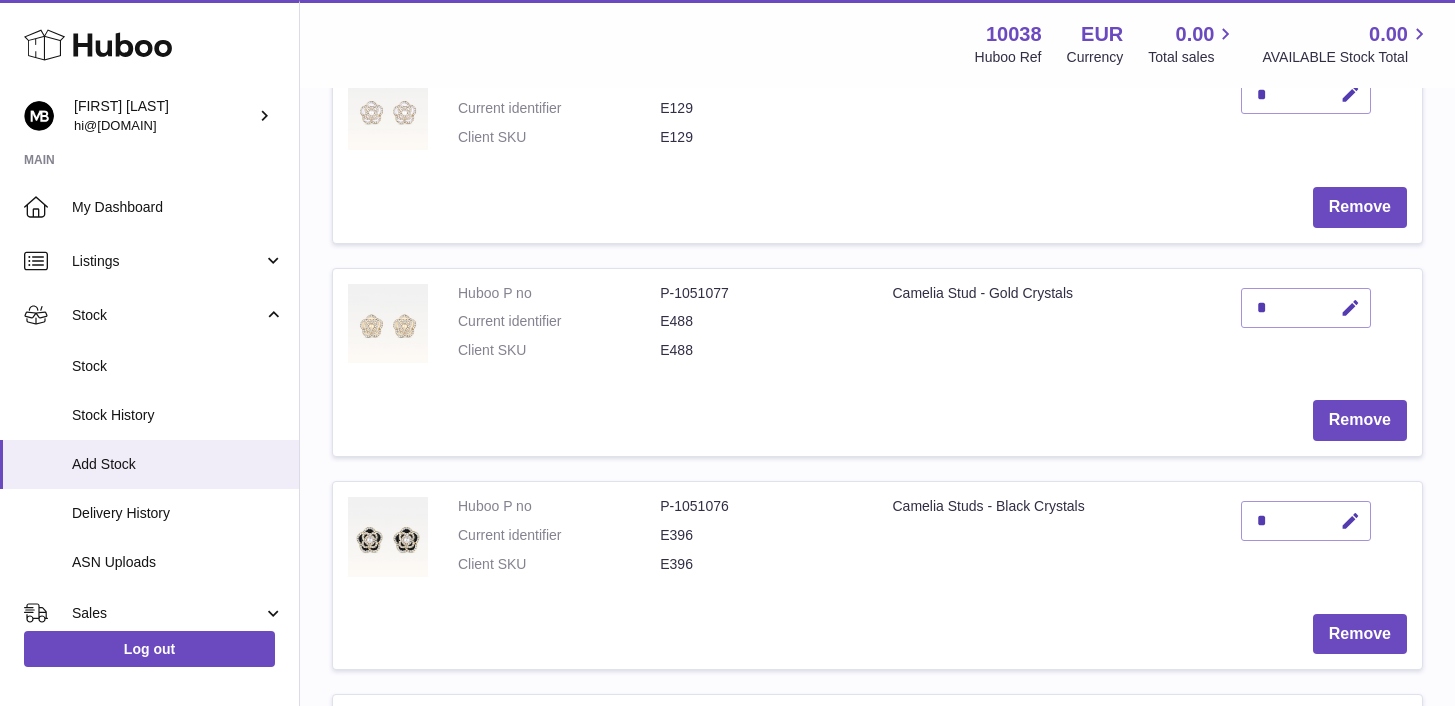 click on "*" at bounding box center (1306, 521) 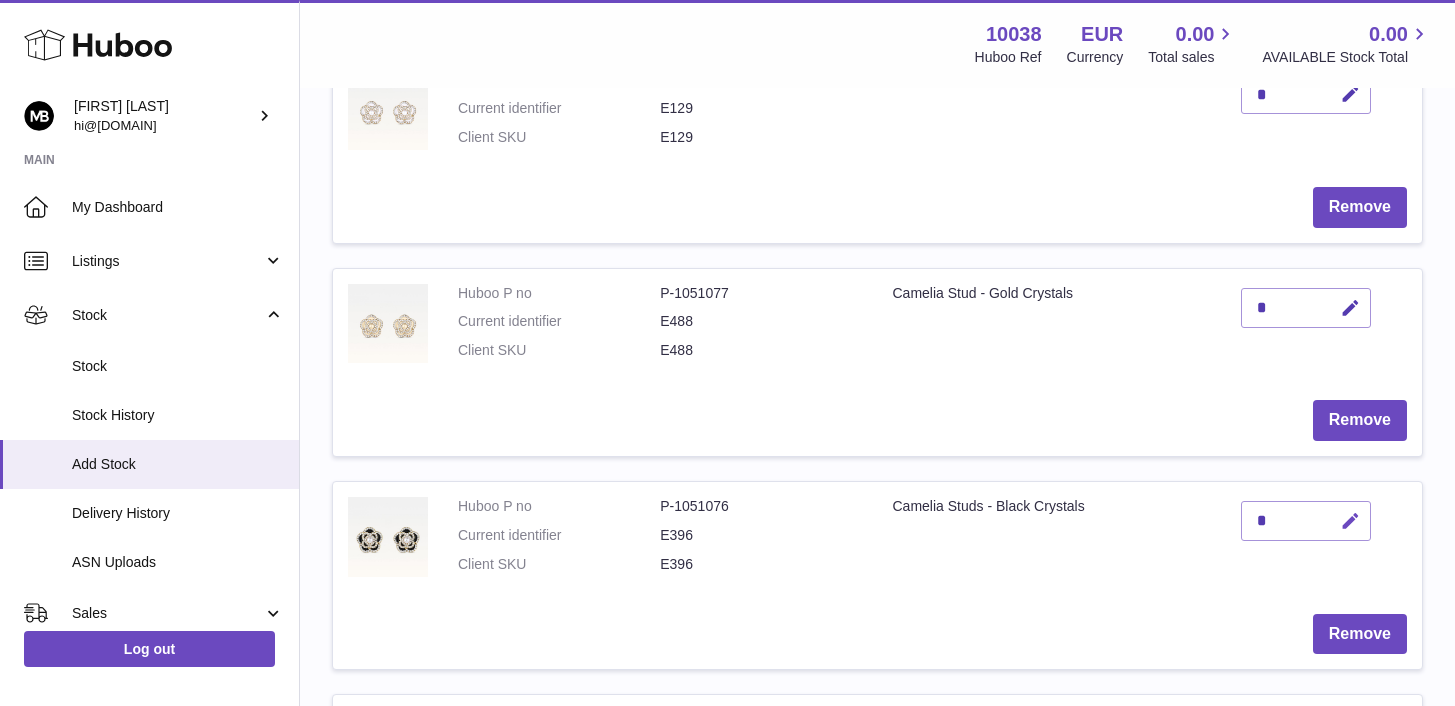 click at bounding box center (1347, 521) 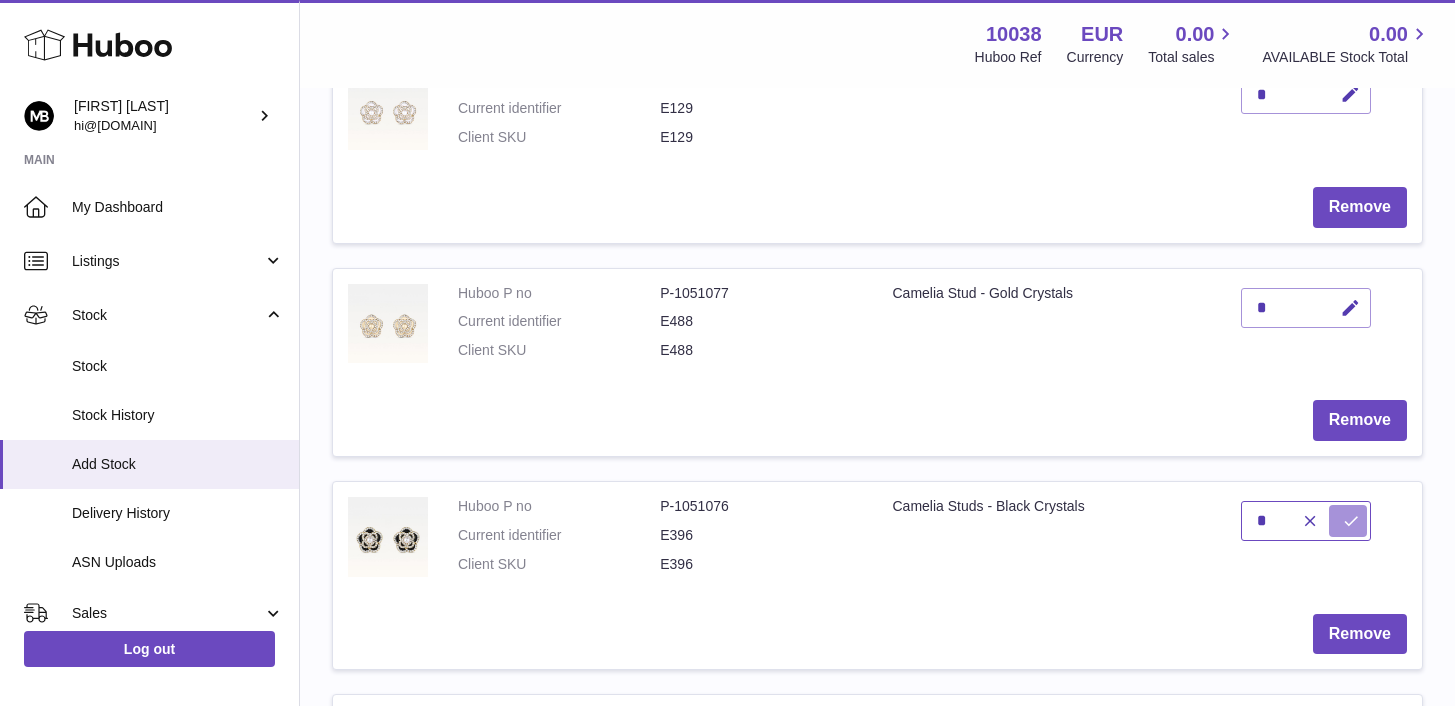 type on "*" 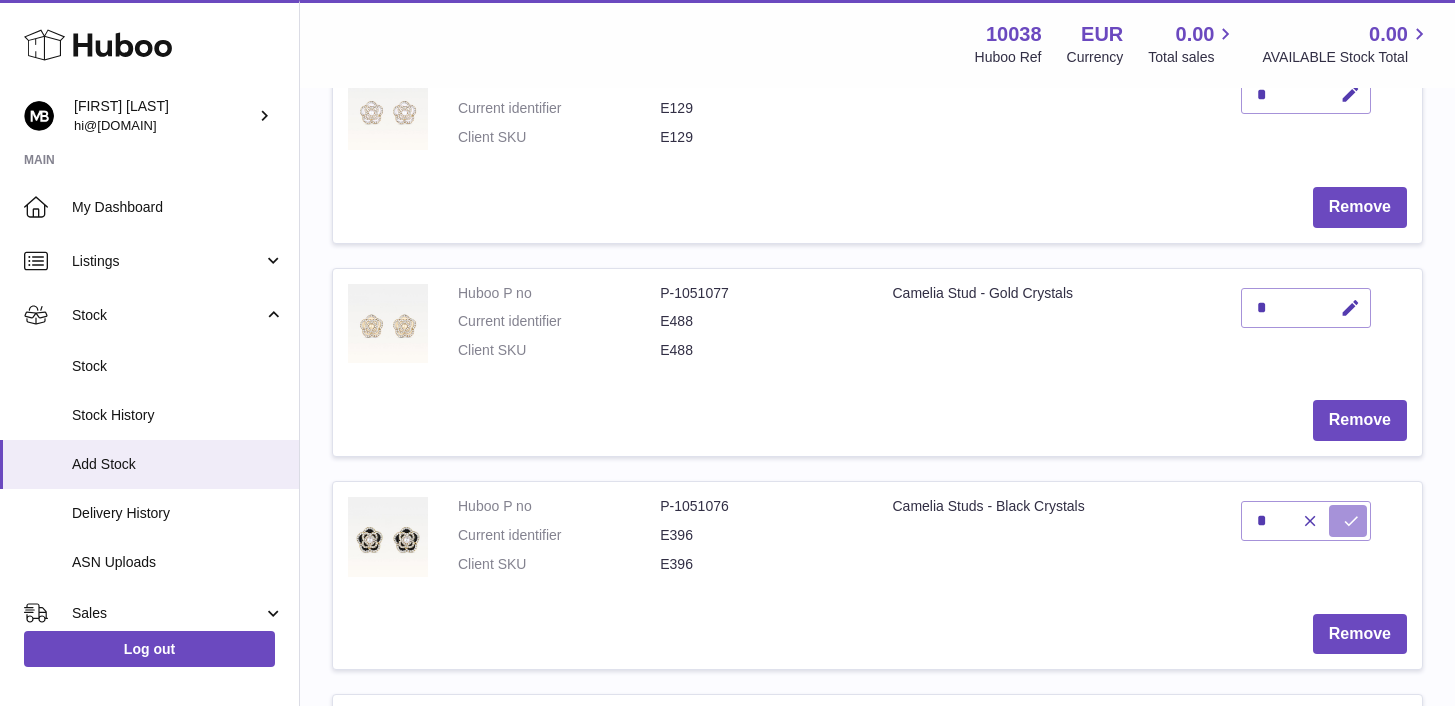 click at bounding box center (1351, 521) 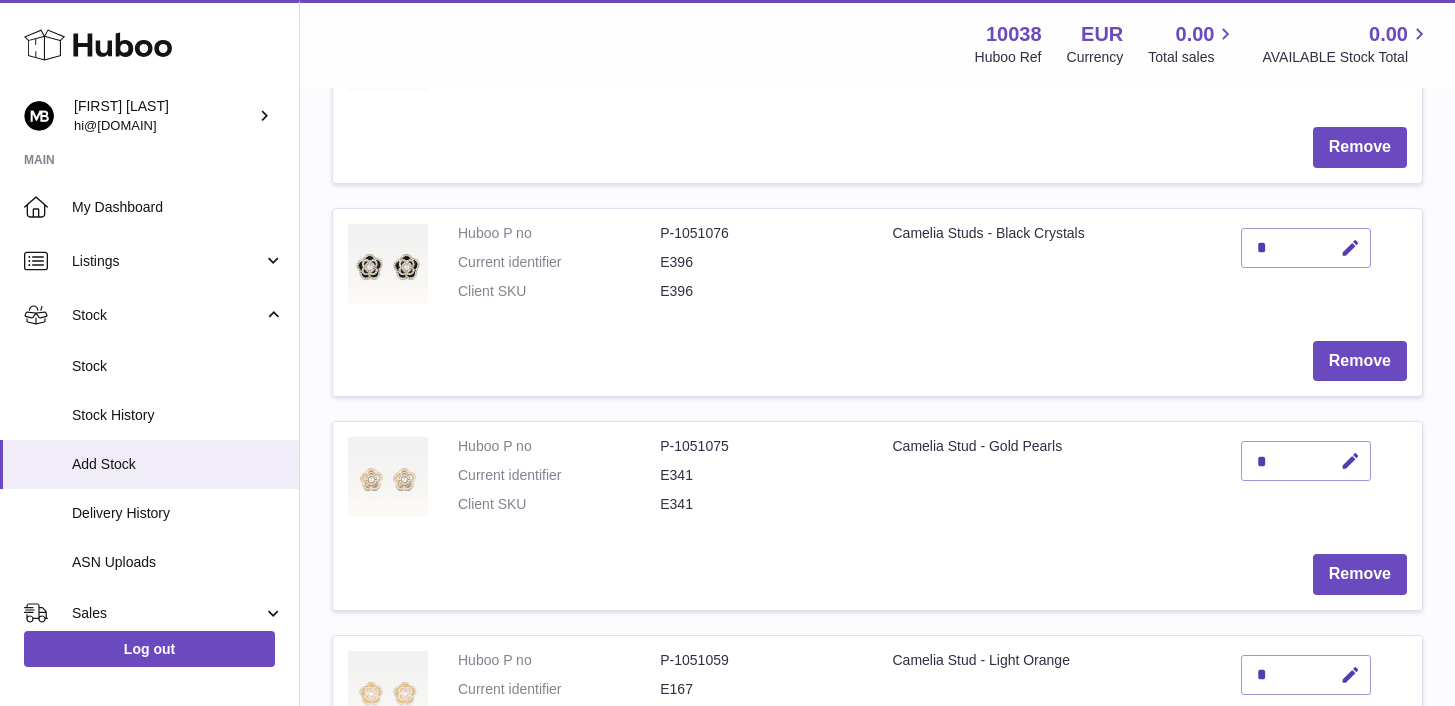 scroll, scrollTop: 639, scrollLeft: 0, axis: vertical 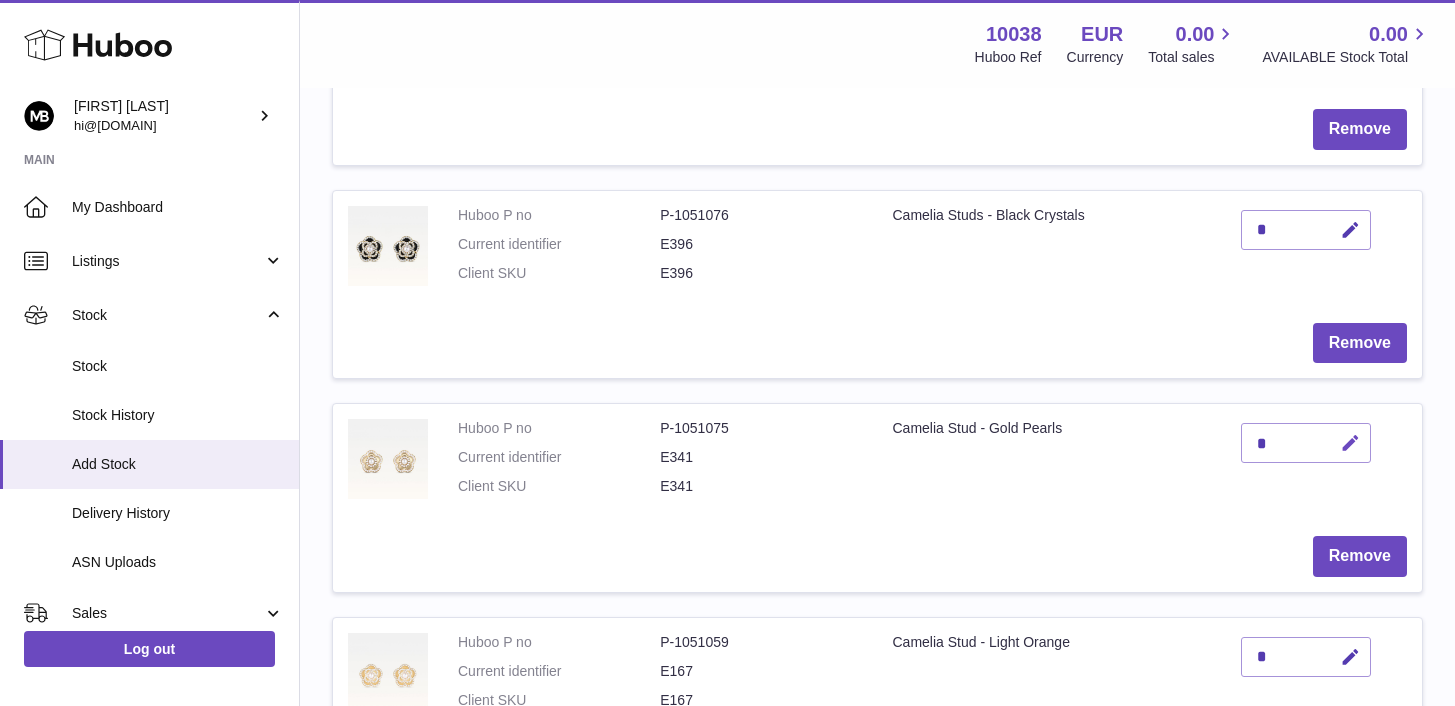 click at bounding box center (1347, 443) 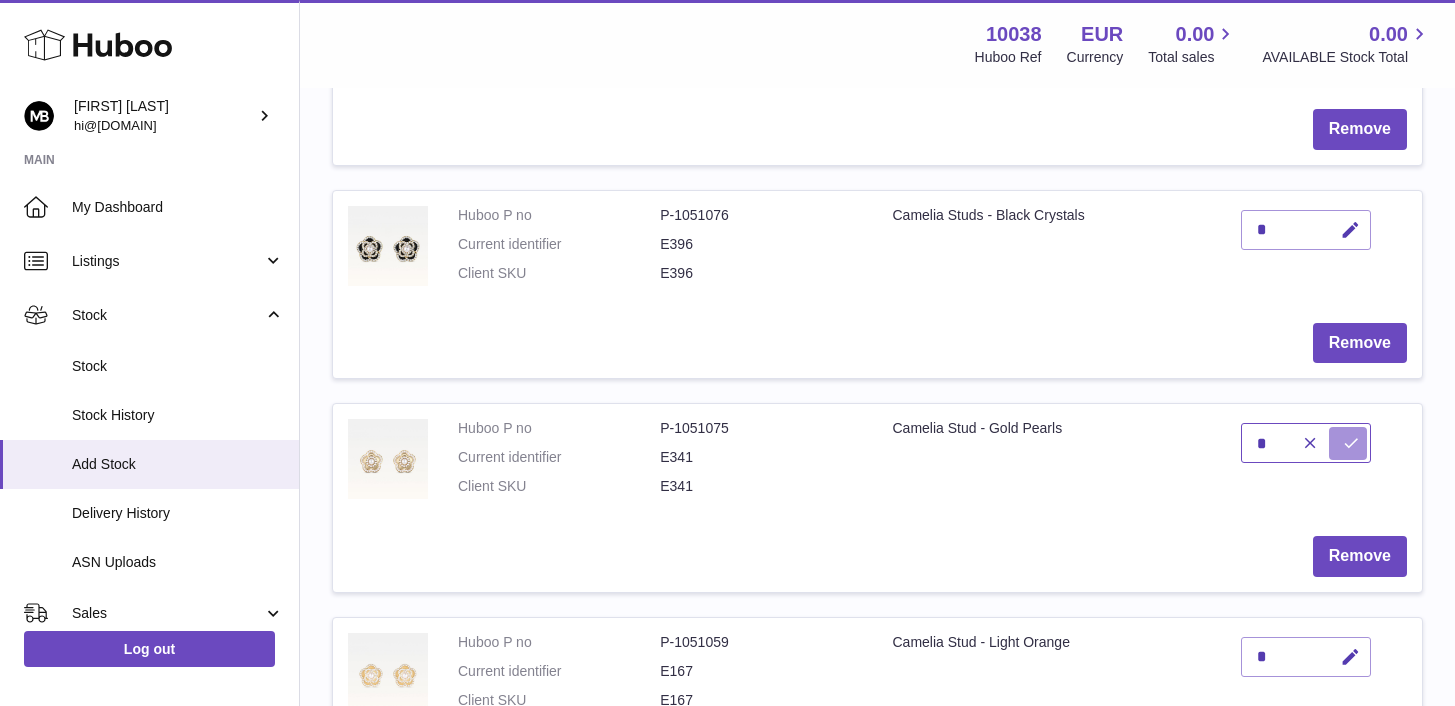type on "*" 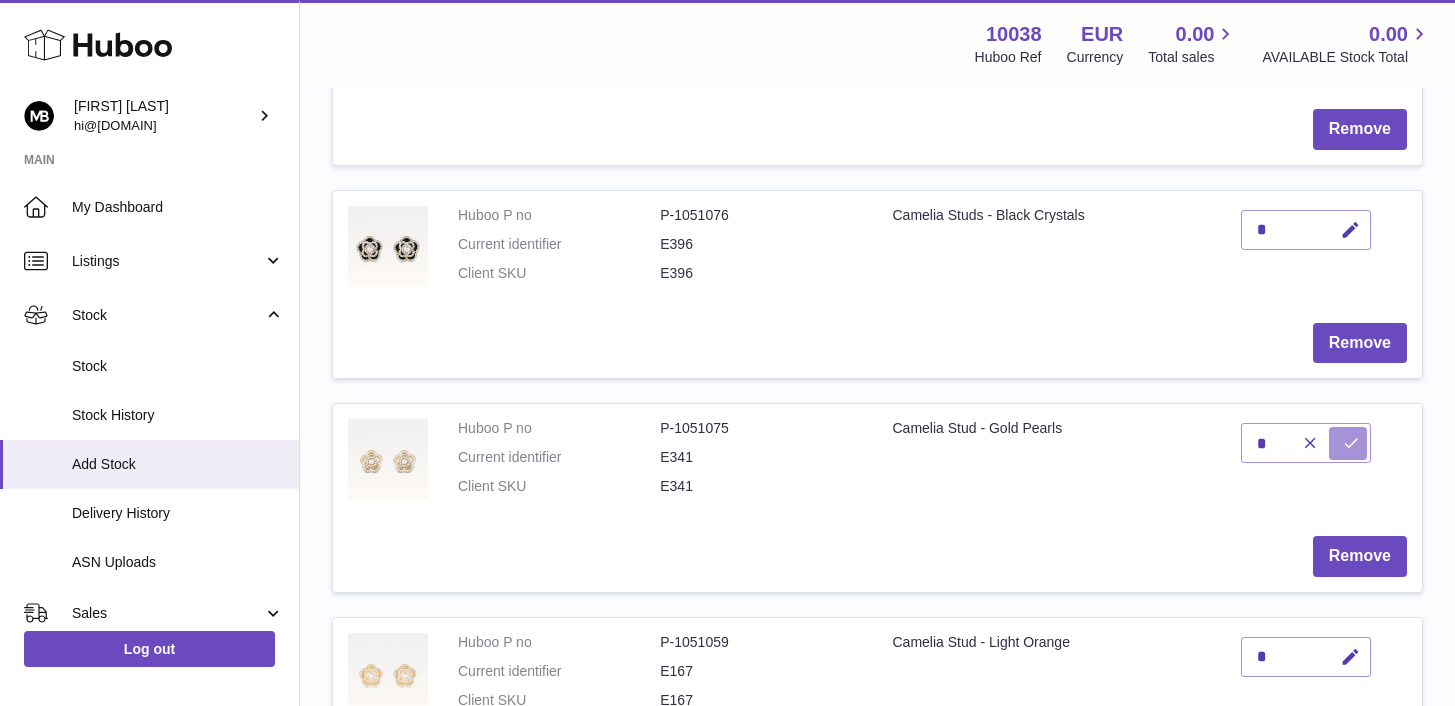 click at bounding box center [1351, 443] 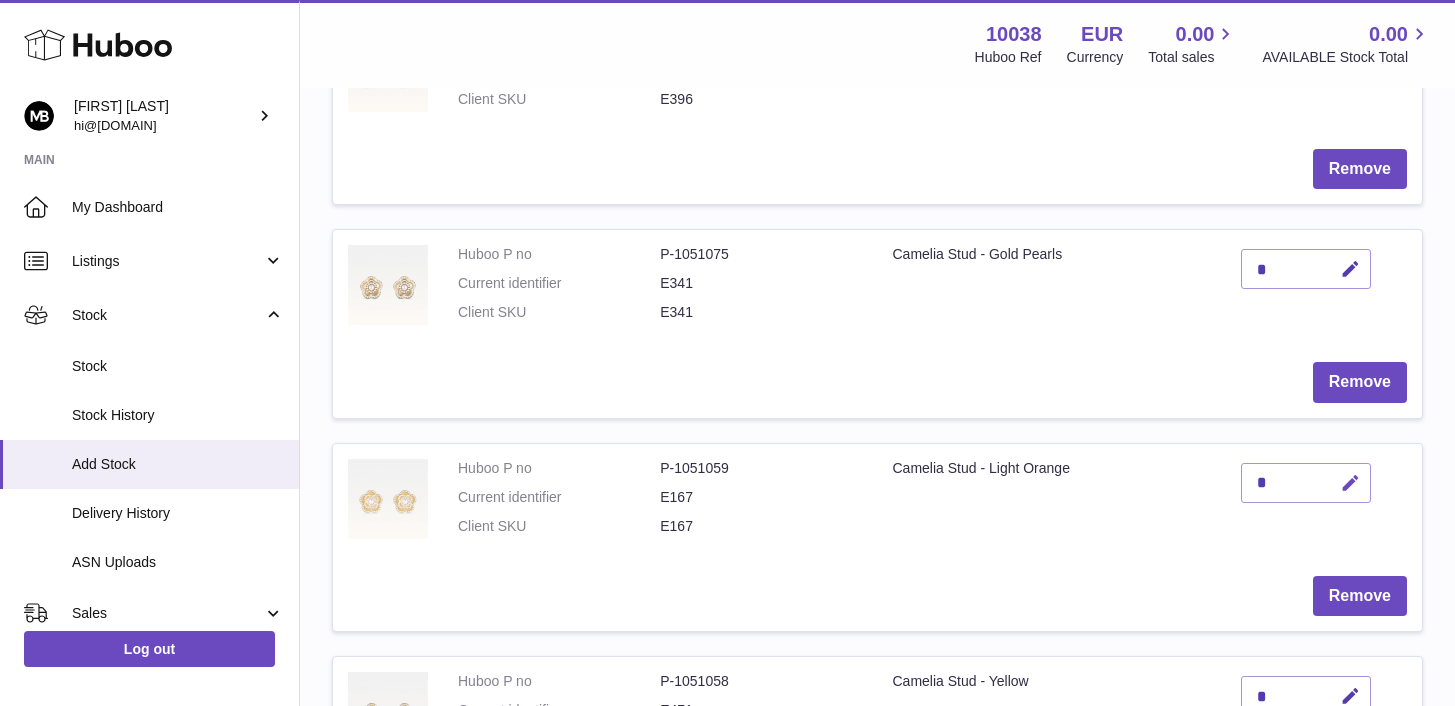 scroll, scrollTop: 832, scrollLeft: 0, axis: vertical 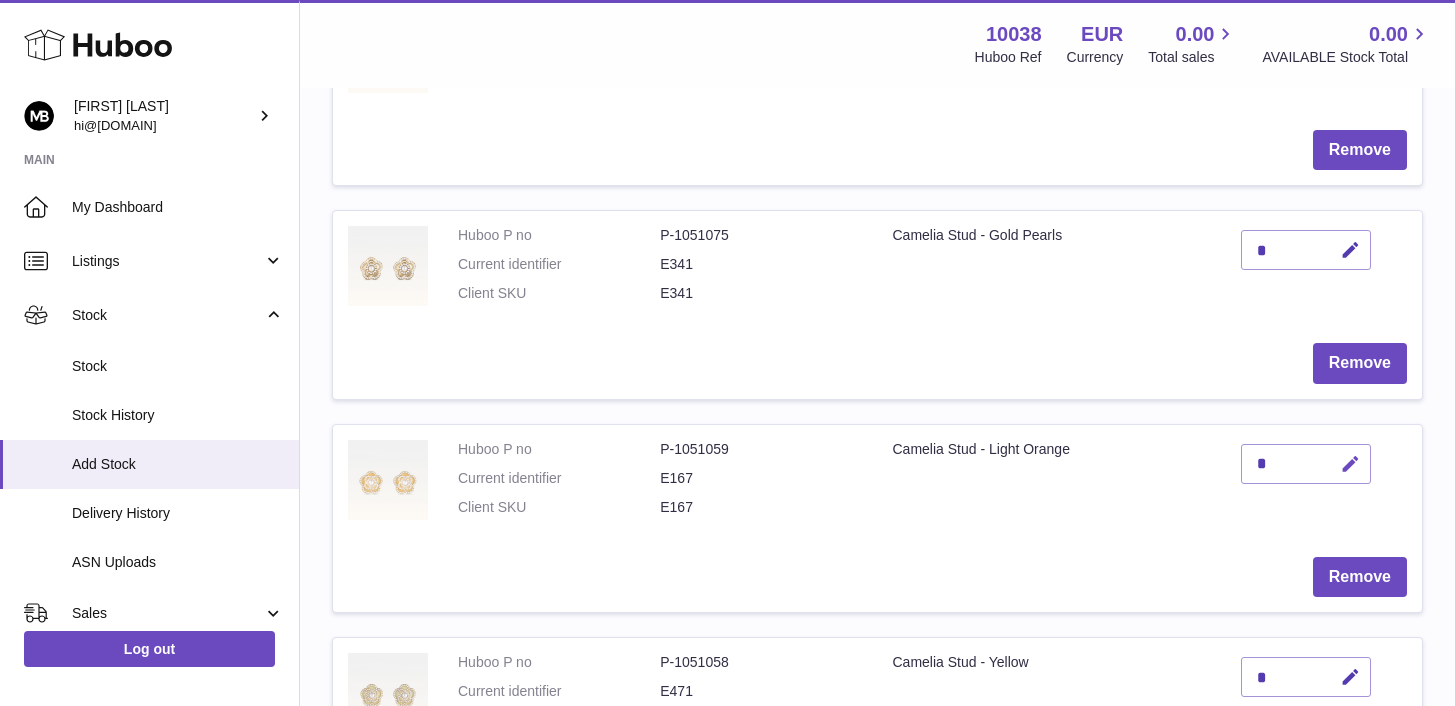 click at bounding box center (1350, 464) 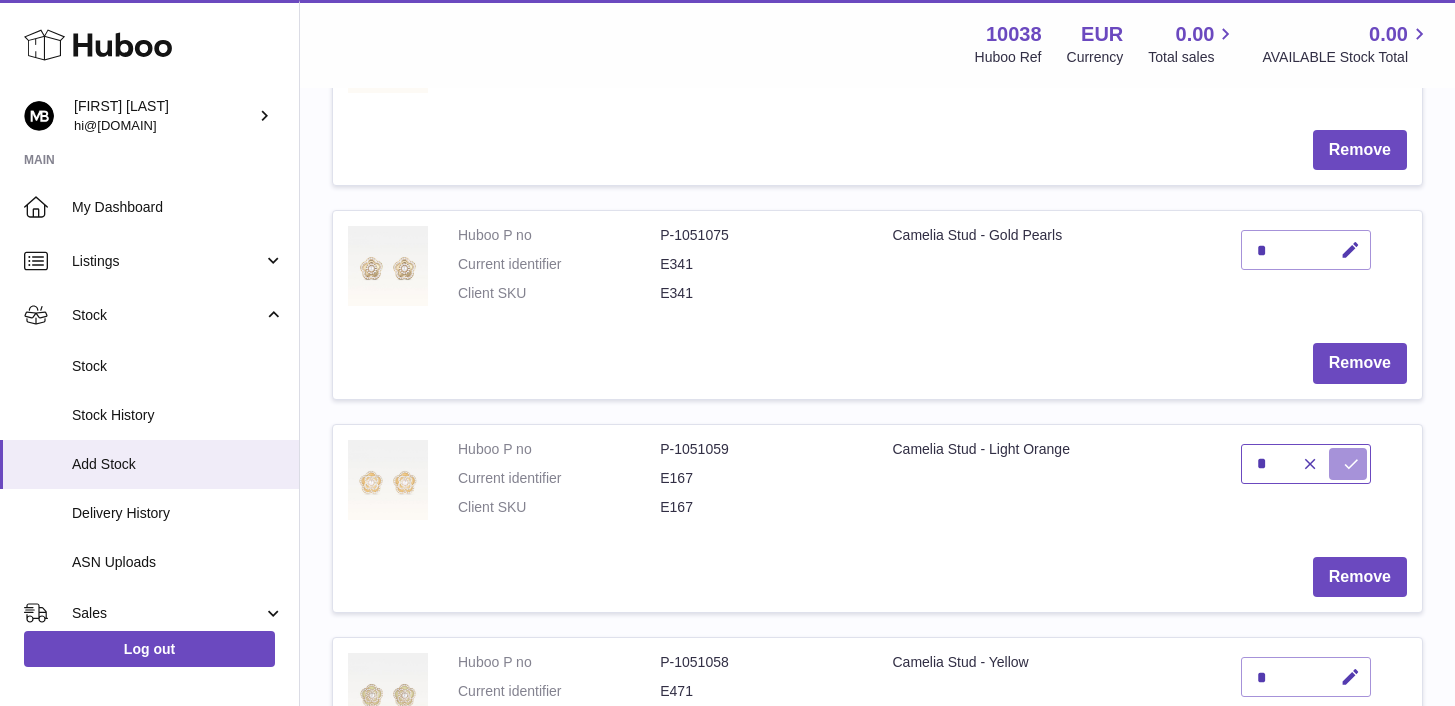 type on "*" 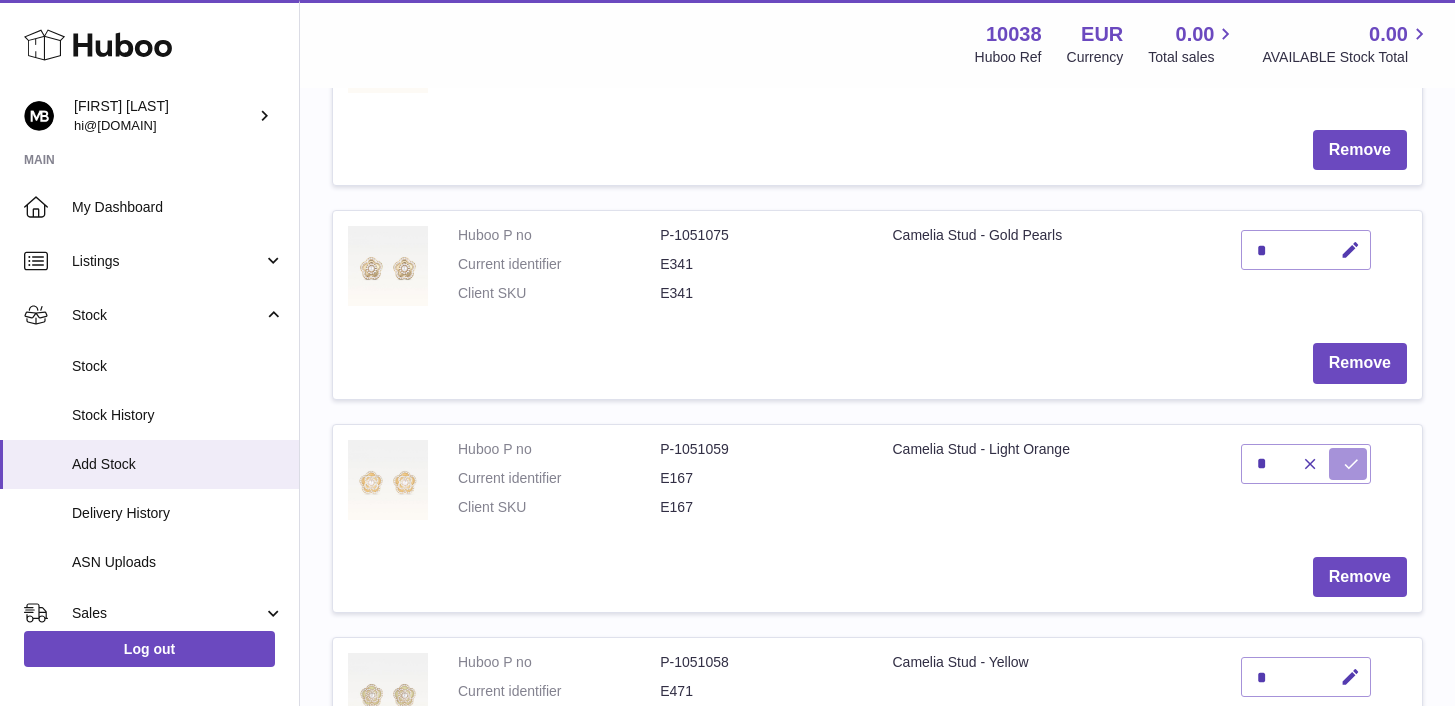 click at bounding box center [1348, 464] 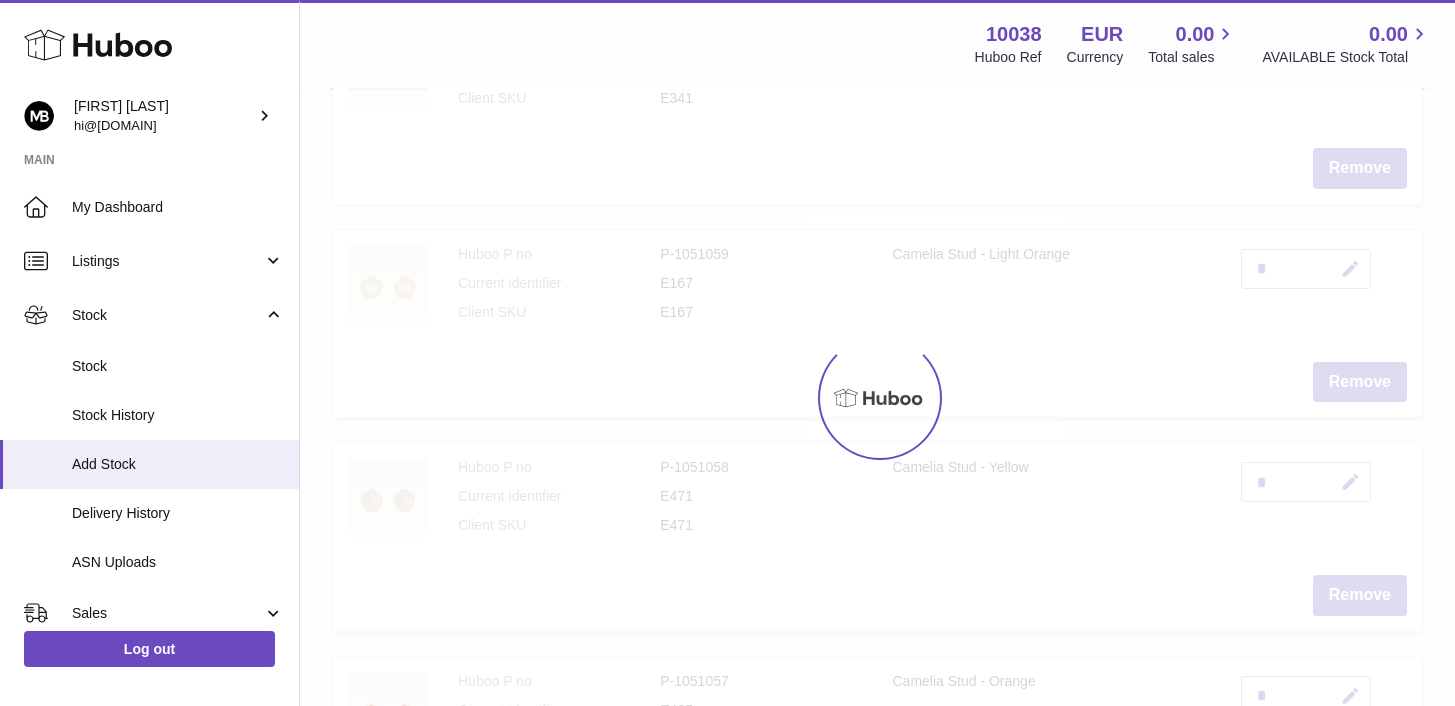 scroll, scrollTop: 1040, scrollLeft: 0, axis: vertical 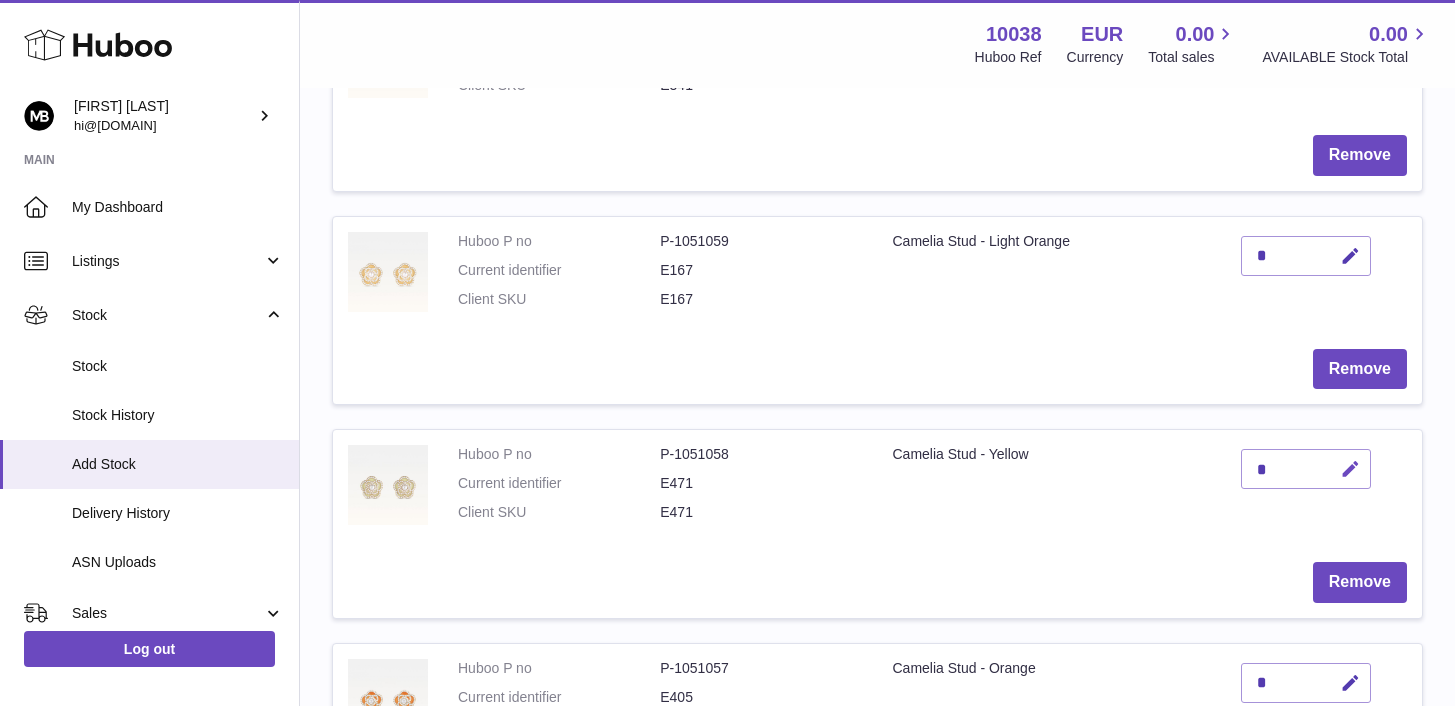 click at bounding box center (1347, 469) 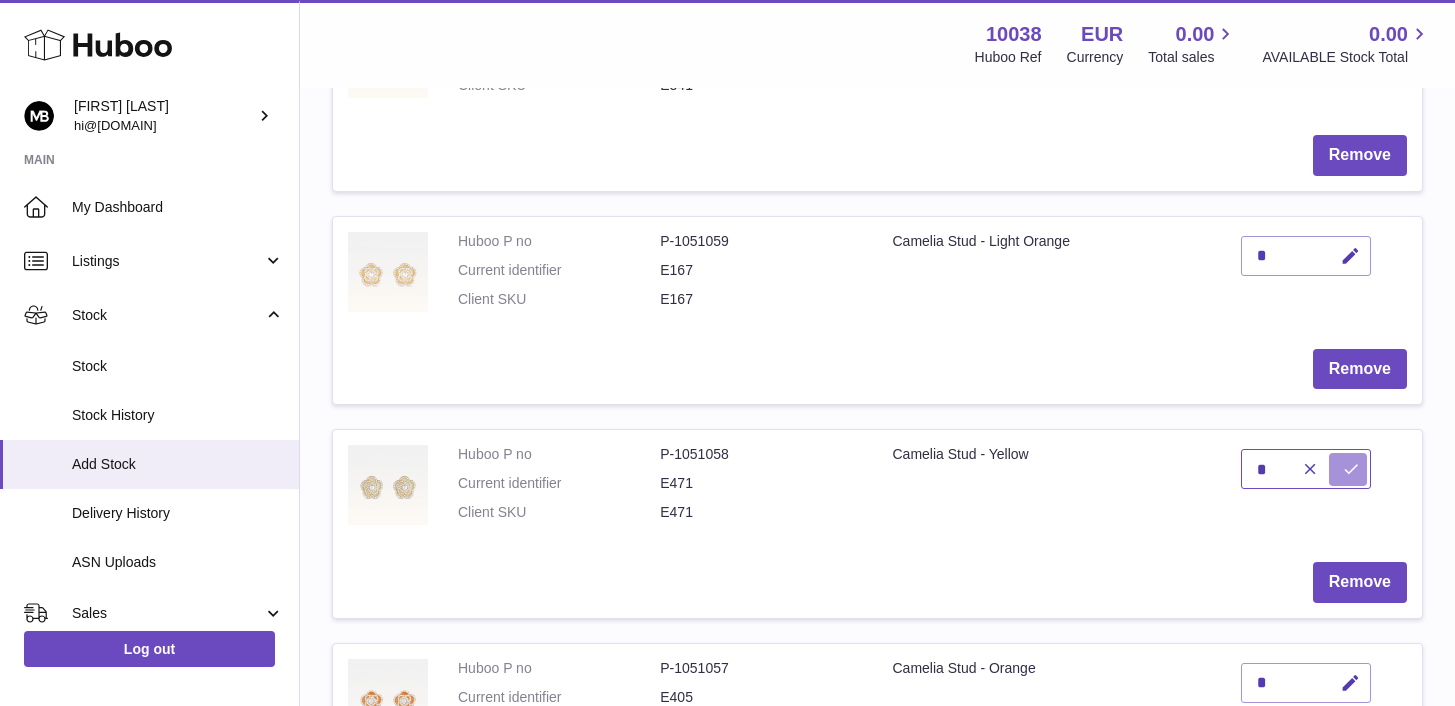 type on "*" 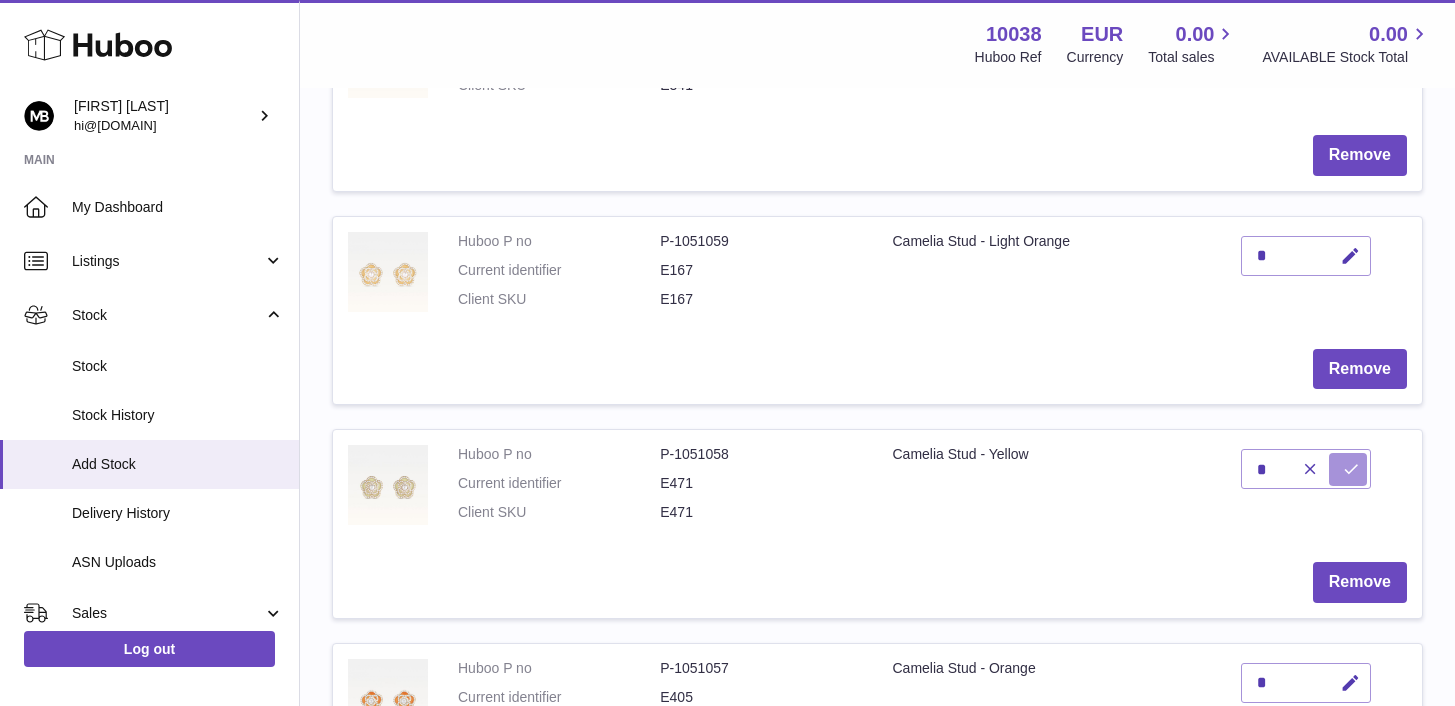 click at bounding box center [1351, 469] 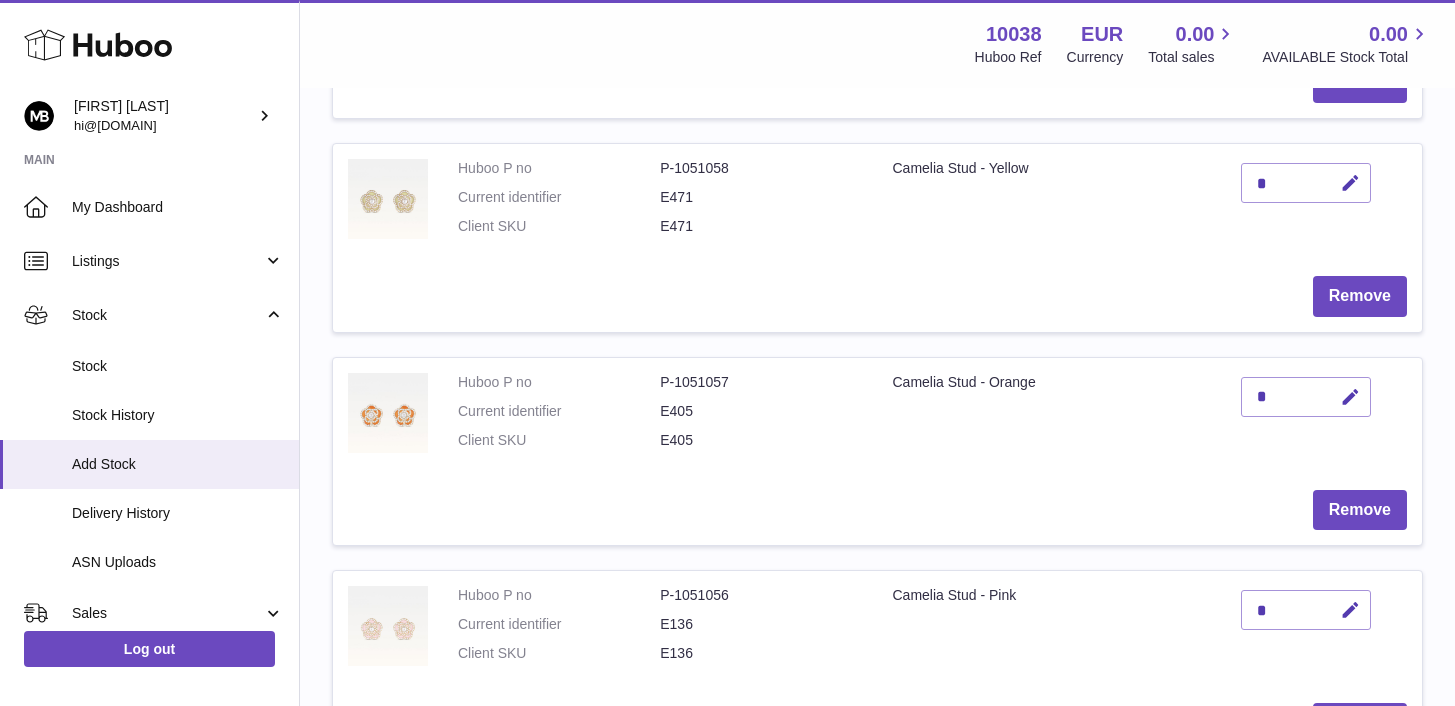 scroll, scrollTop: 1341, scrollLeft: 0, axis: vertical 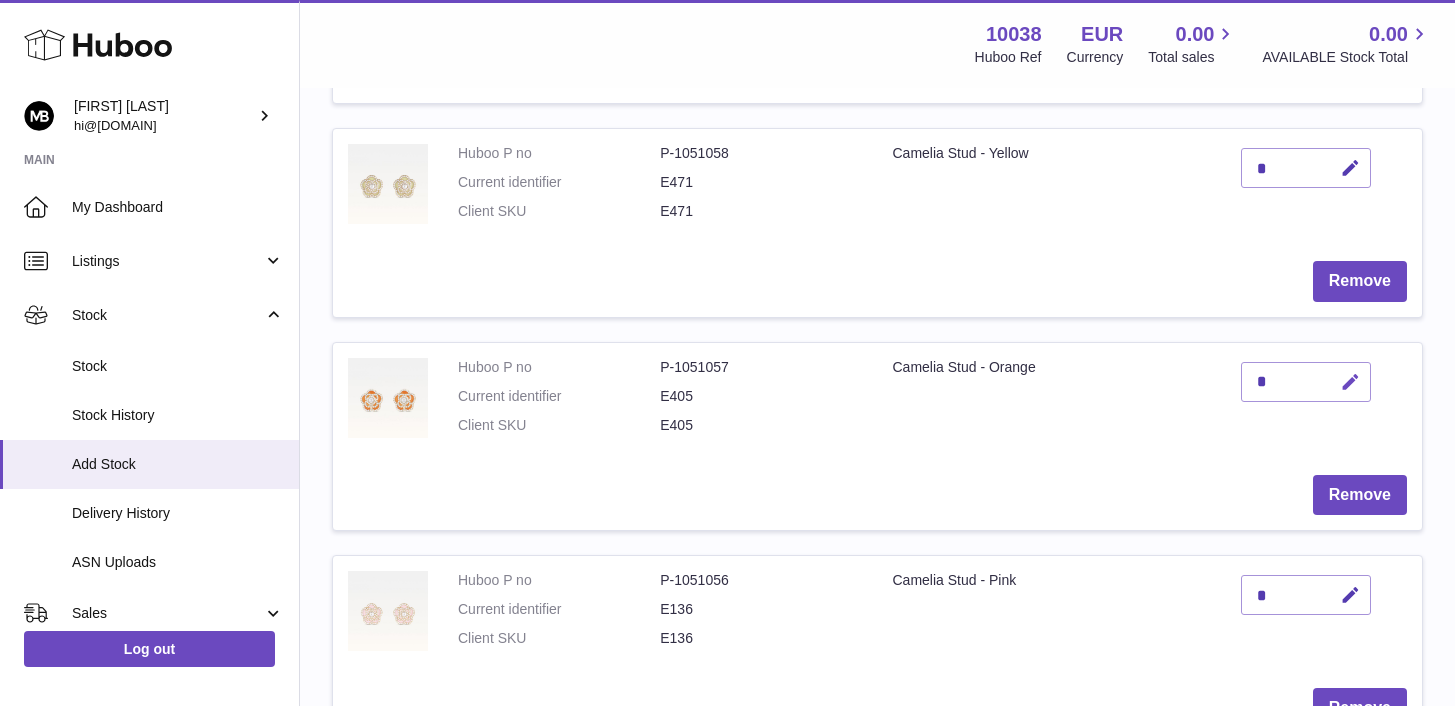 click at bounding box center [1350, 382] 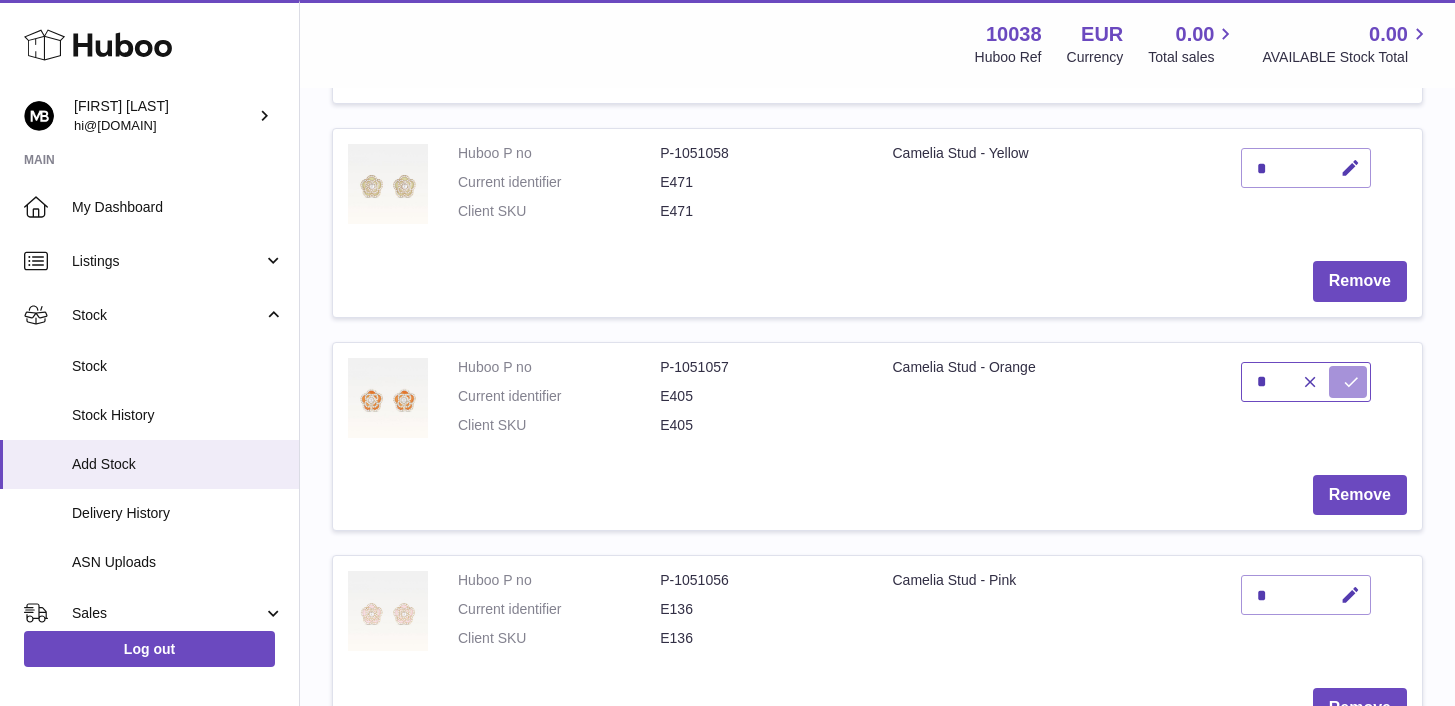 type on "*" 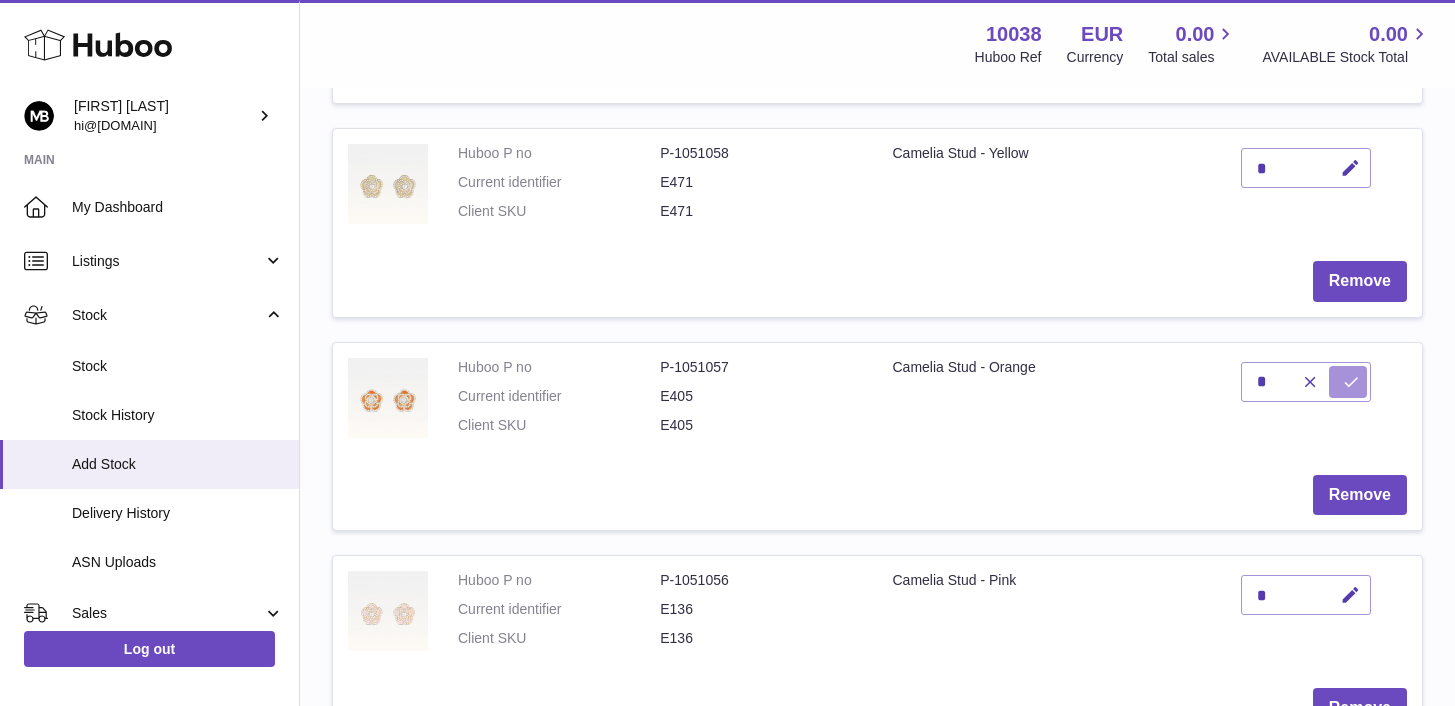 click at bounding box center [1348, 382] 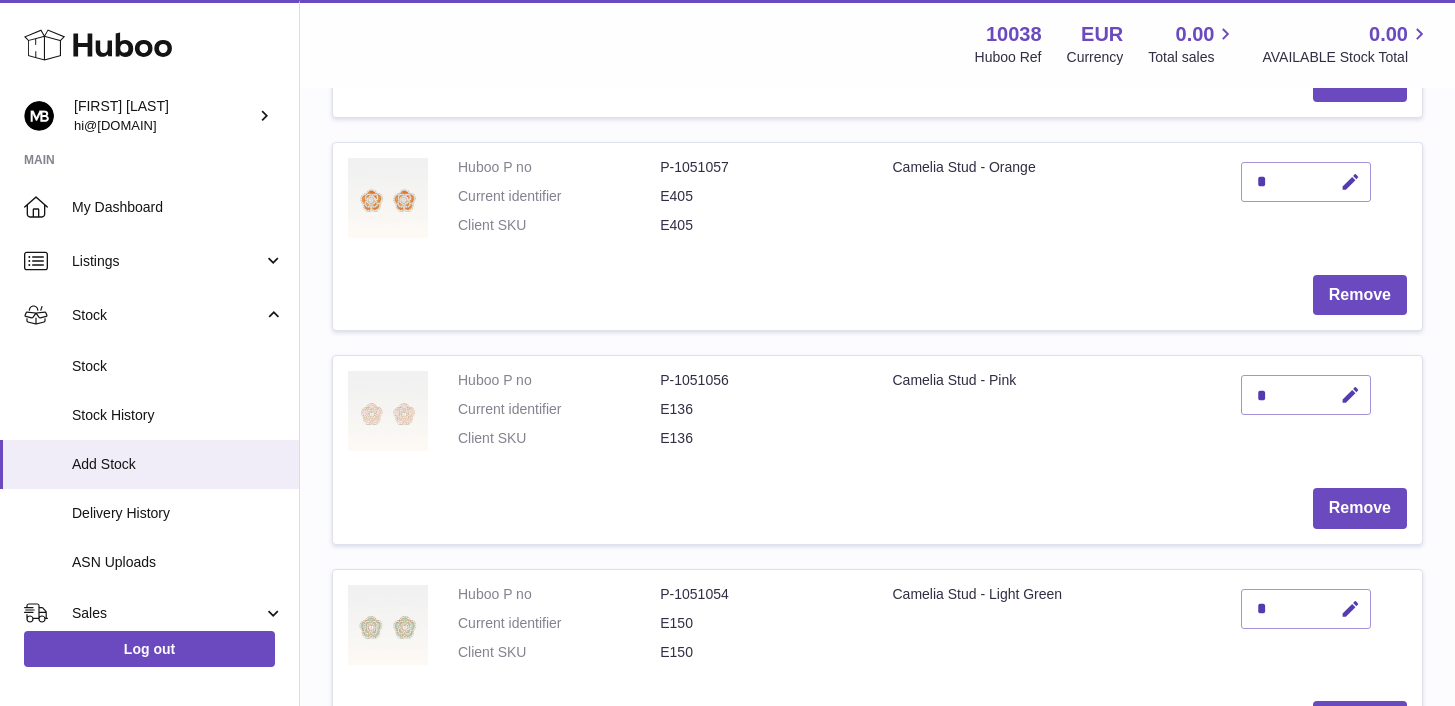 scroll, scrollTop: 1570, scrollLeft: 0, axis: vertical 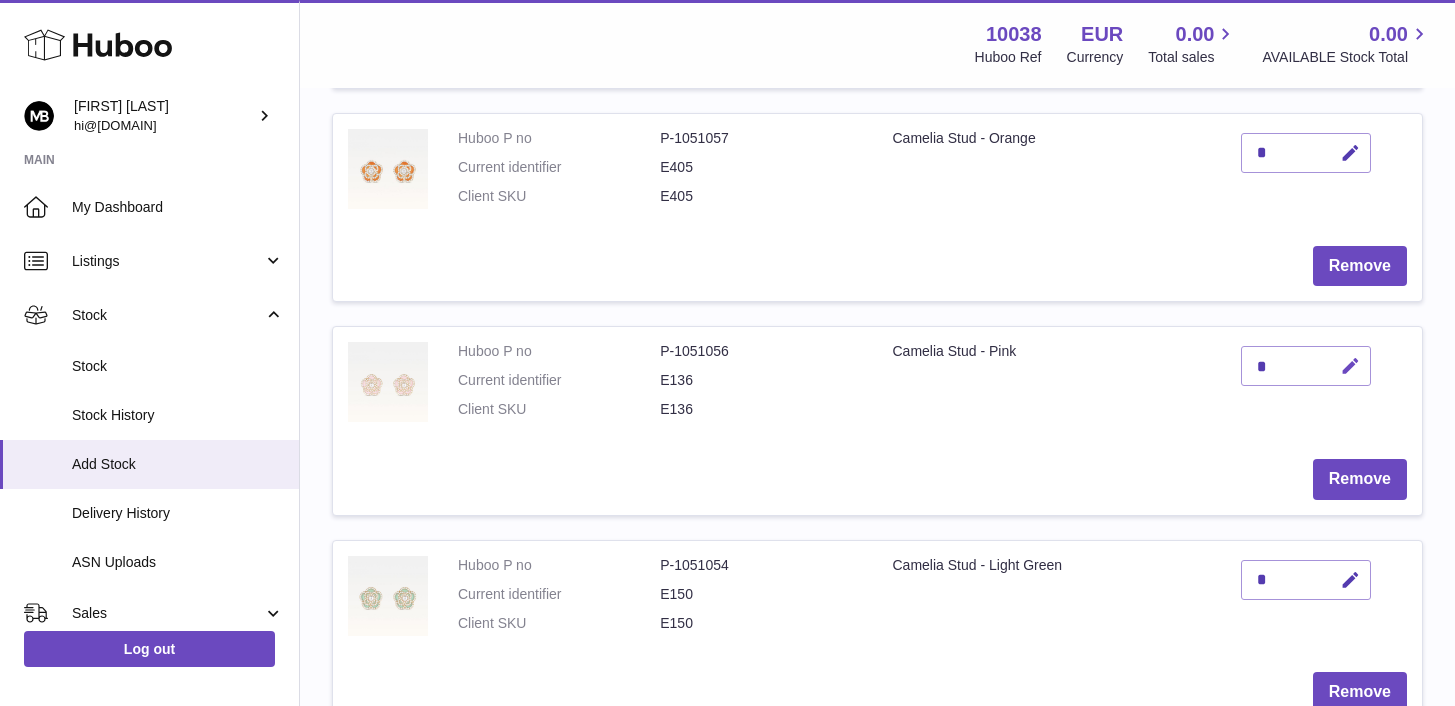 click at bounding box center [1350, 366] 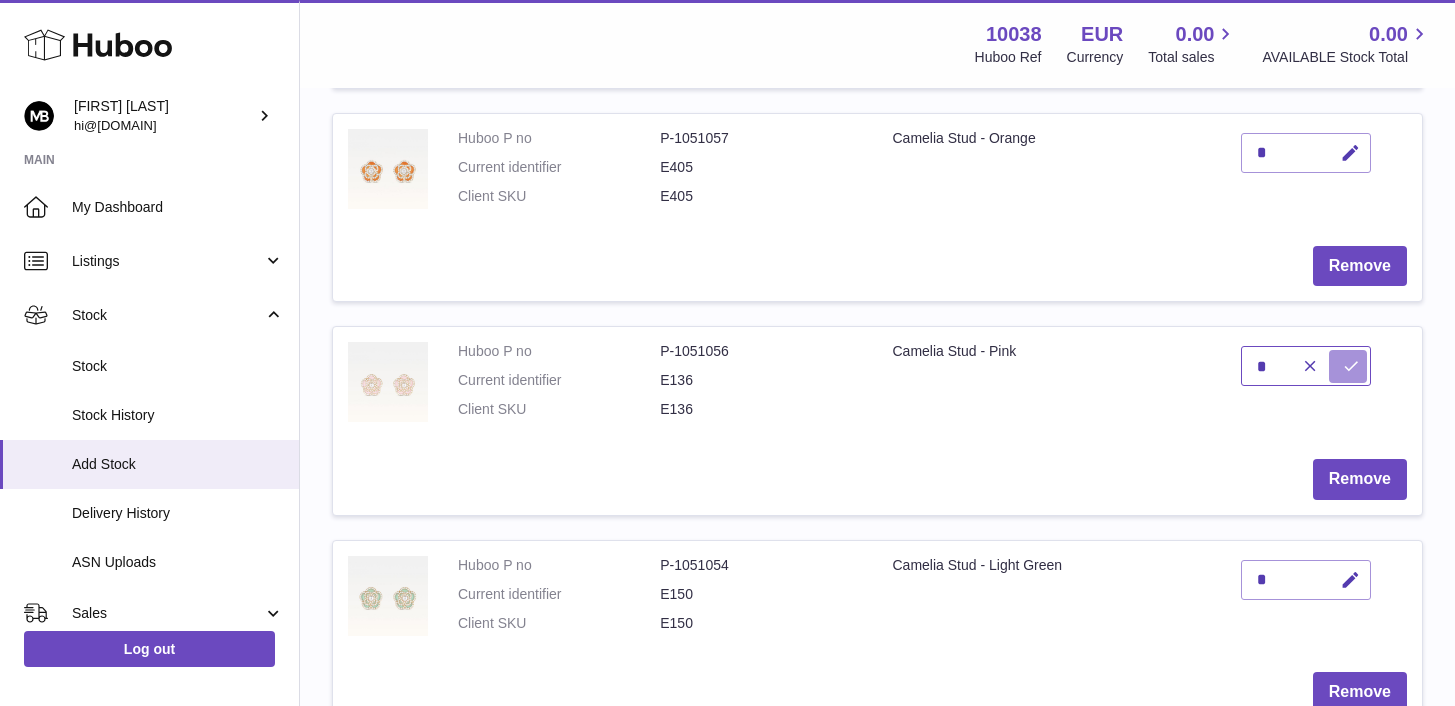 type on "*" 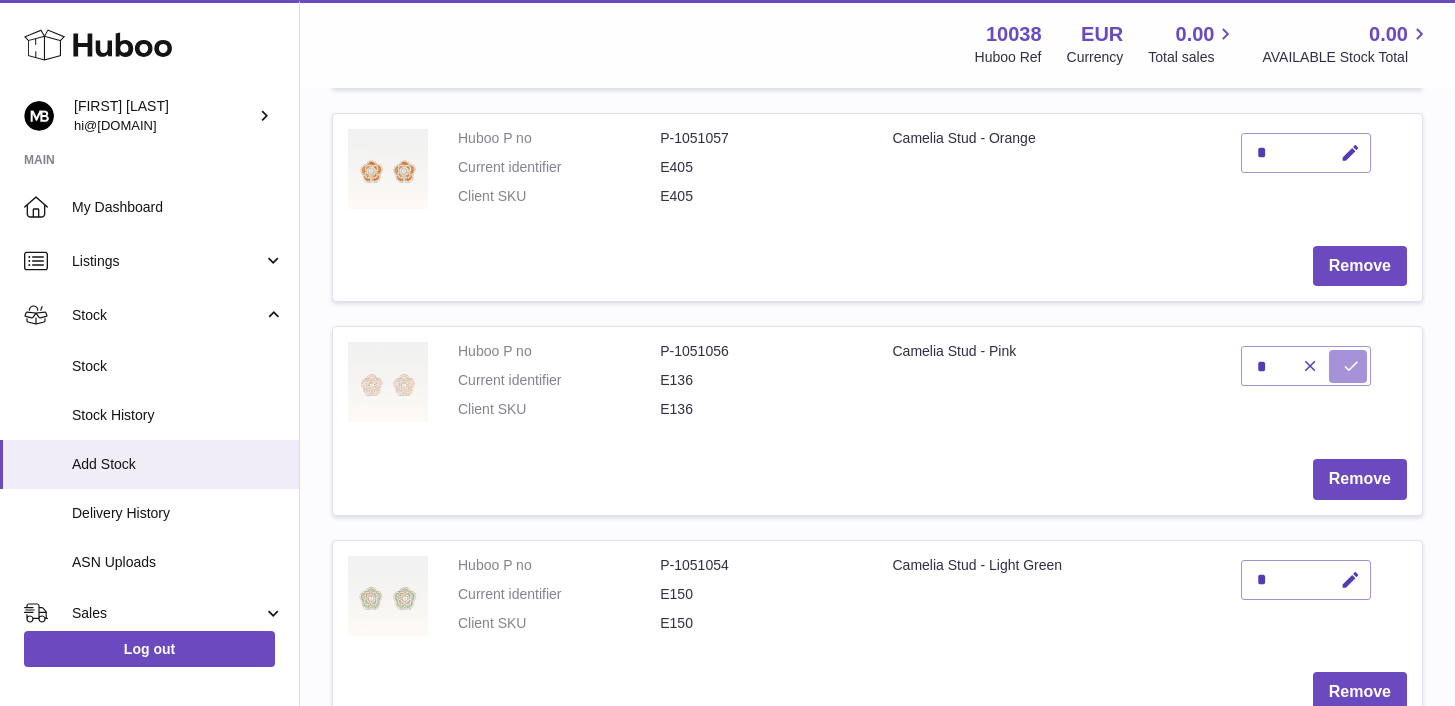 click at bounding box center [1348, 366] 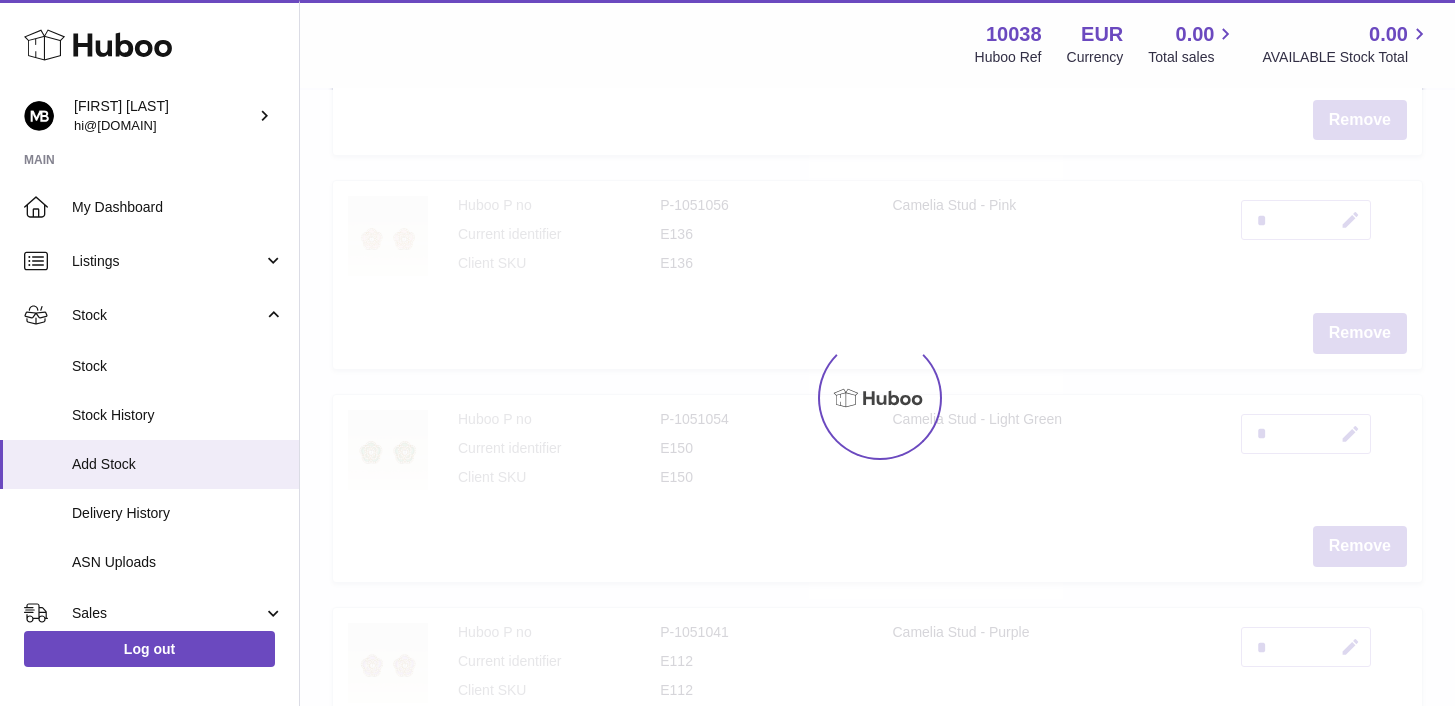 scroll, scrollTop: 1719, scrollLeft: 0, axis: vertical 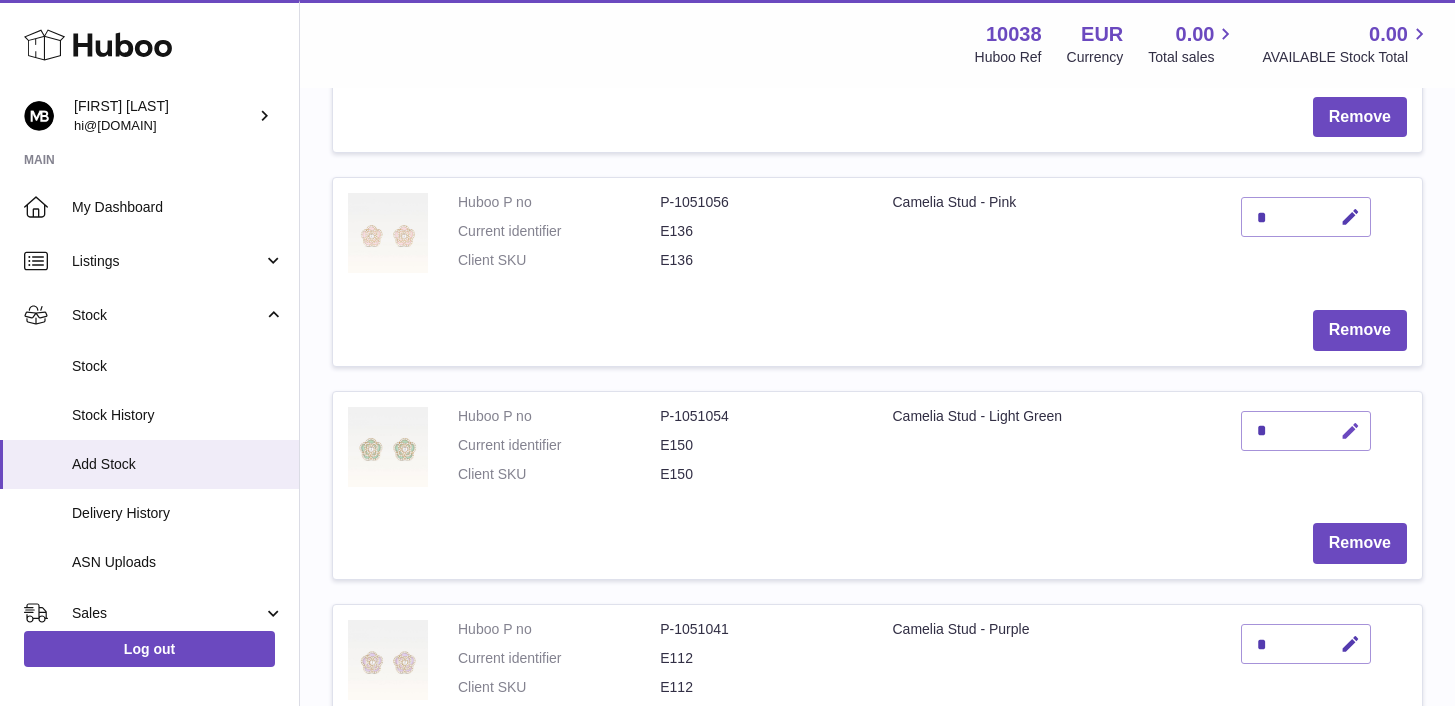 click at bounding box center [1350, 431] 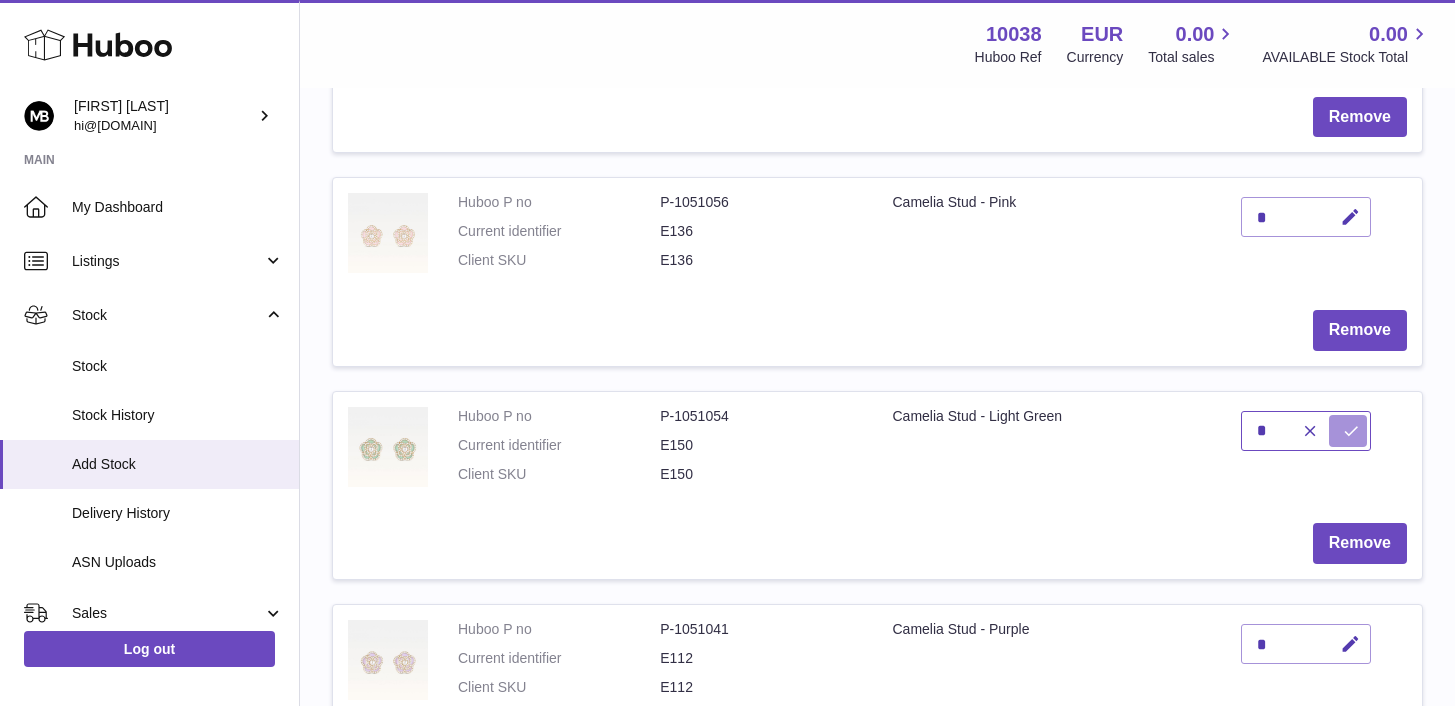 type on "*" 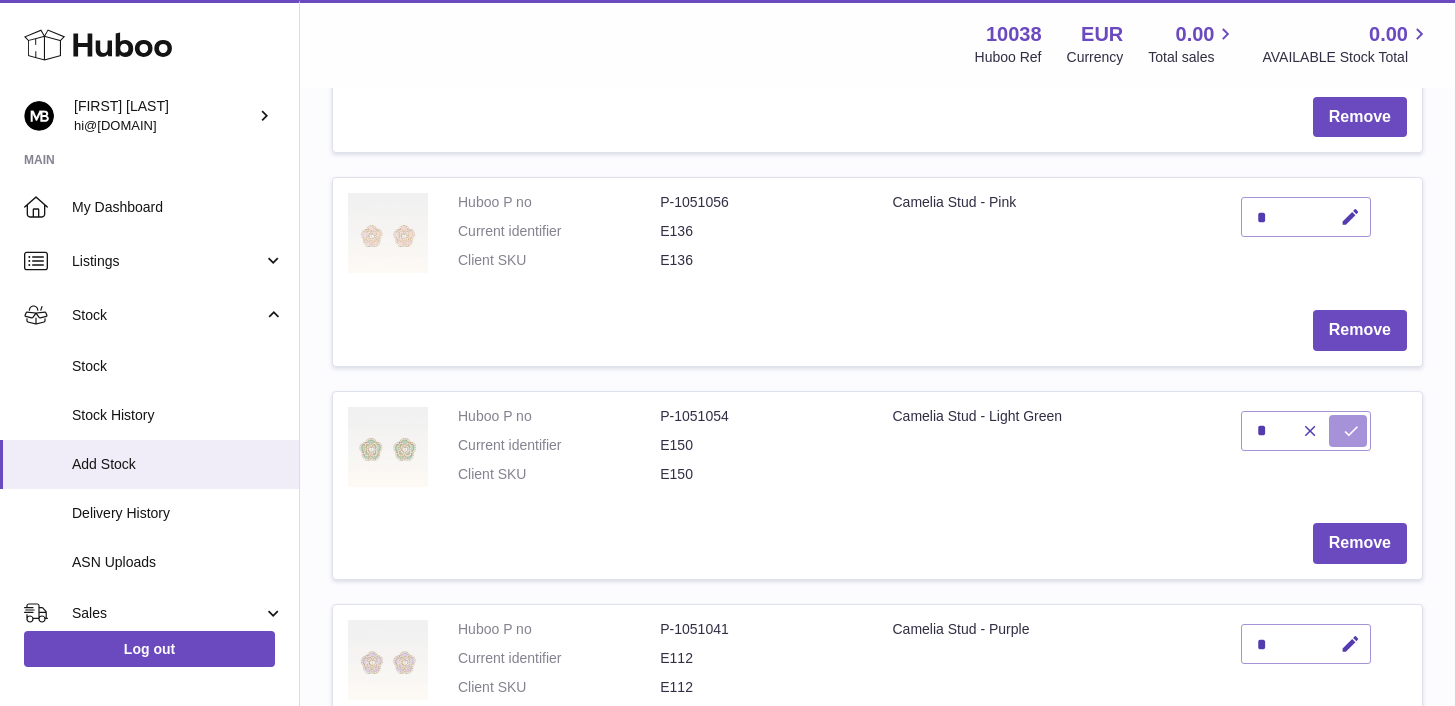 click at bounding box center (1351, 431) 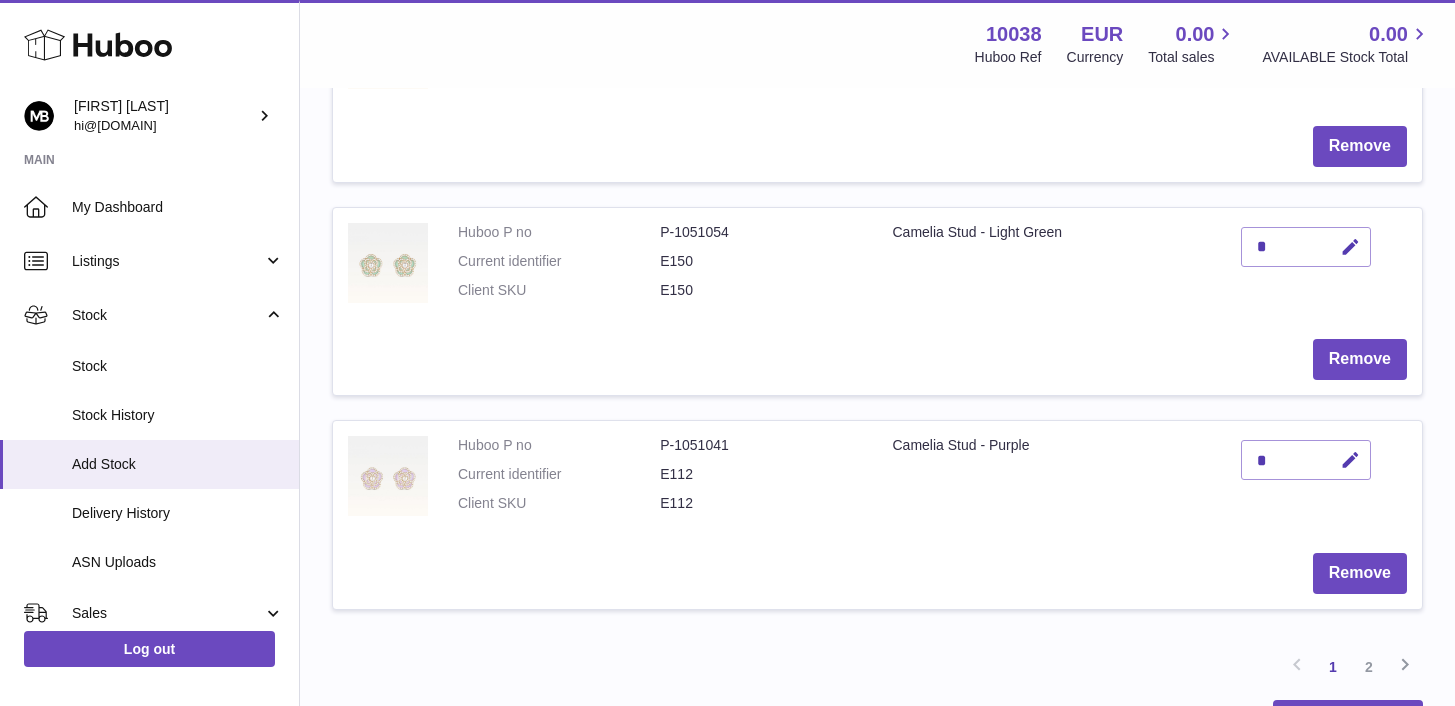 scroll, scrollTop: 1912, scrollLeft: 0, axis: vertical 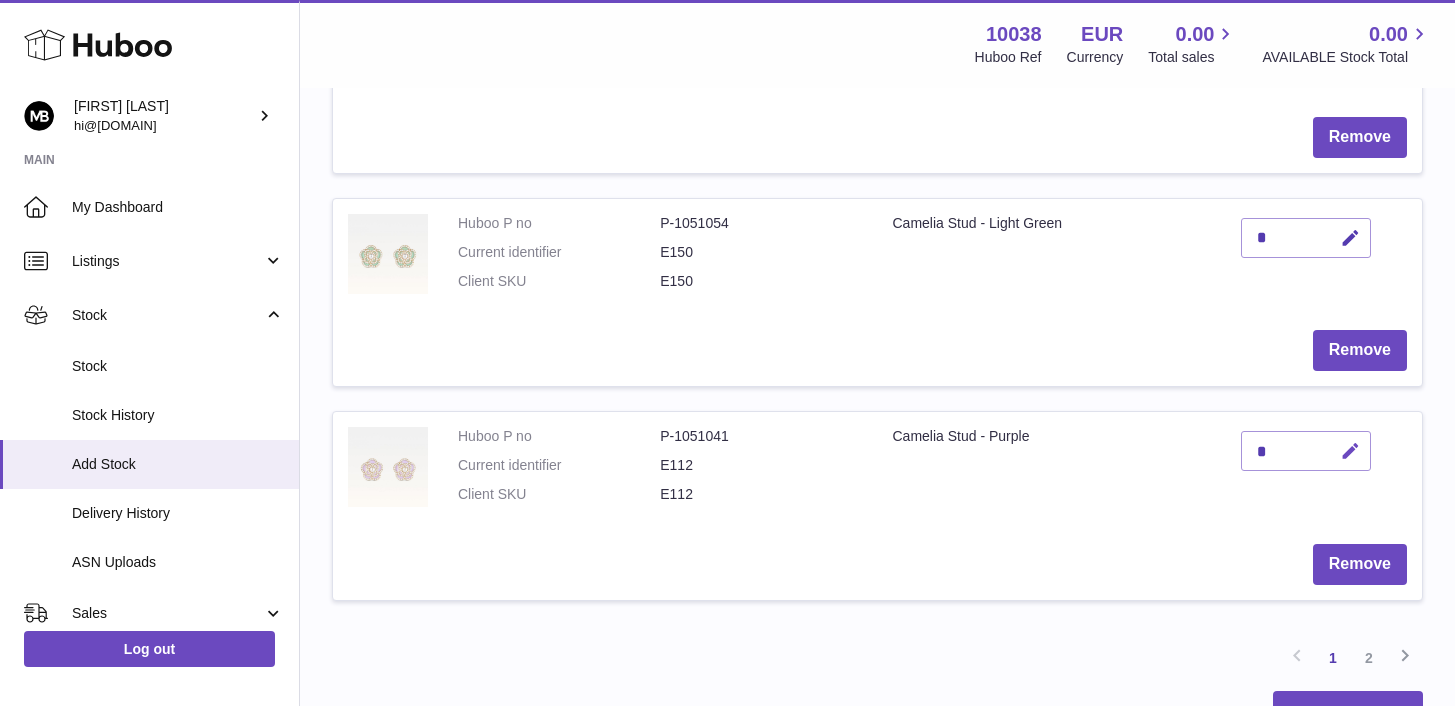 click at bounding box center [1350, 451] 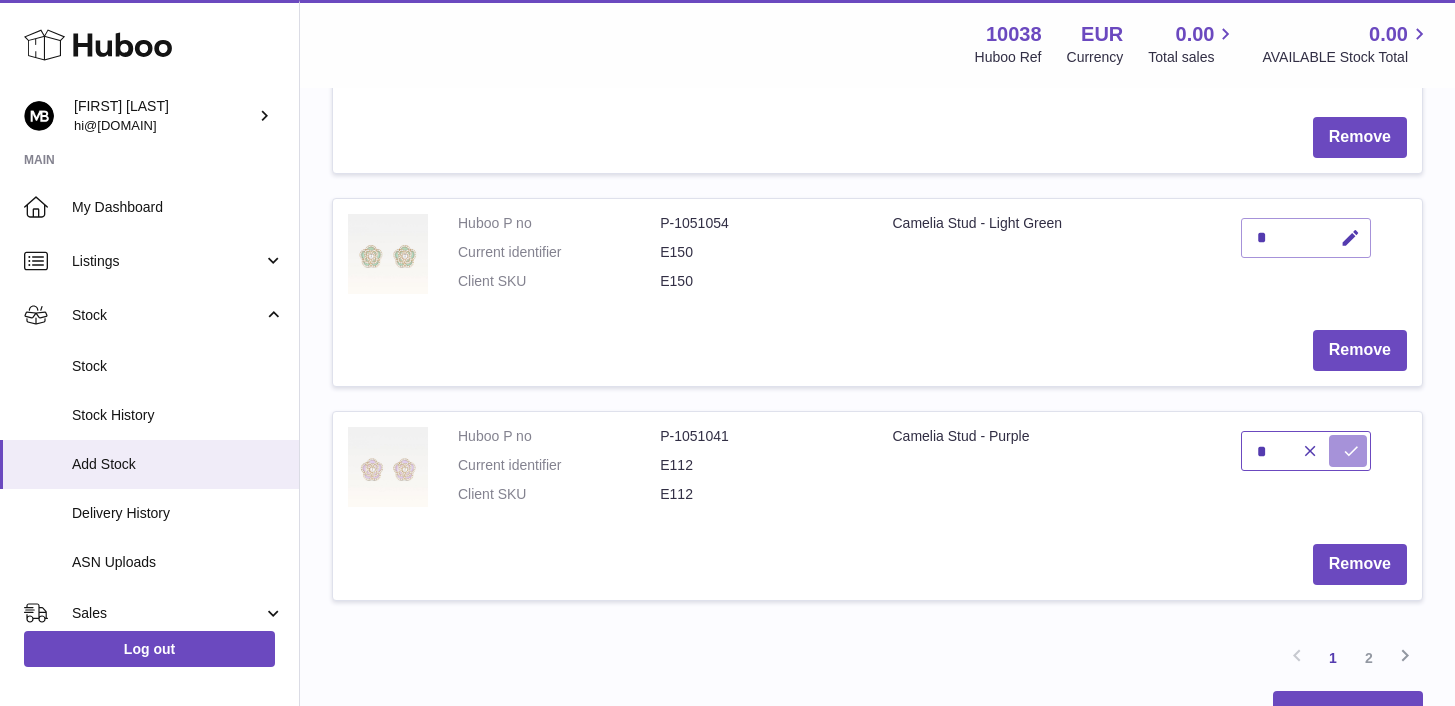 type on "*" 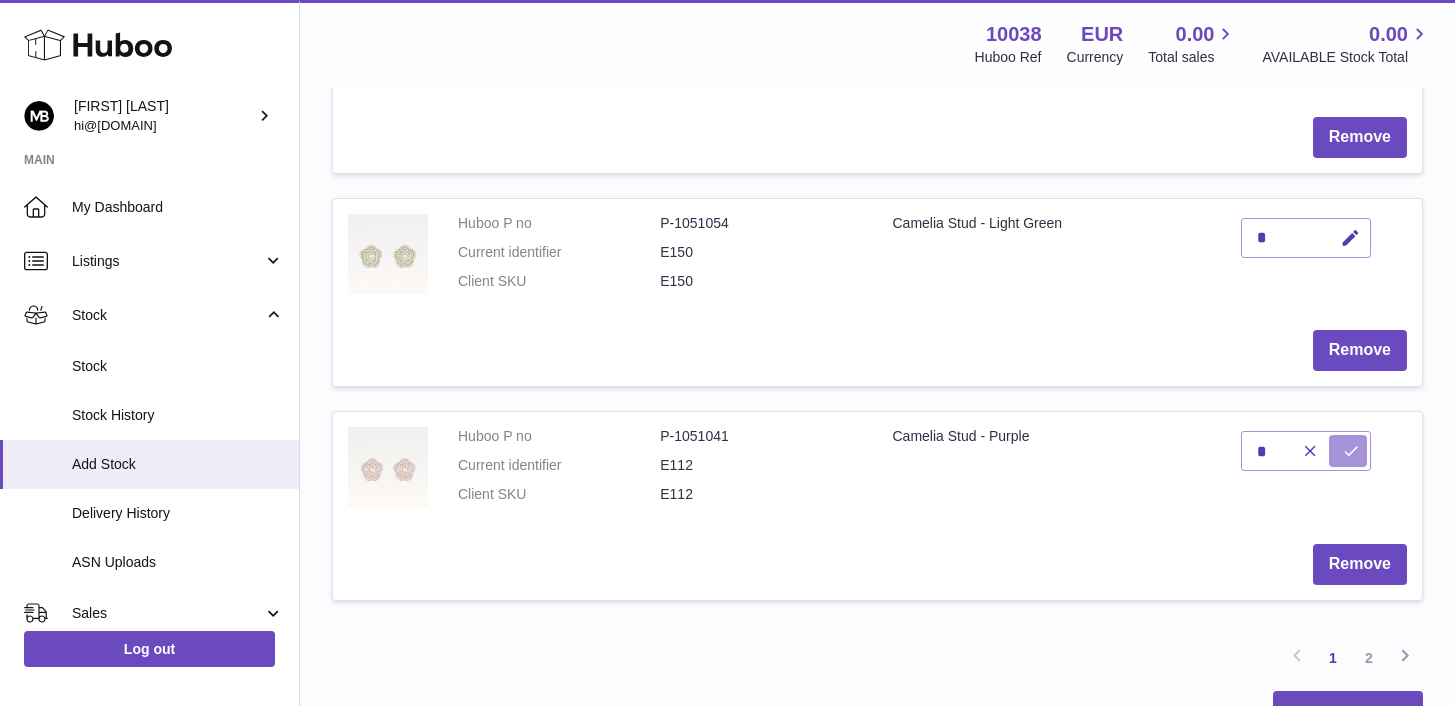click at bounding box center (1348, 451) 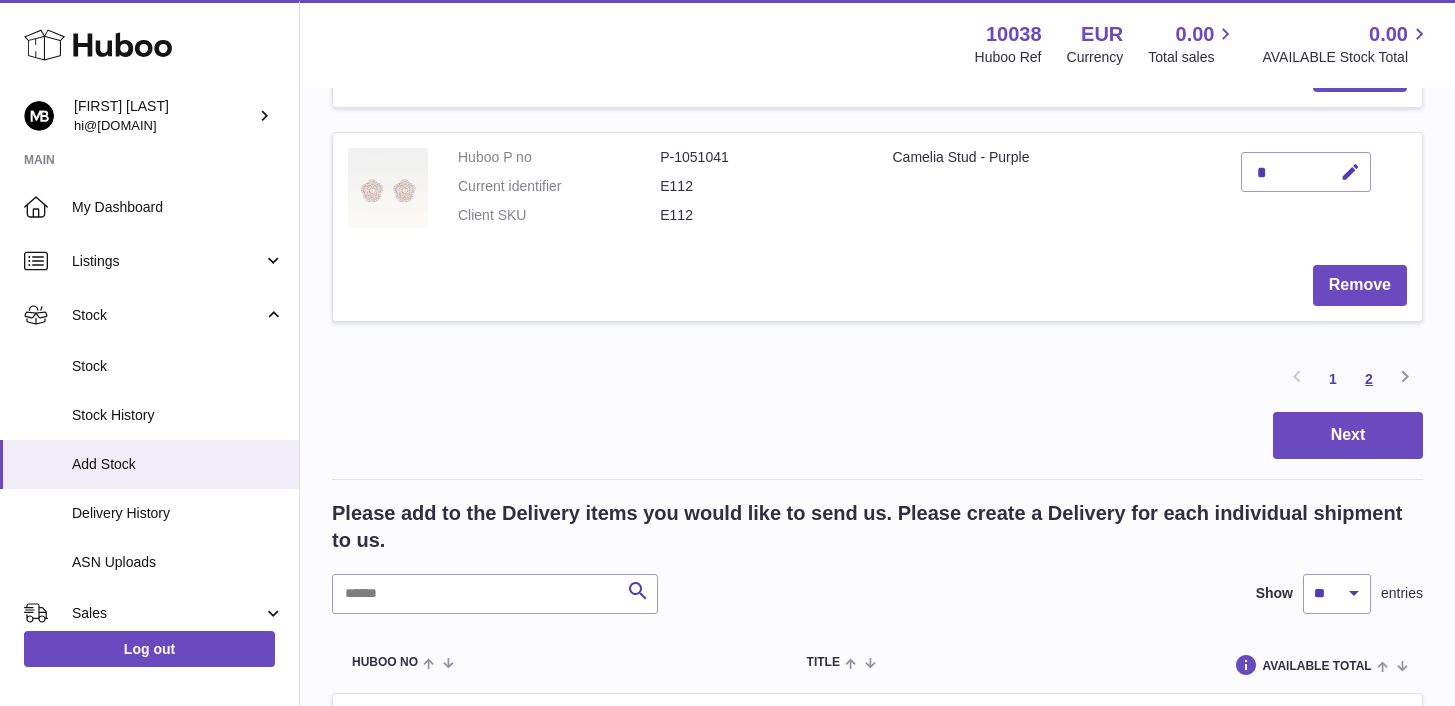 click on "2" at bounding box center [1369, 379] 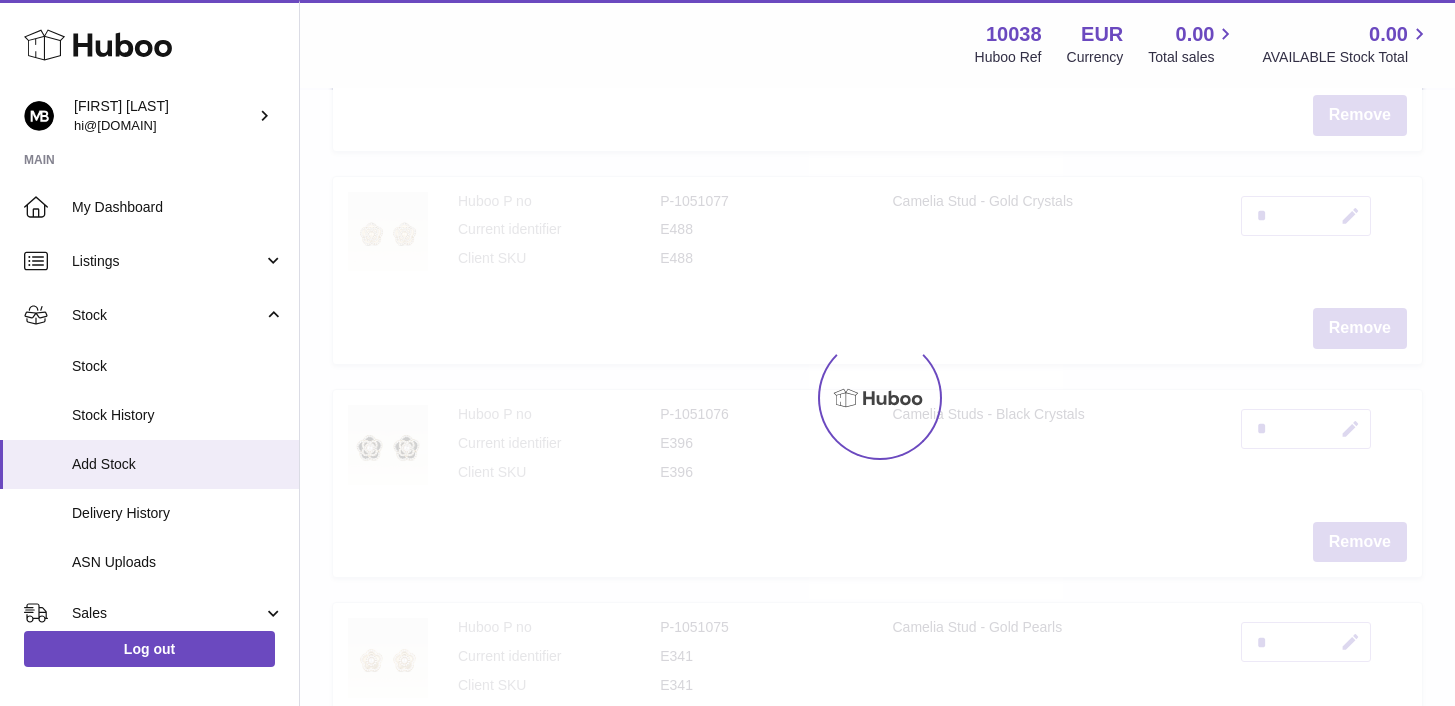 scroll, scrollTop: 90, scrollLeft: 0, axis: vertical 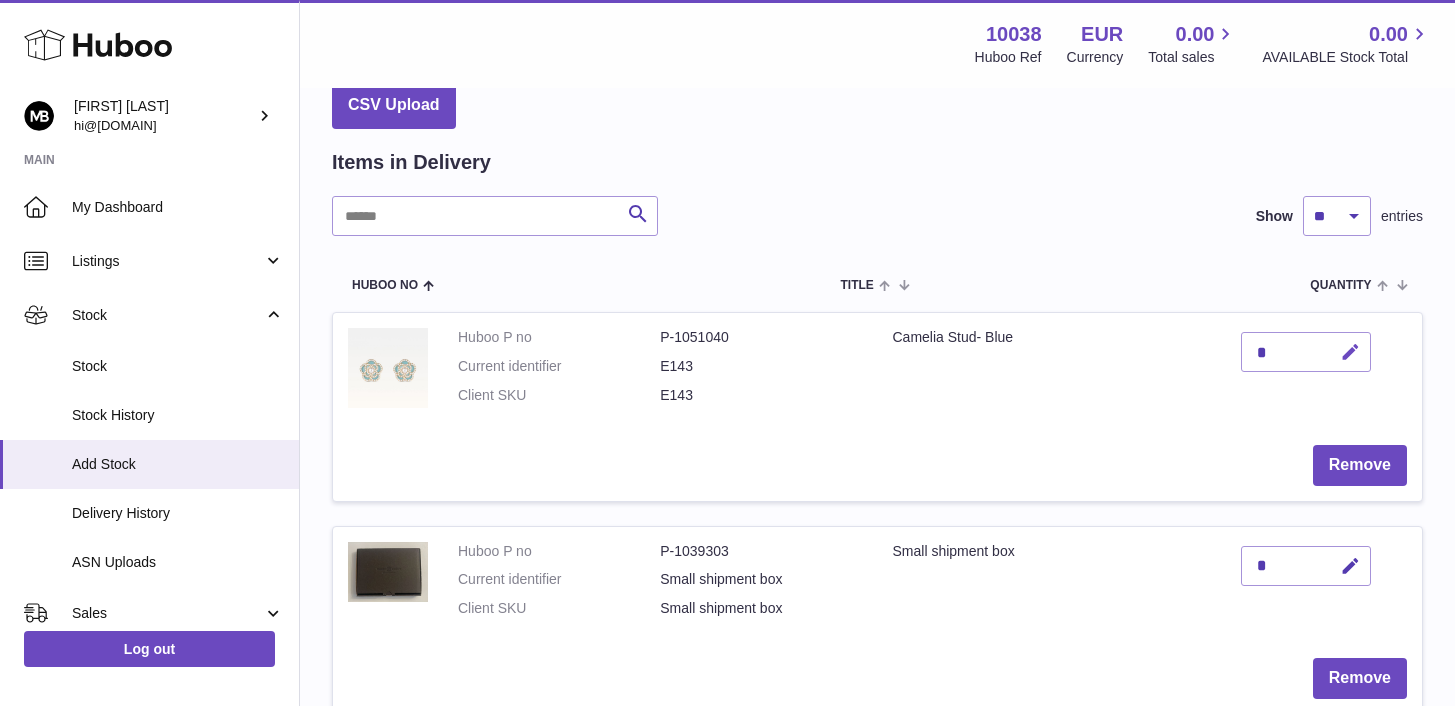 click at bounding box center (1350, 352) 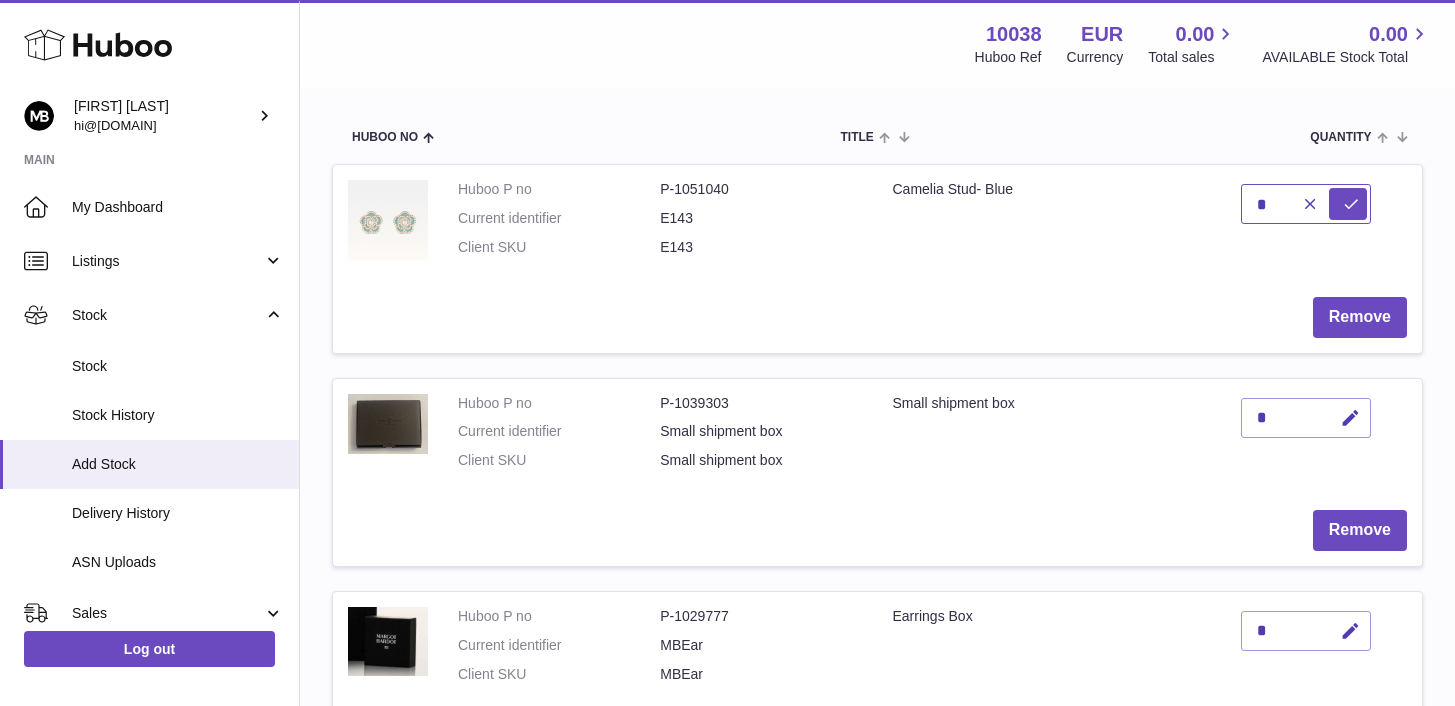 scroll, scrollTop: 261, scrollLeft: 0, axis: vertical 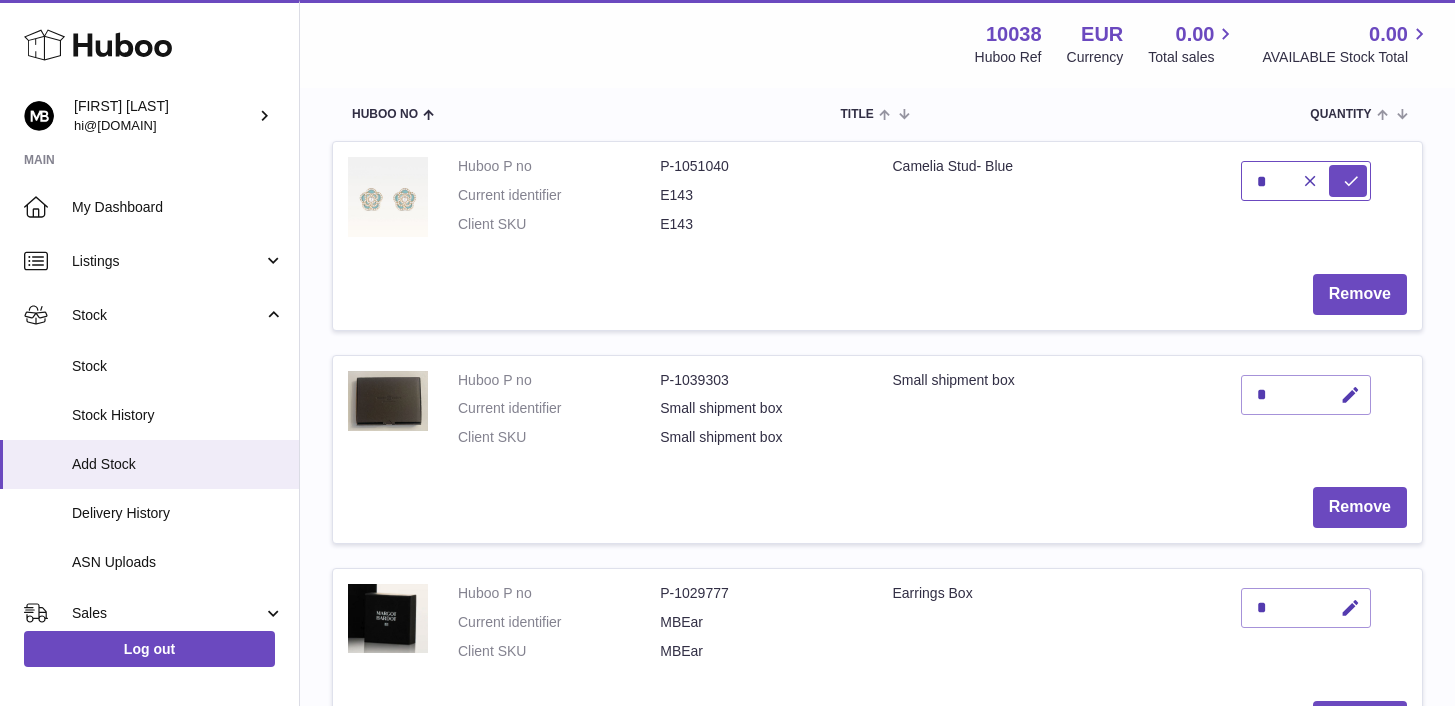 type on "*" 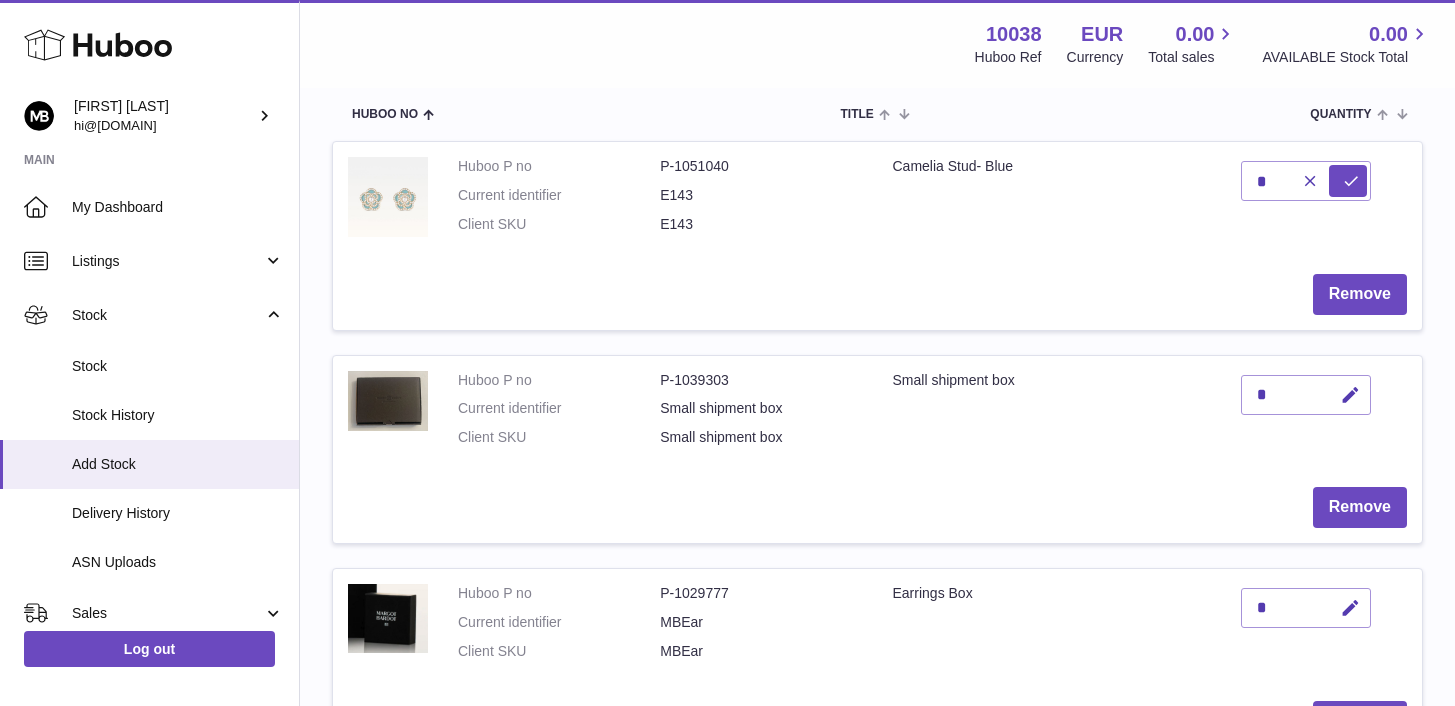 click on "*" at bounding box center [1306, 395] 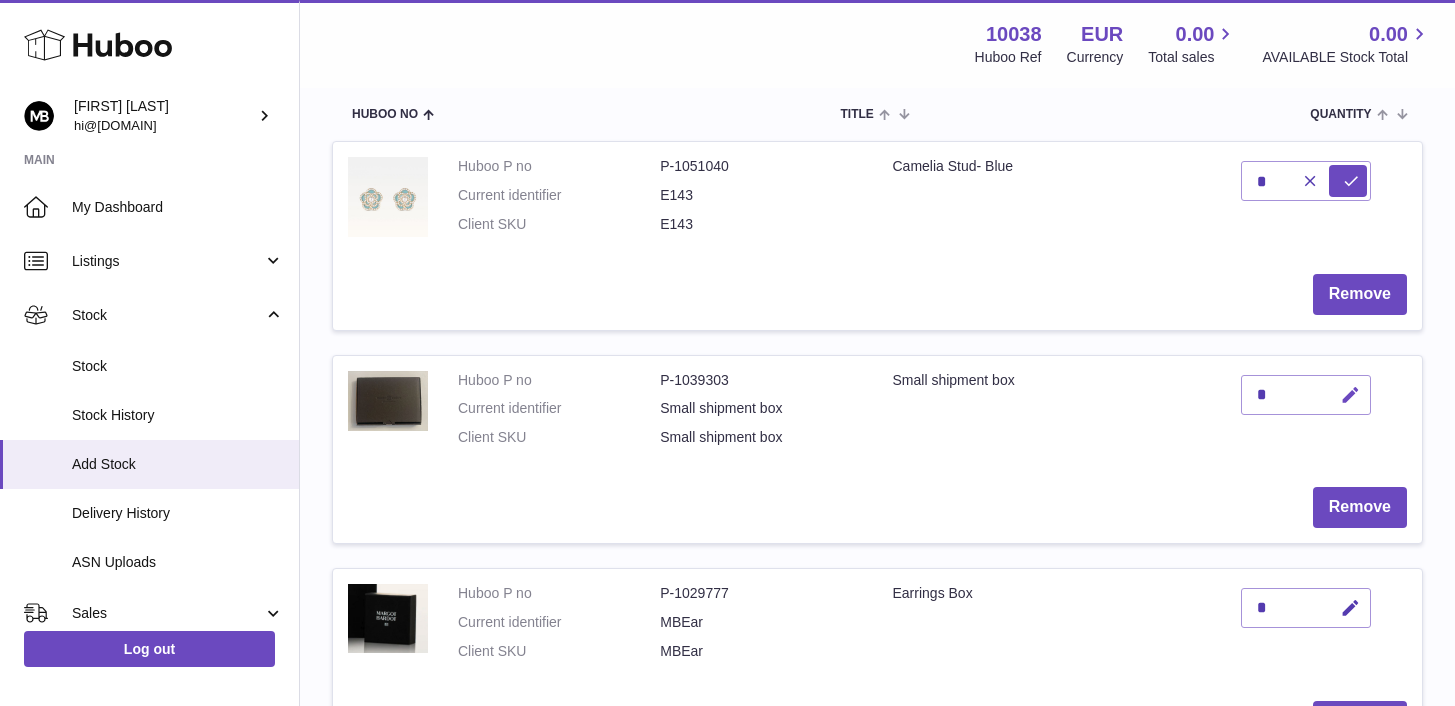 click at bounding box center (1350, 395) 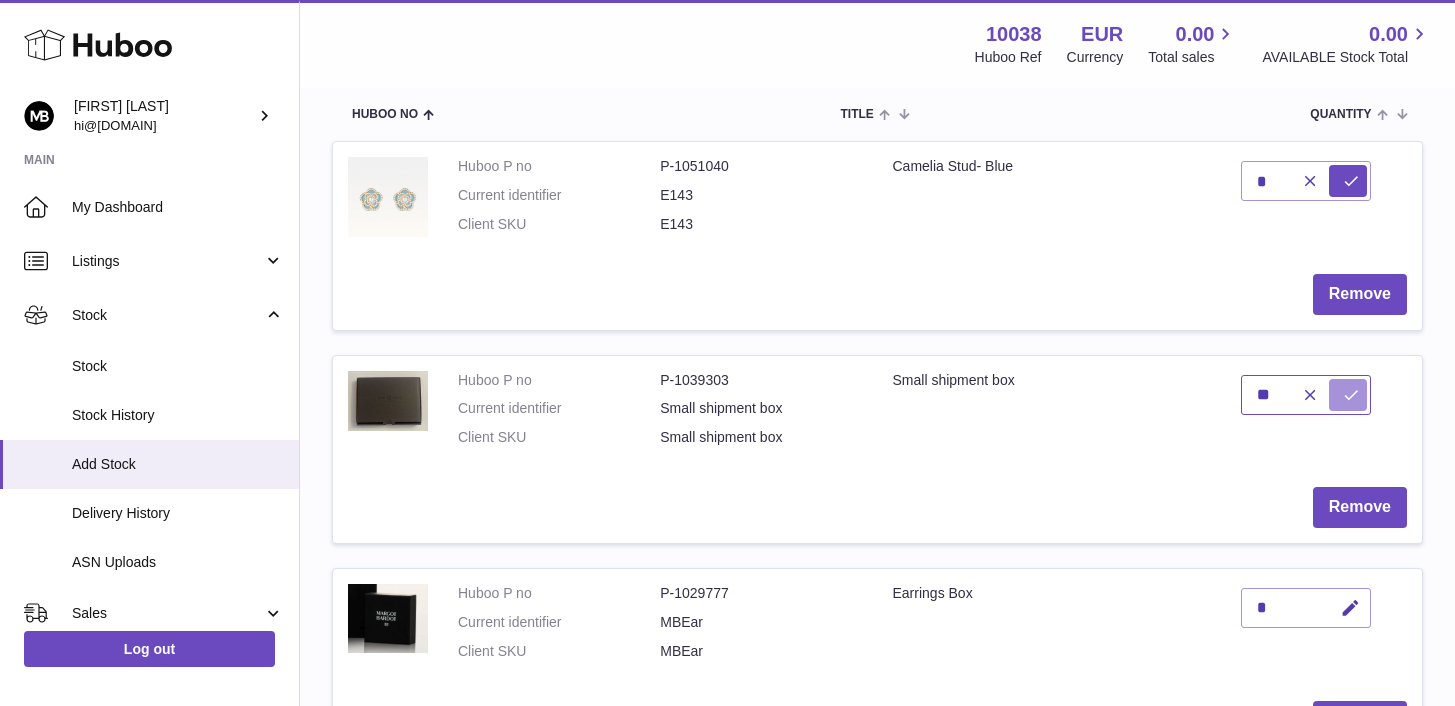 type on "**" 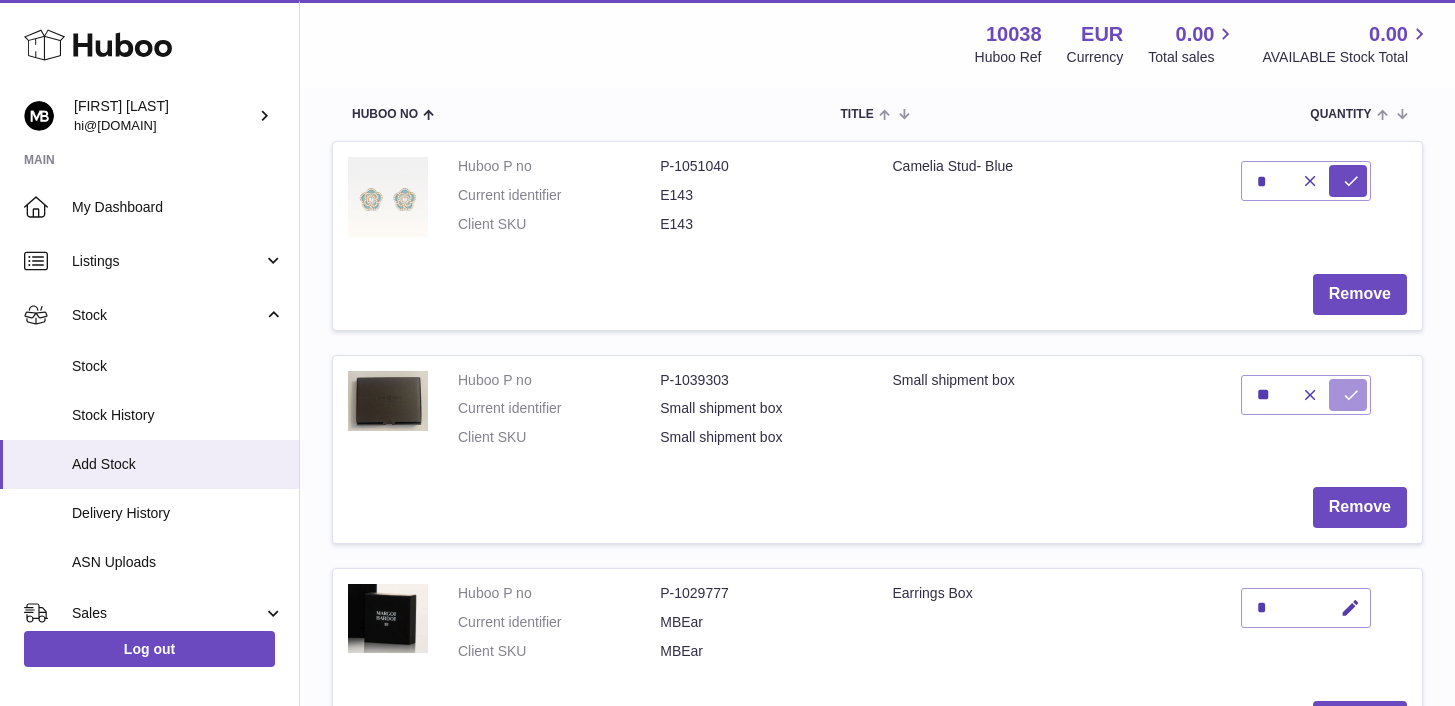 click at bounding box center (1348, 395) 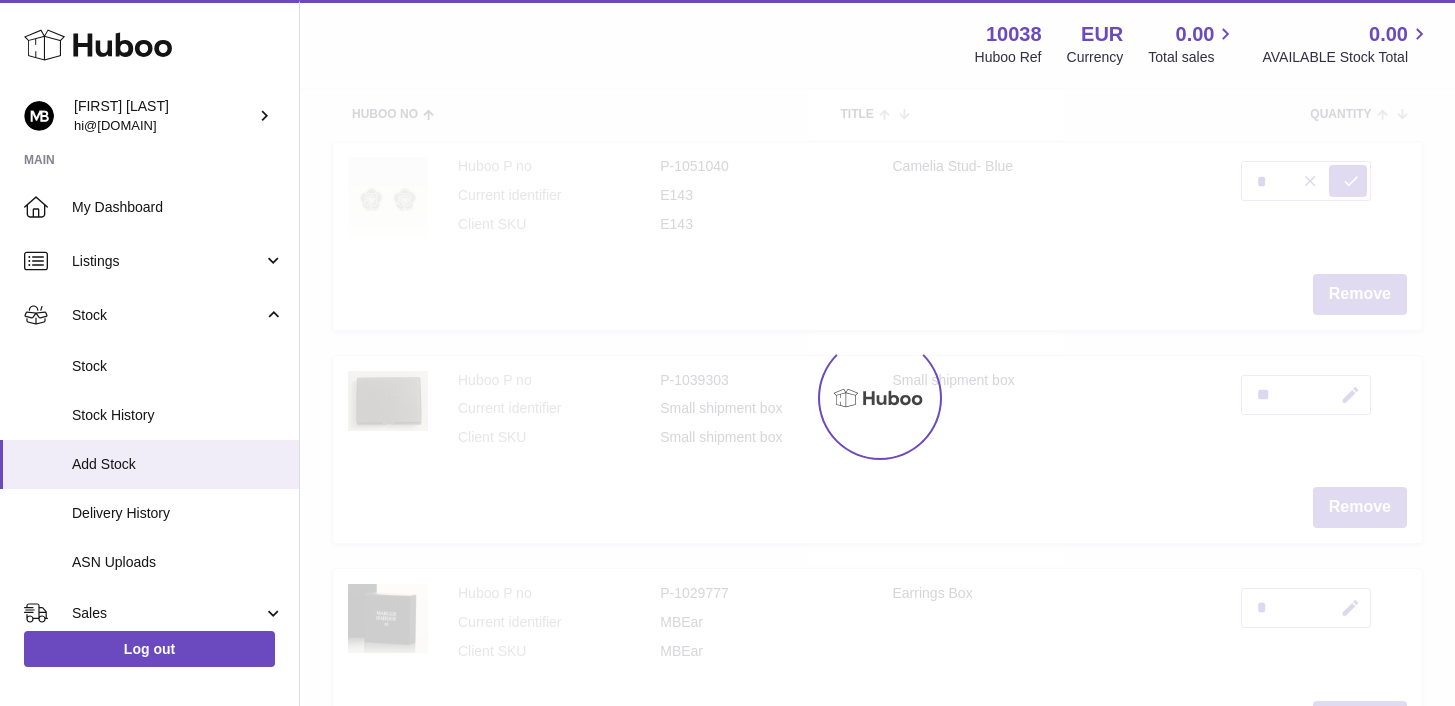 type on "*" 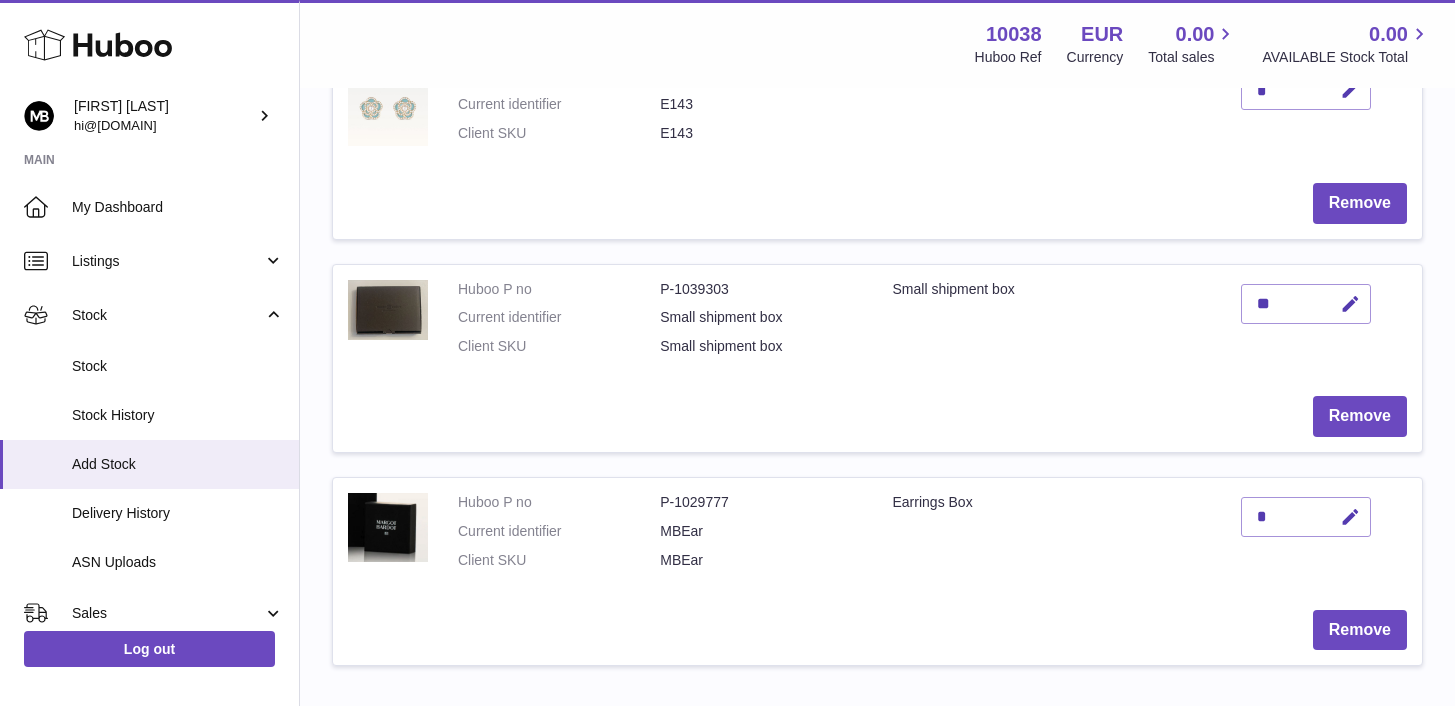 scroll, scrollTop: 396, scrollLeft: 0, axis: vertical 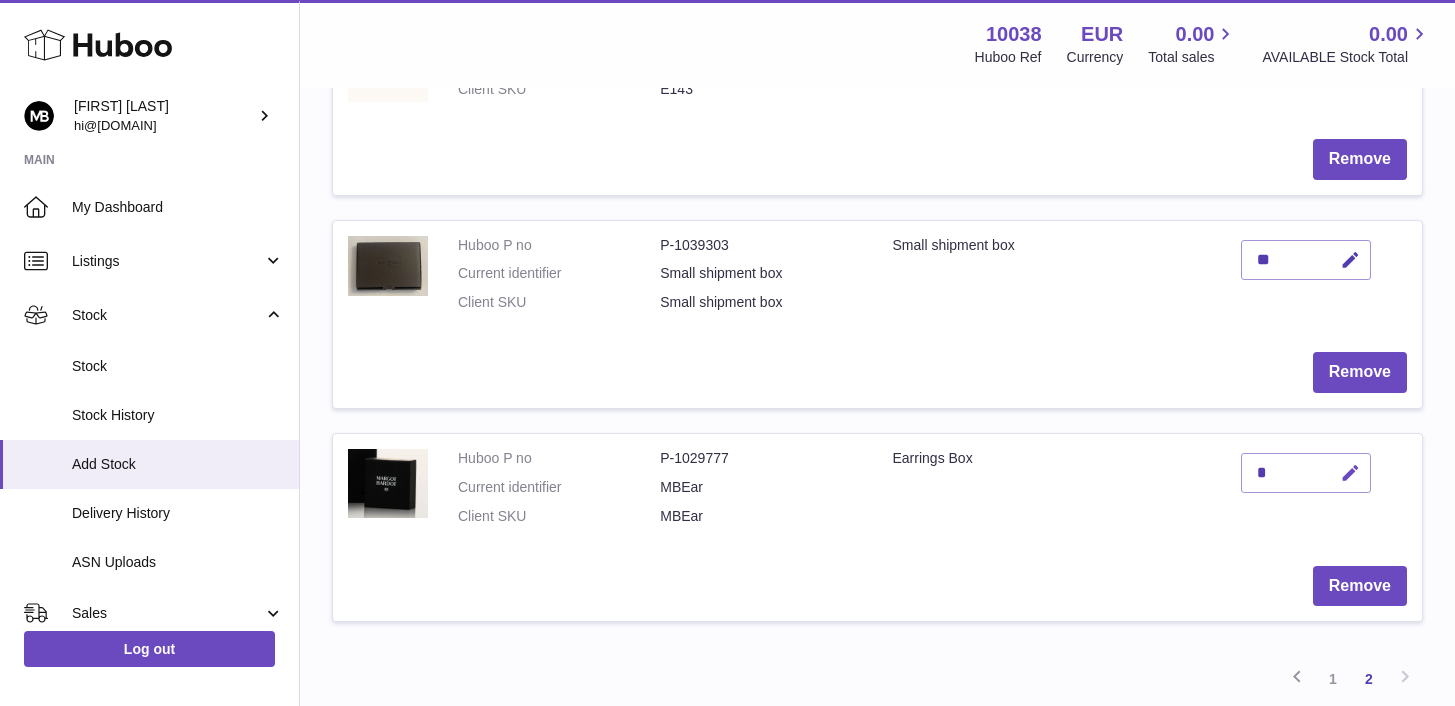 click at bounding box center [1350, 473] 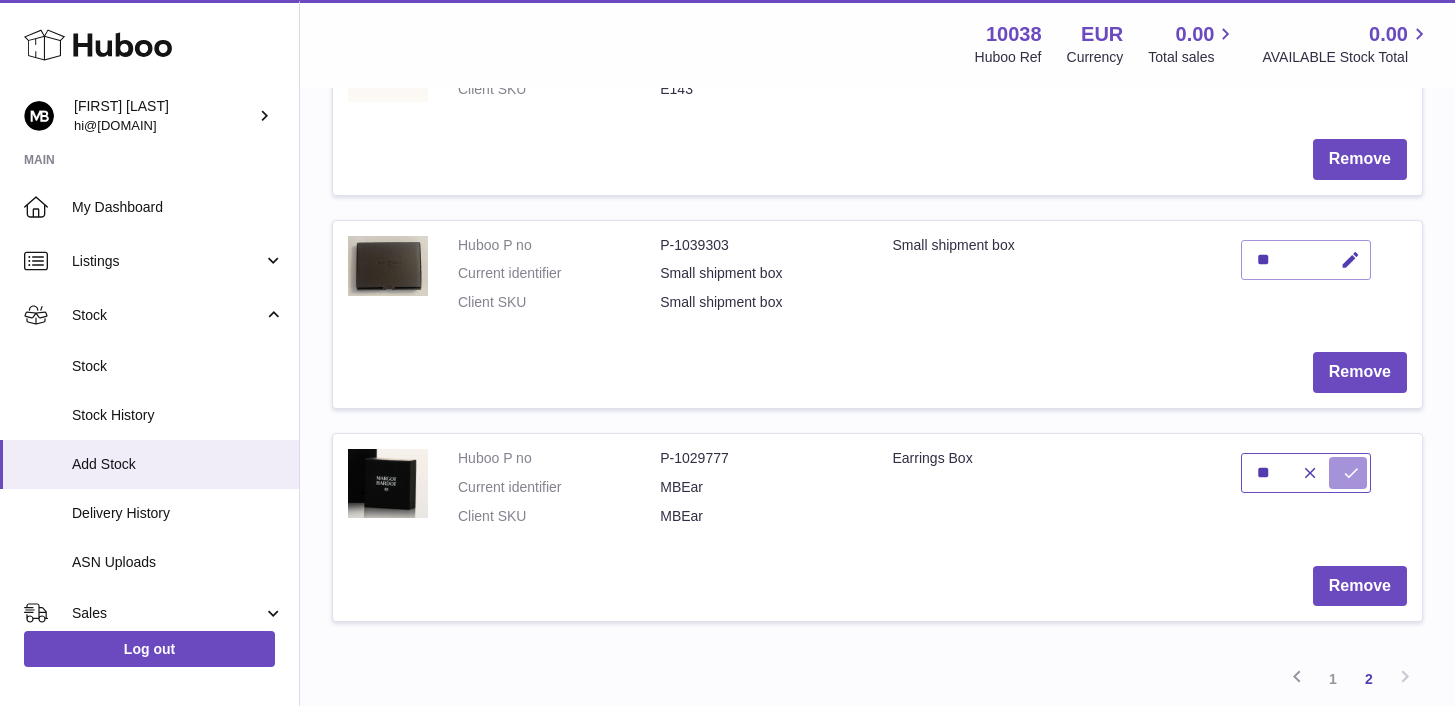 type on "**" 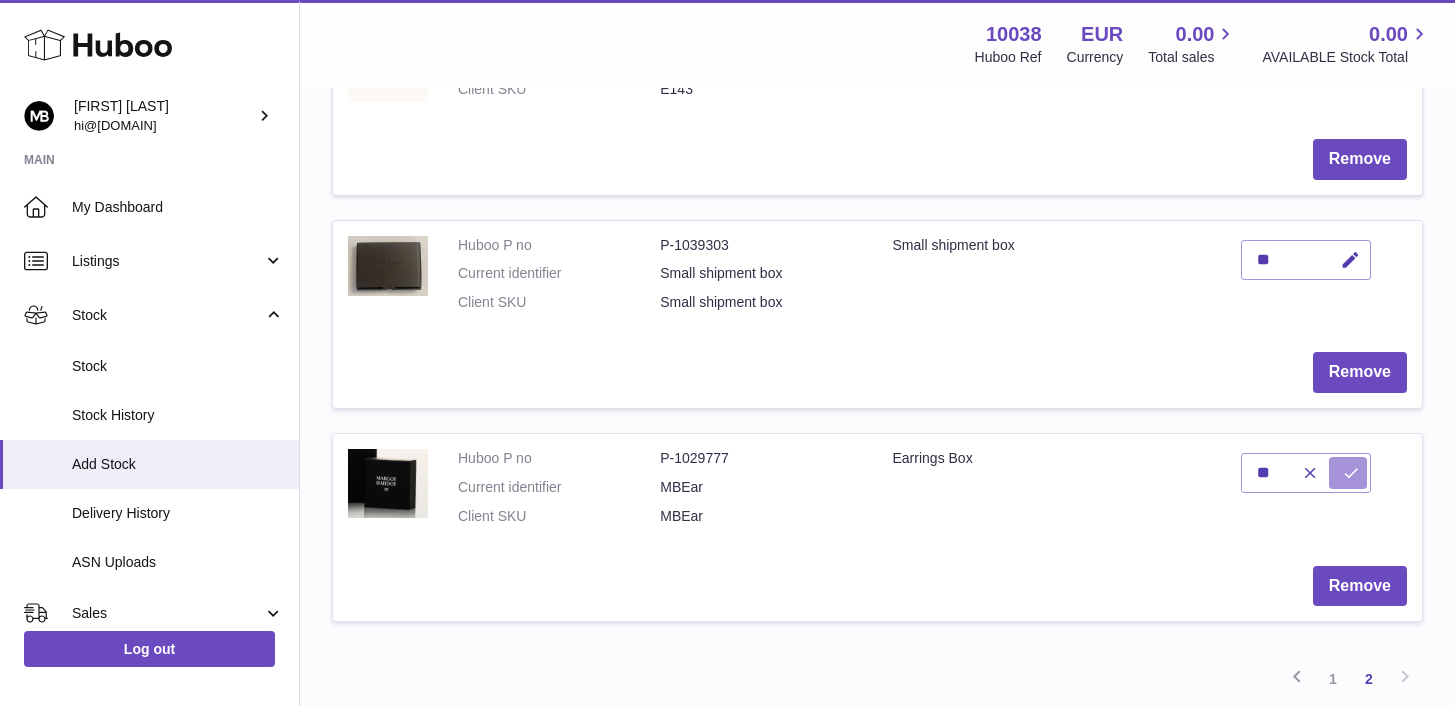 click at bounding box center (1348, 473) 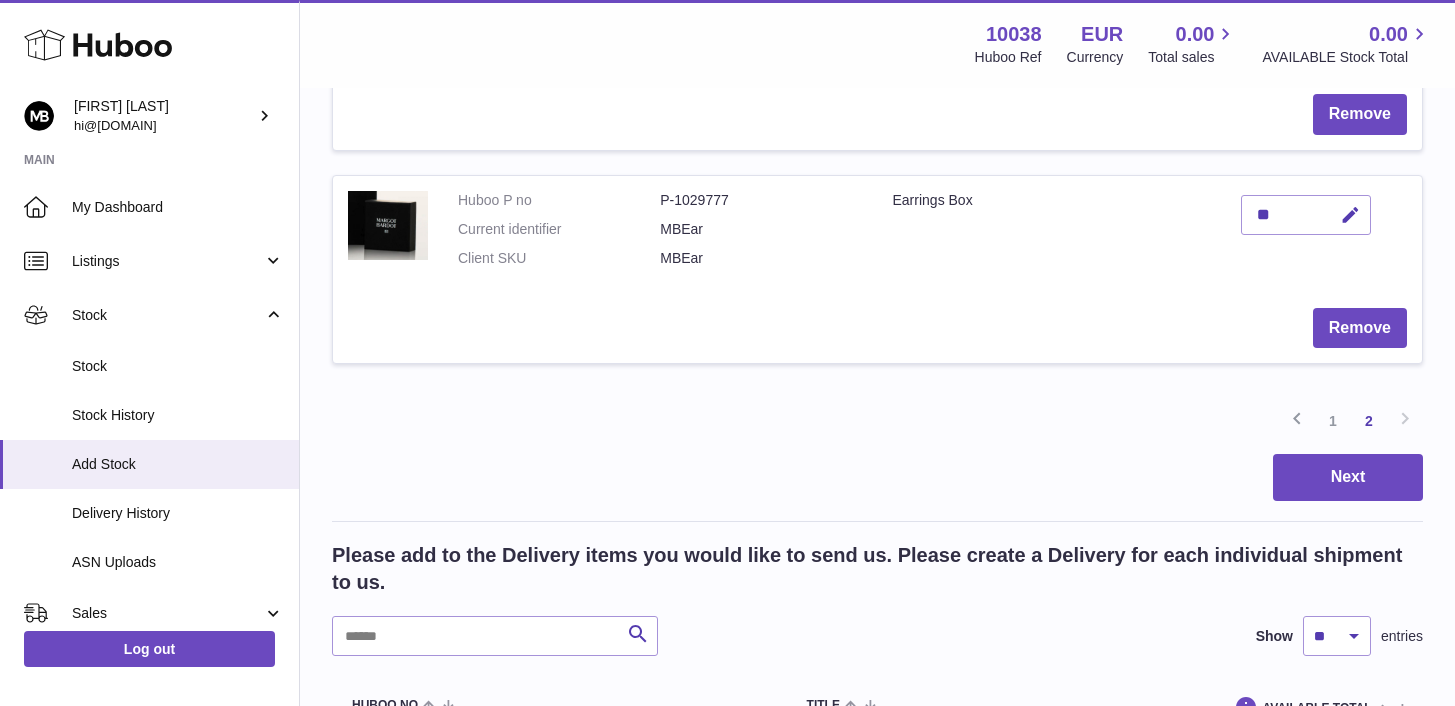 scroll, scrollTop: 662, scrollLeft: 0, axis: vertical 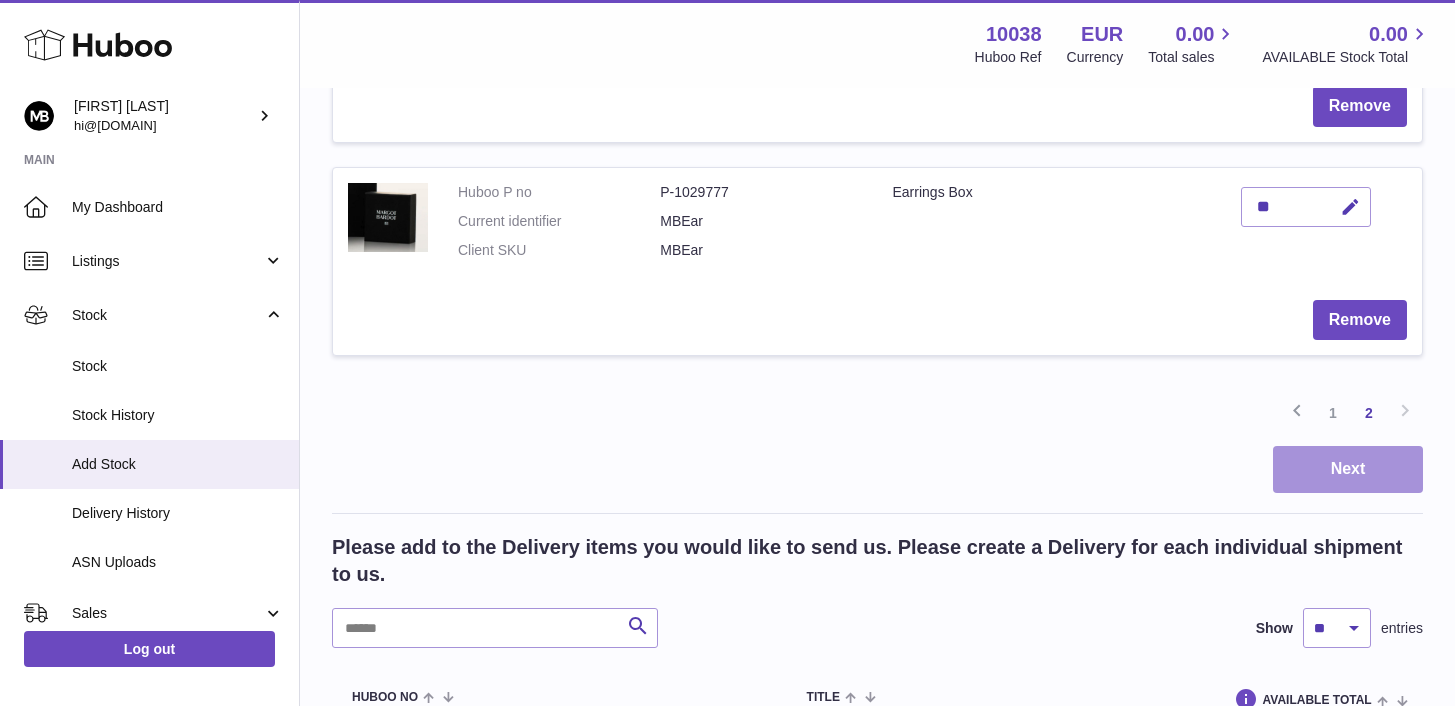 click on "Next" at bounding box center (1348, 469) 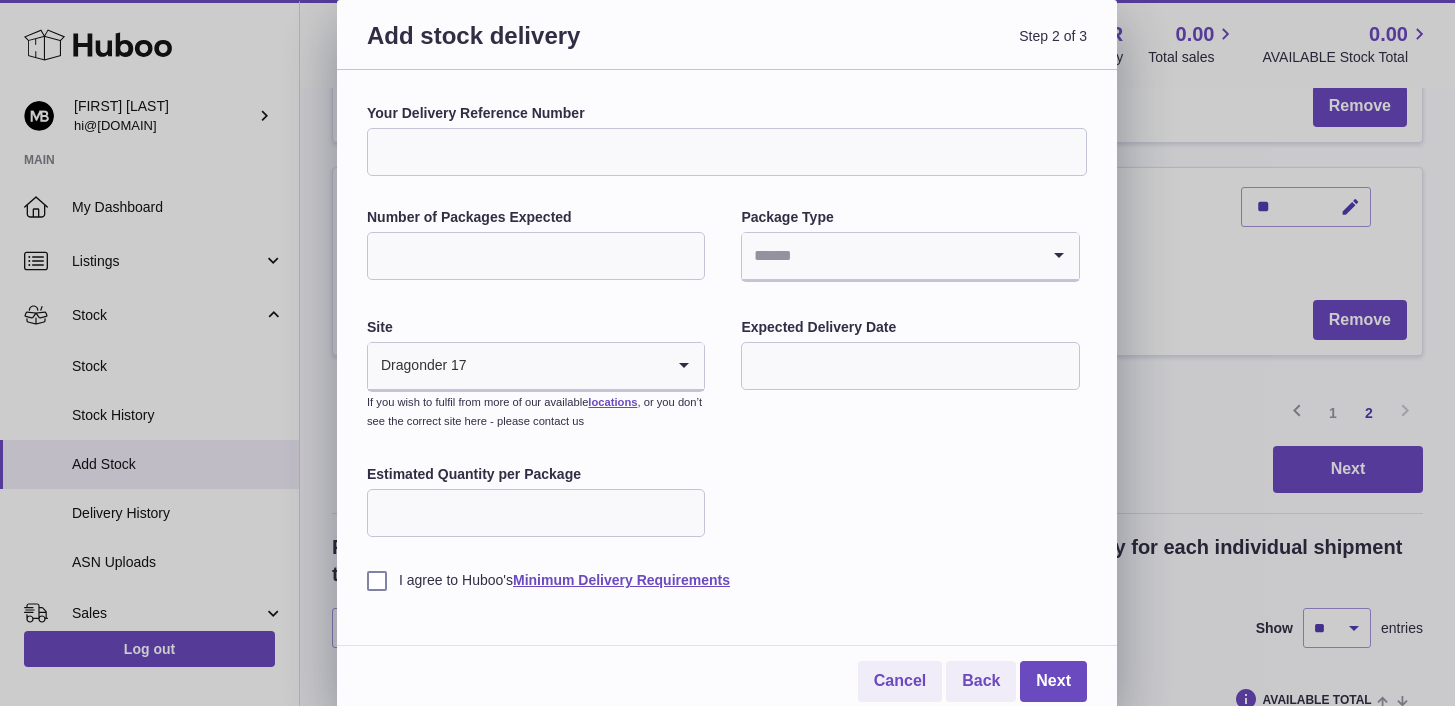 click on "Your Delivery Reference Number" at bounding box center (727, 152) 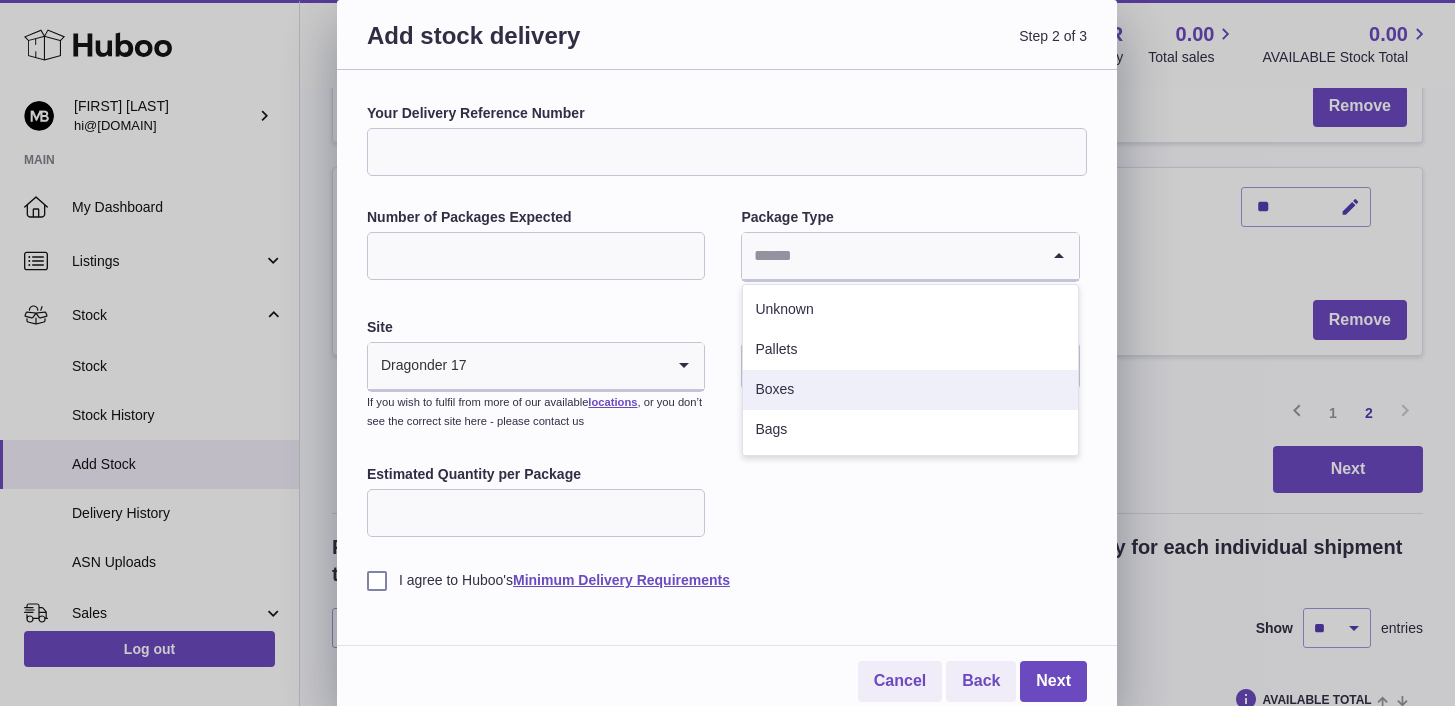 click on "Boxes" at bounding box center [910, 390] 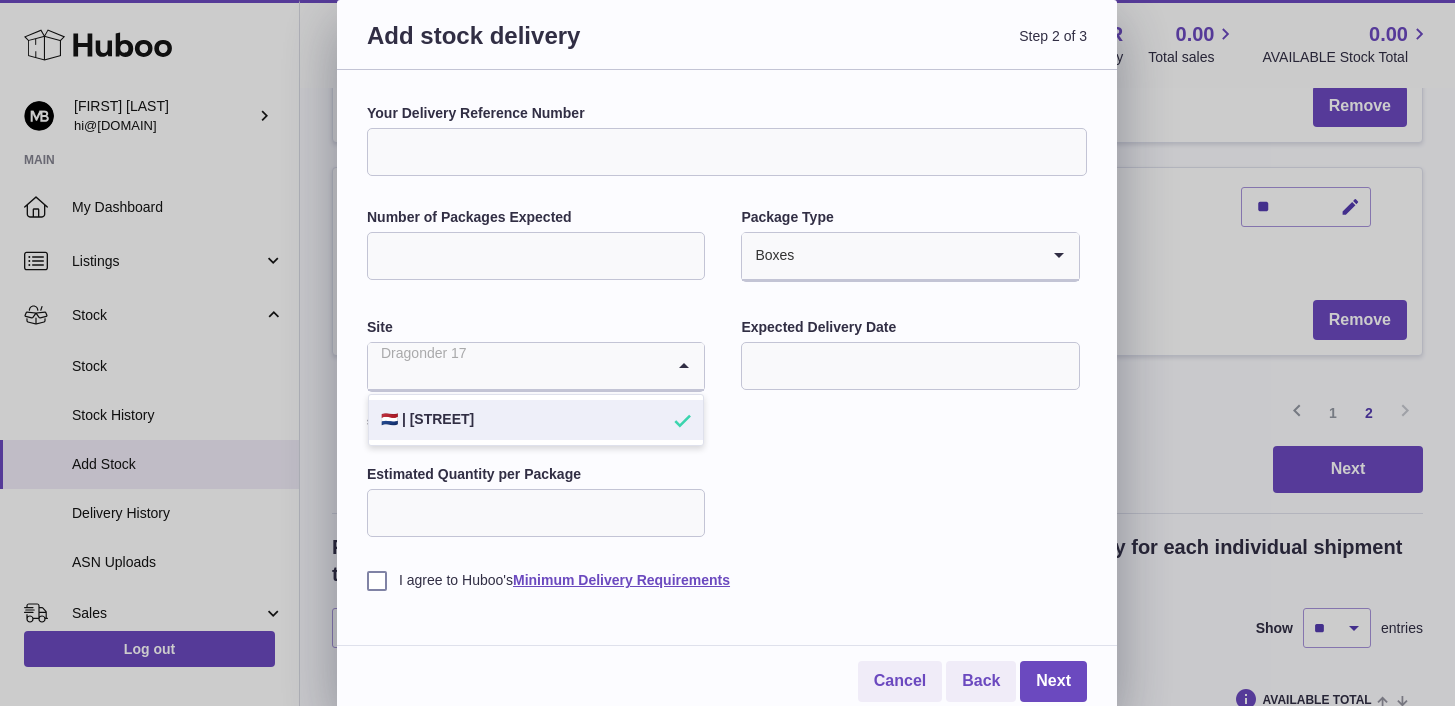 click at bounding box center [516, 366] 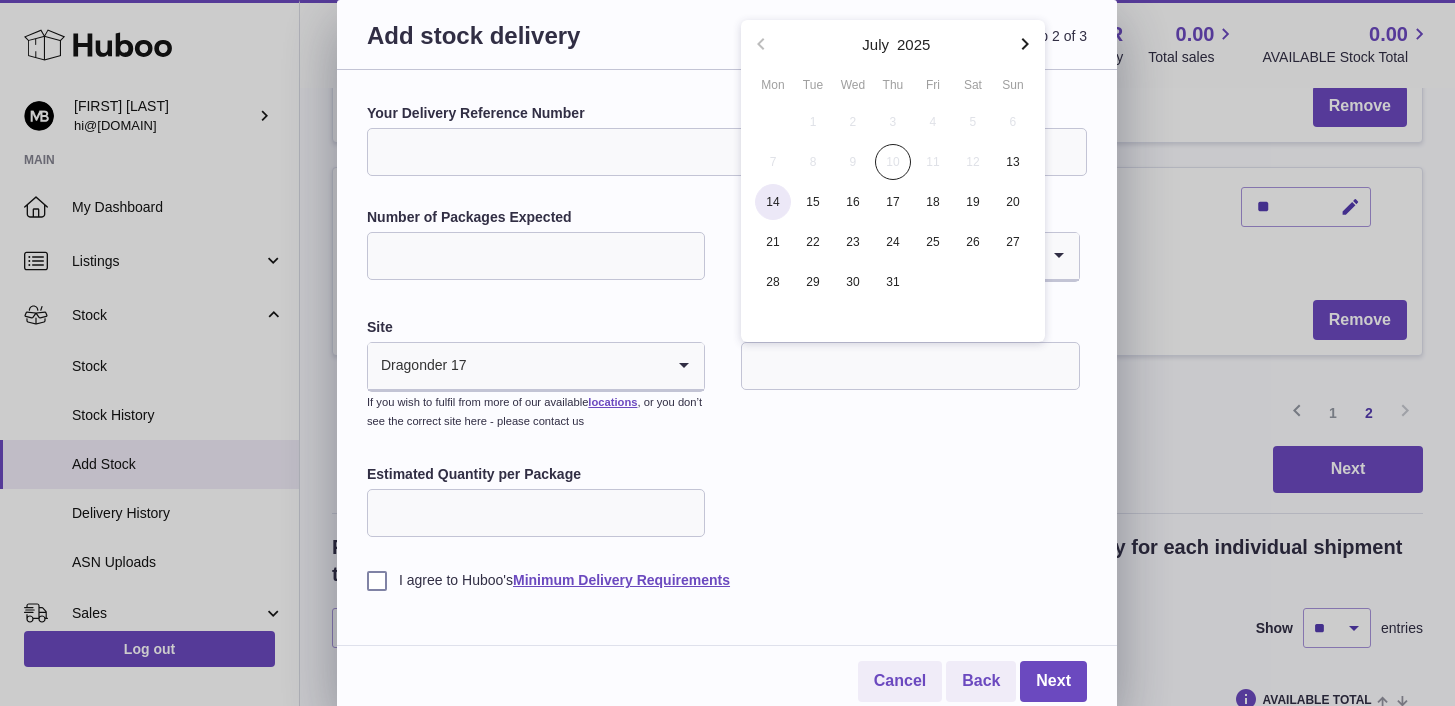 click on "14" at bounding box center [773, 202] 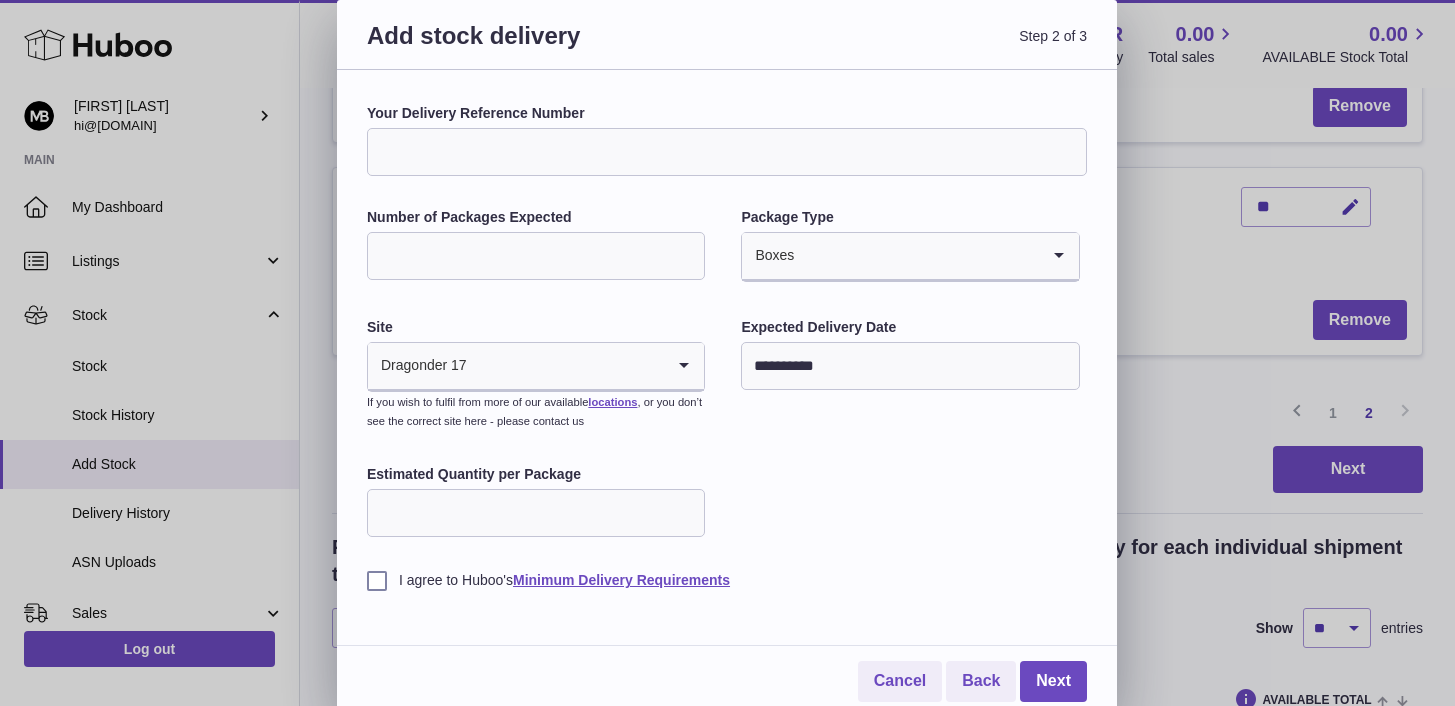click on "Estimated Quantity per Package" at bounding box center [536, 513] 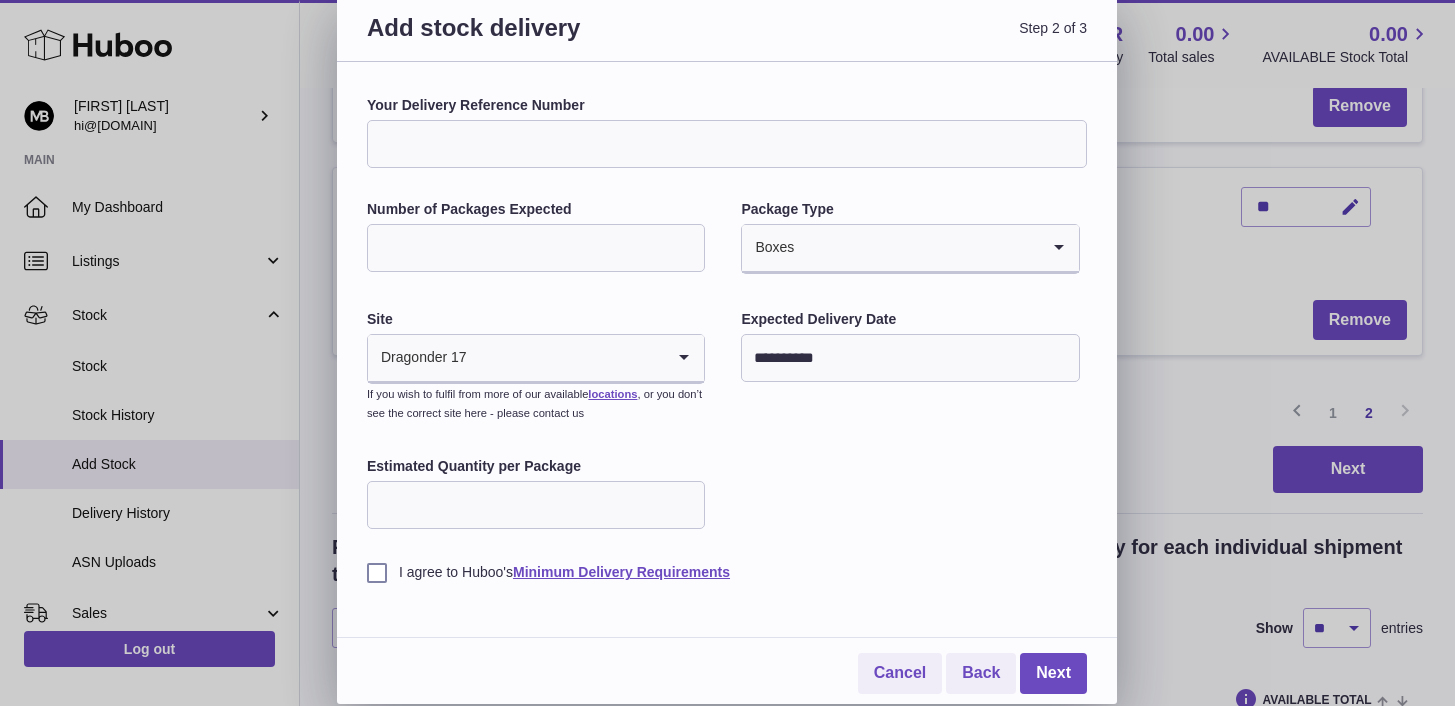type on "***" 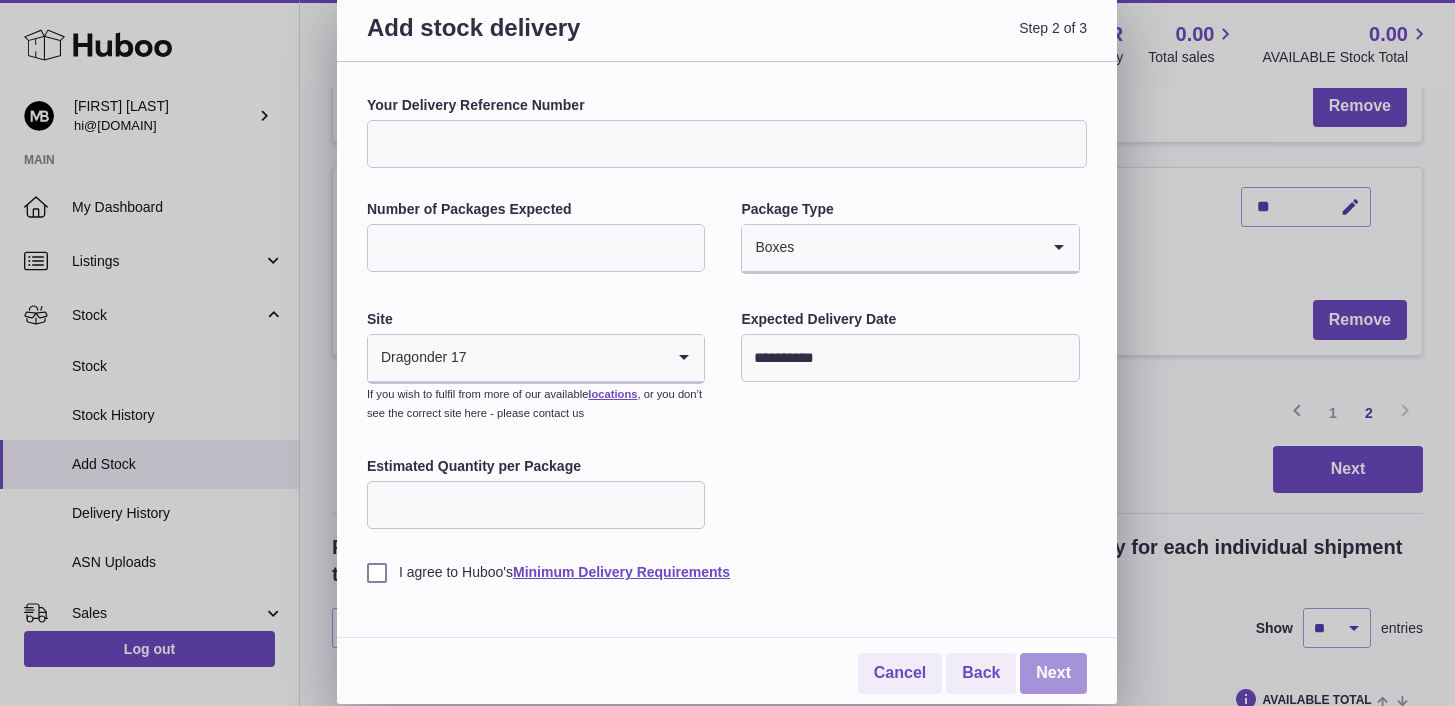 click on "Next" at bounding box center (1053, 673) 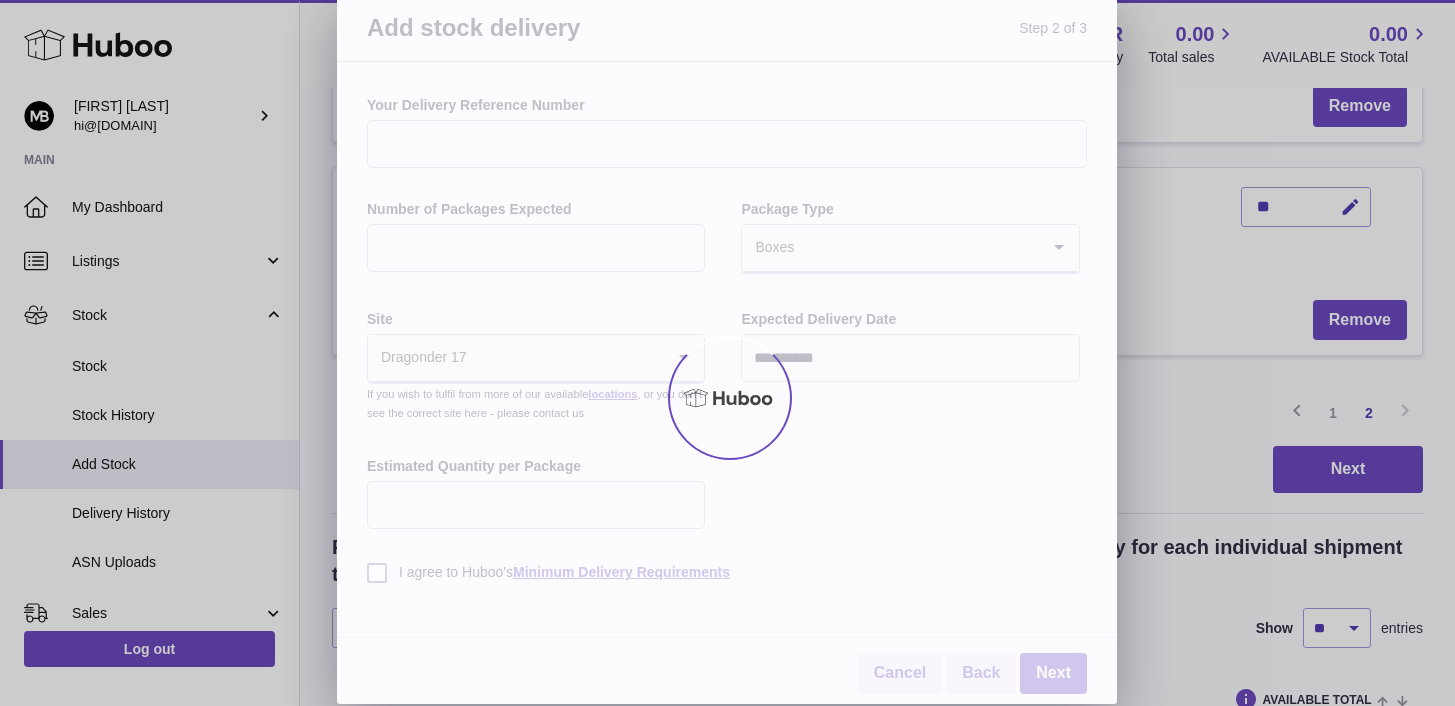 scroll, scrollTop: 606, scrollLeft: 0, axis: vertical 